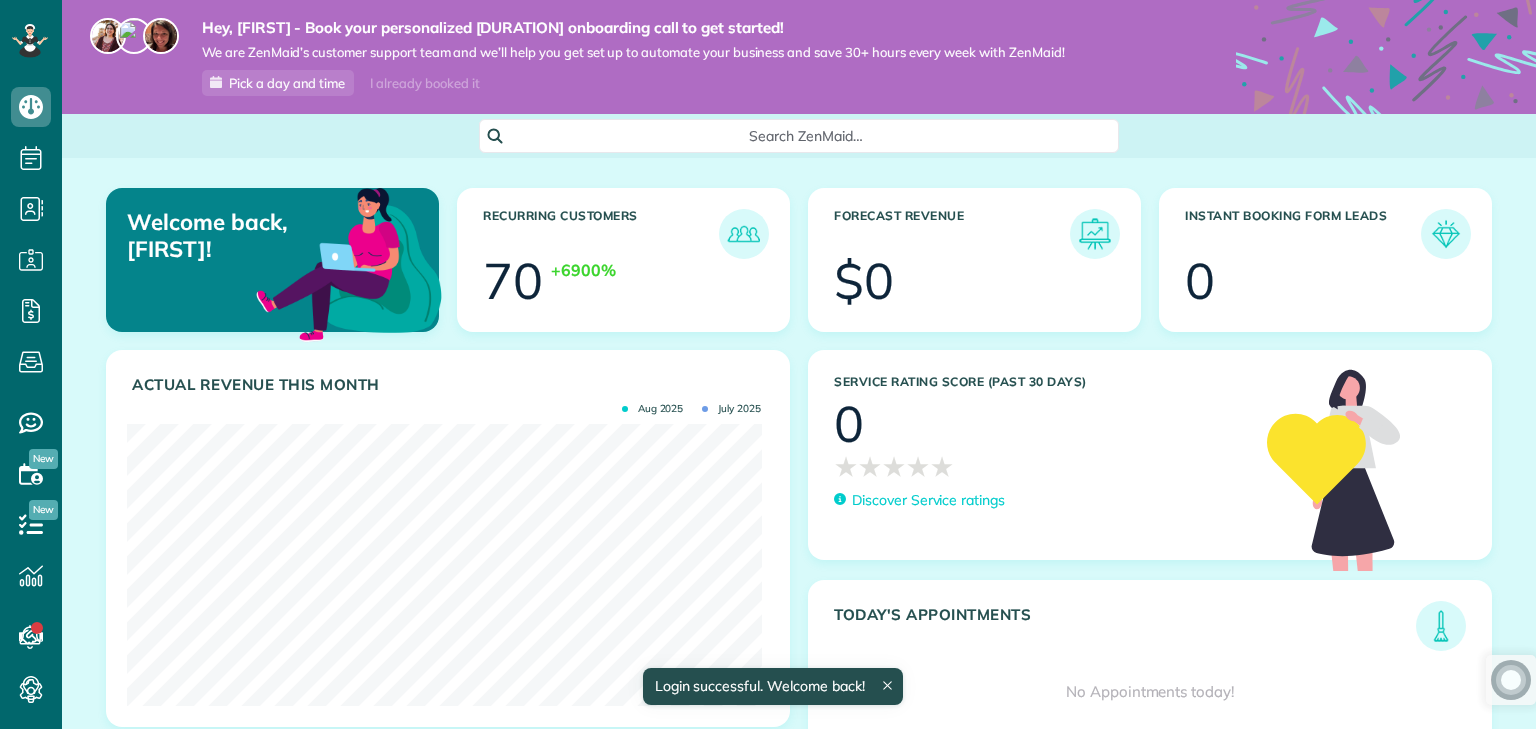 scroll, scrollTop: 0, scrollLeft: 0, axis: both 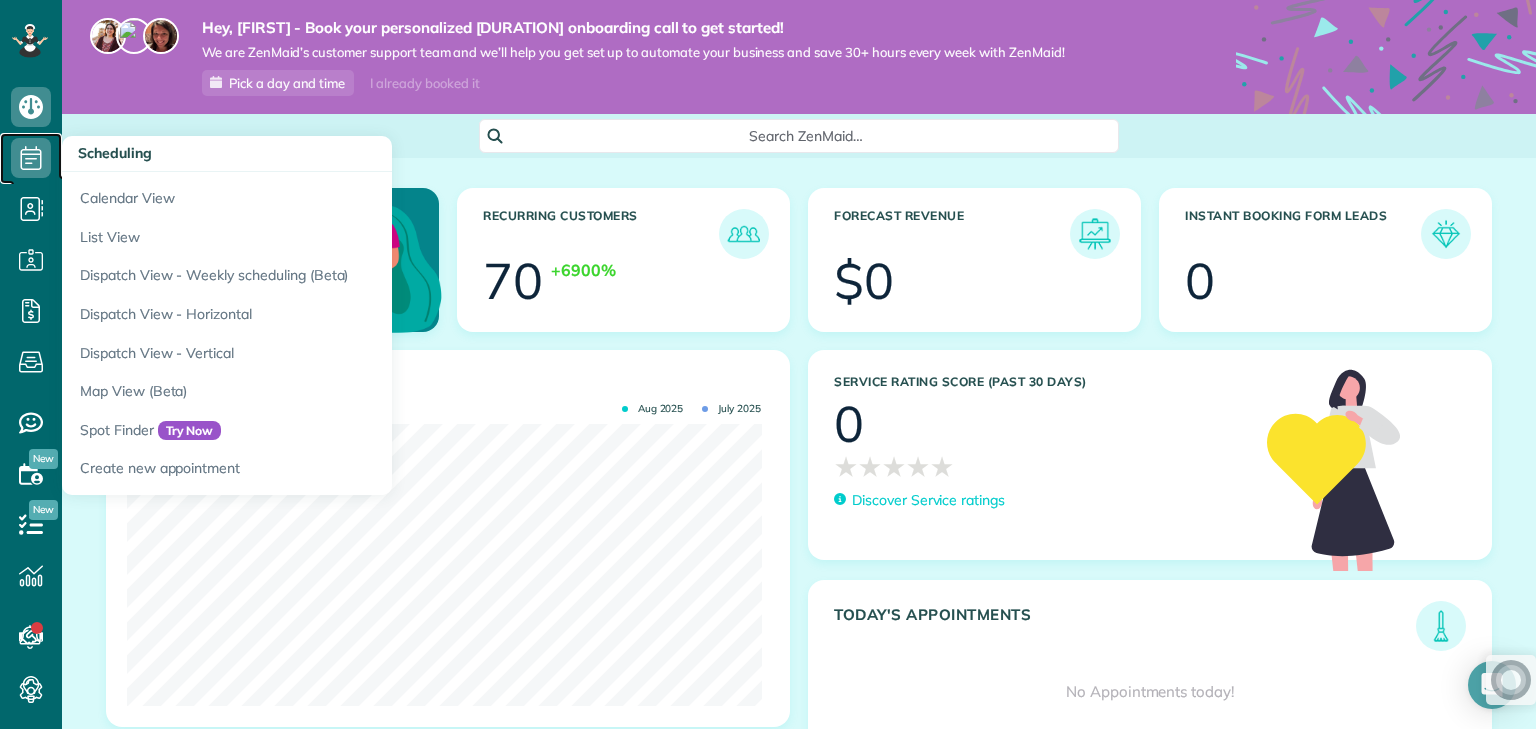 click 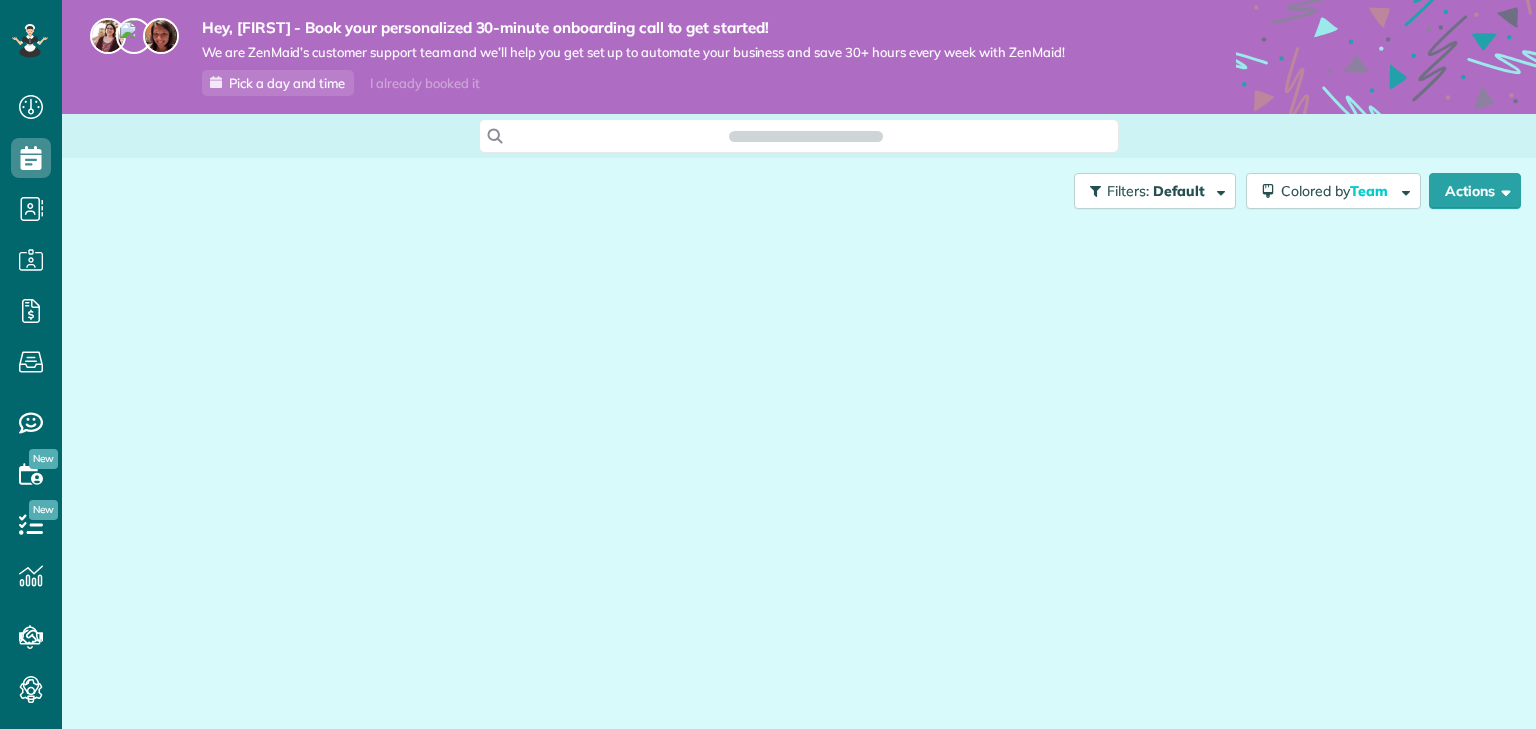 scroll, scrollTop: 0, scrollLeft: 0, axis: both 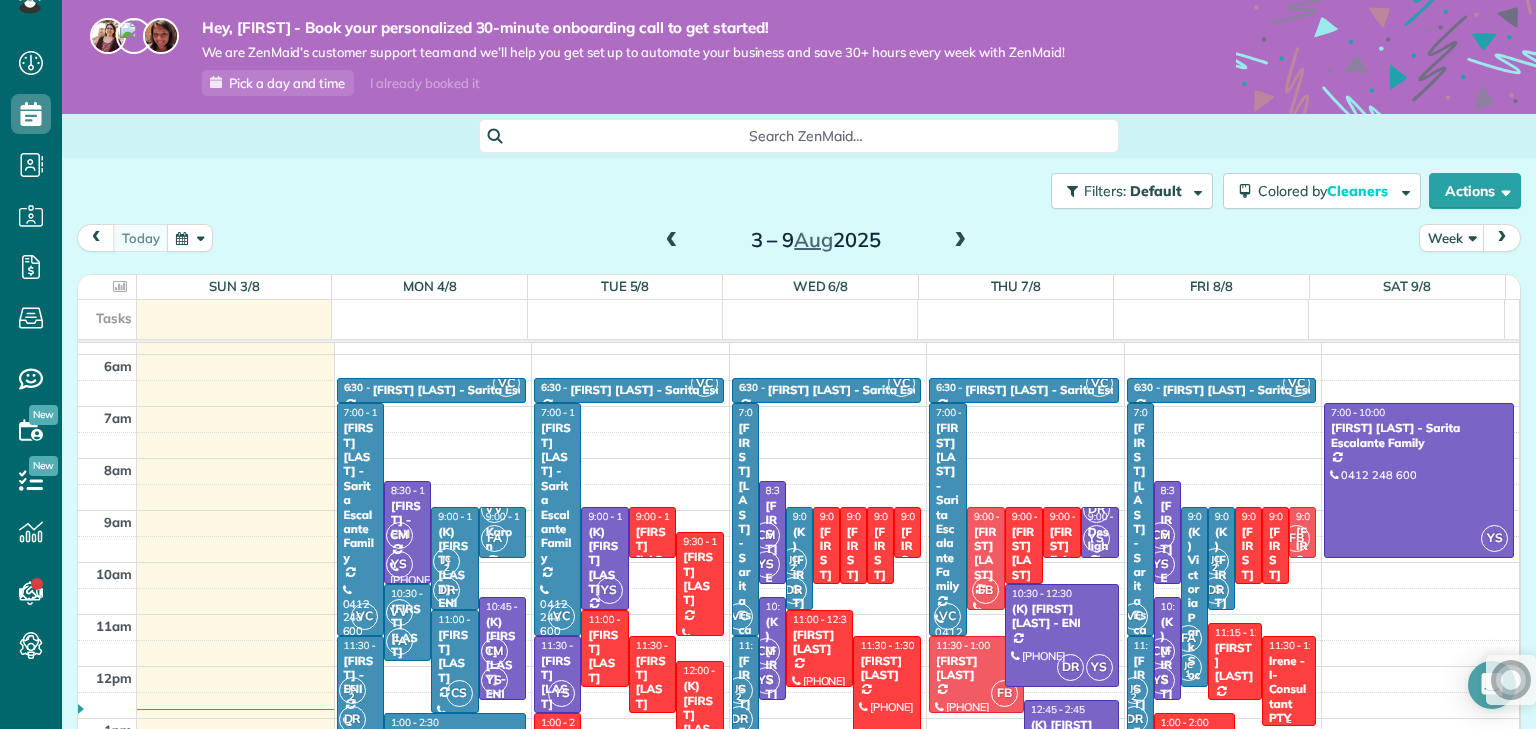 click on "Irene - I-Consultant PTY LTD" at bounding box center [1289, 697] 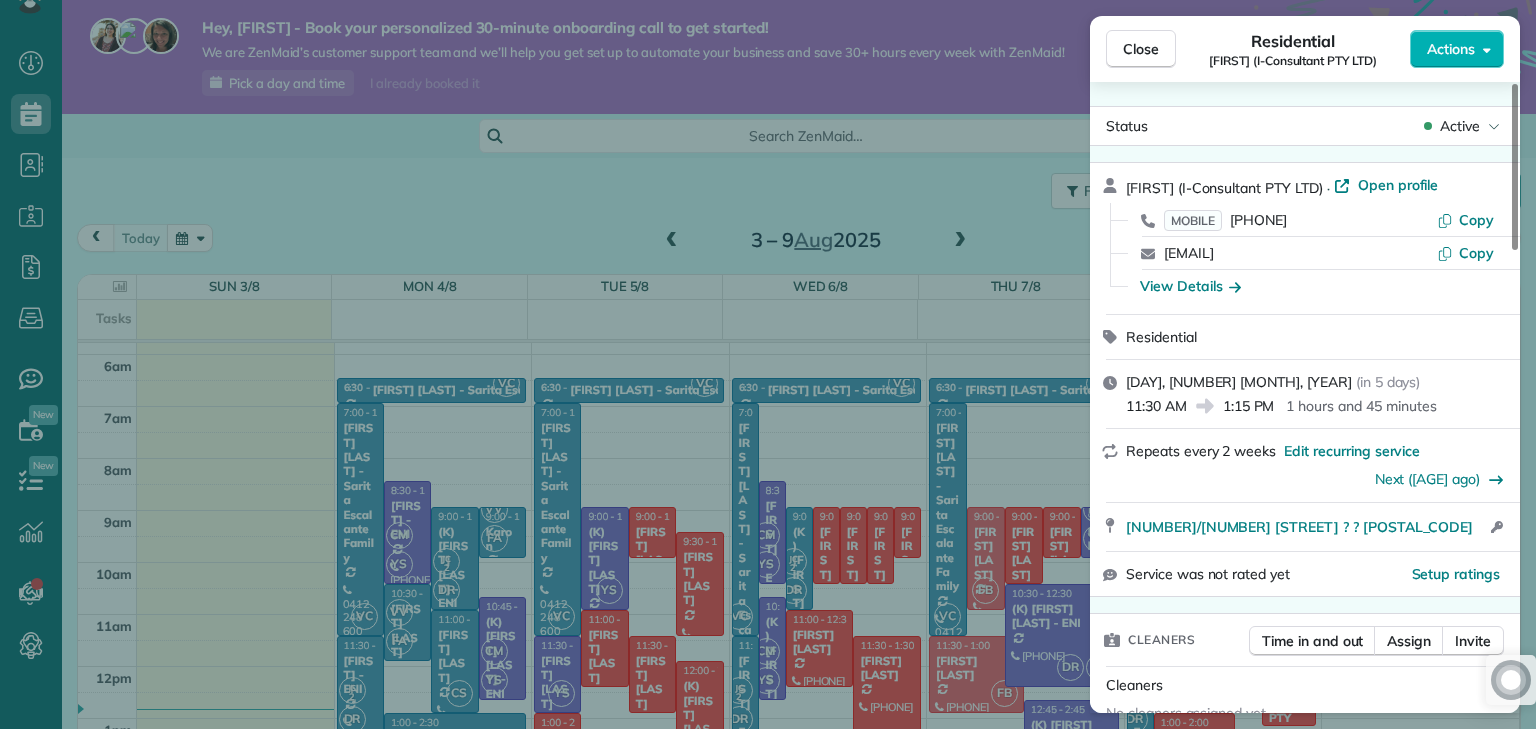 click on "Close Residential Irene (I-Consultant PTY LTD) Actions Status Active Irene (I-Consultant PTY LTD) · Open profile MOBILE 0424 261 990 Copy irene@iconsultant.com.au Copy View Details Residential viernes, 08 agosto, 2025 ( in 5 days ) 11:30 AM 1:15 PM 1 hours and 45 minutes Repeats every 2 weeks Edit recurring service Next (22 ago) 10/6 Acton Avenue ? ? 6102 Open access information Service was not rated yet Setup ratings Cleaners Time in and out Assign Invite Cleaners No cleaners assigned yet Checklist Try Now Keep this appointment up to your standards. Stay on top of every detail, keep your cleaners organised, and your client happy. Assign a checklist Watch a 5 min demo Billing Billing actions Service Service Price (1x $0.00) $0.00 Add an item Overcharge $0.00 Discount $0.00 Coupon discount - Primary tax - Secondary tax - Total appointment price $0.00 Tips collected $0.00 Mark as paid Total including tip $0.00 Get paid online in no-time! Send an invoice and reward your cleaners with tips Reason for Skip - - 0" at bounding box center (768, 364) 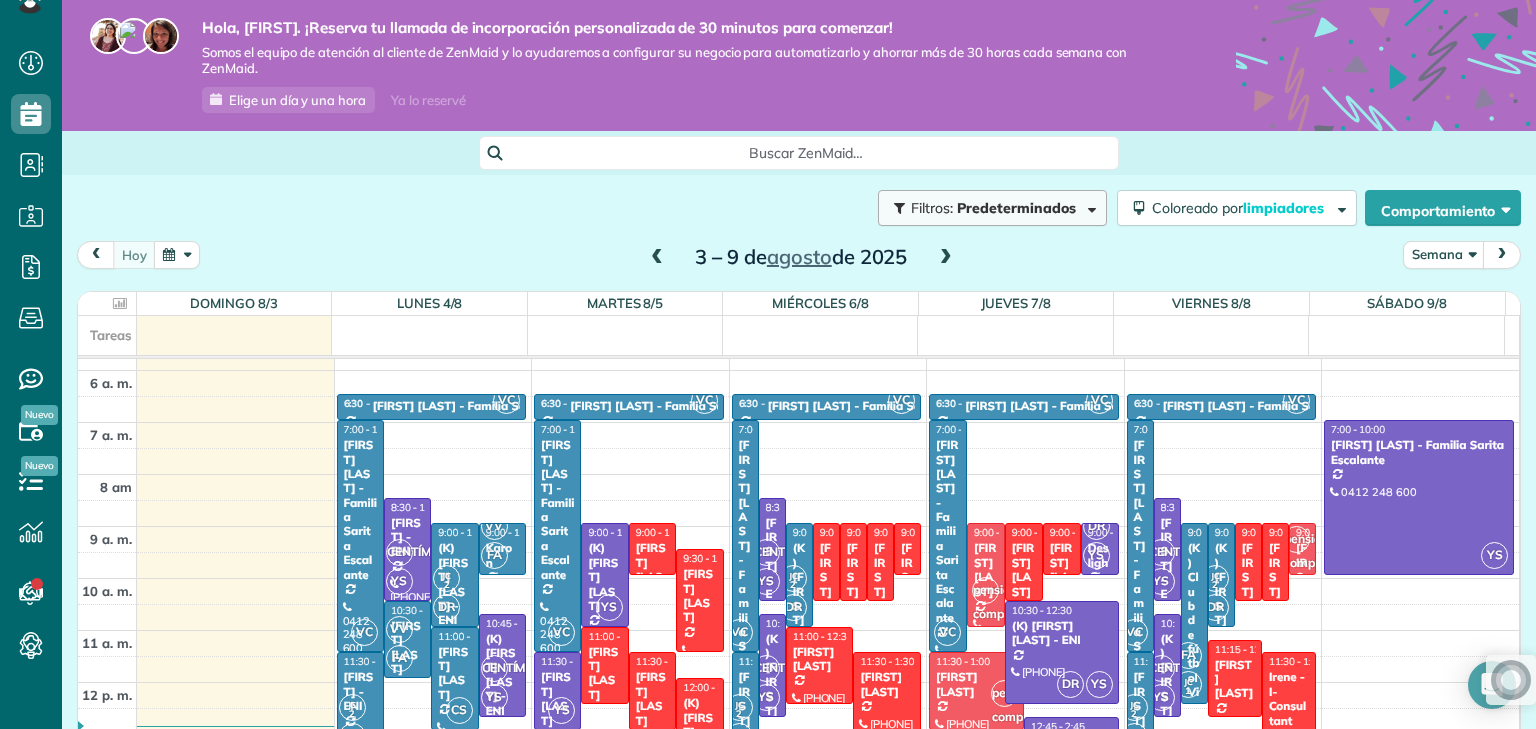 click at bounding box center (1088, 207) 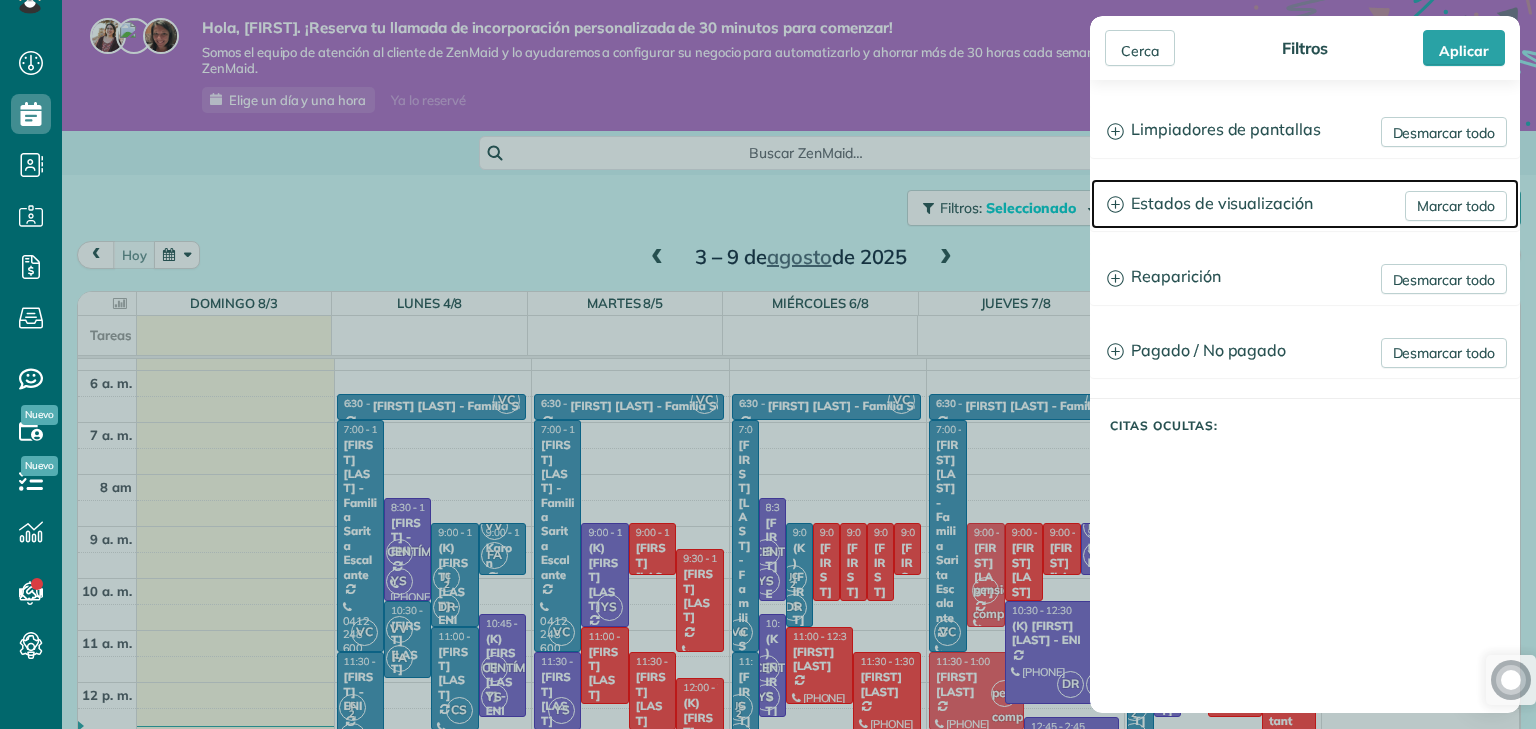 click 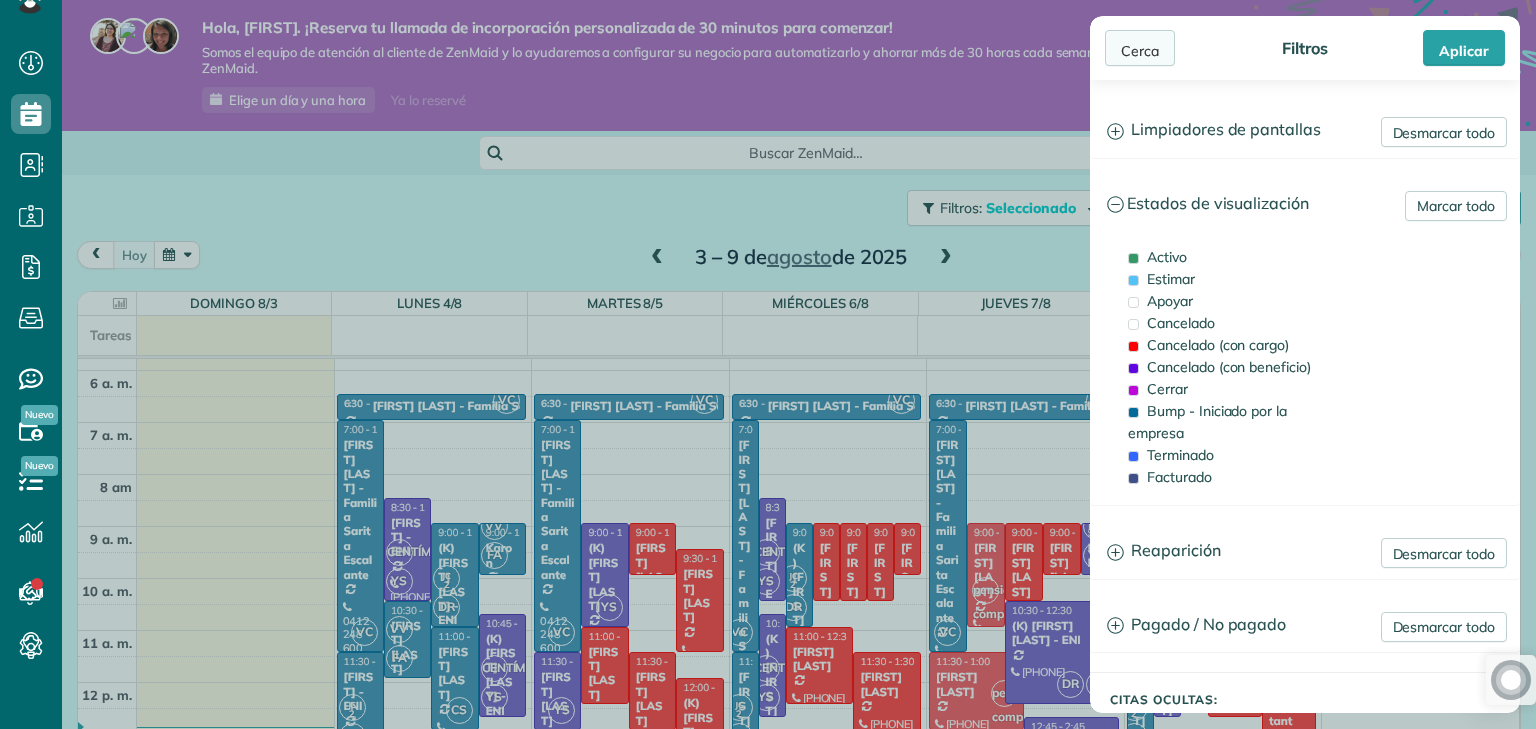 click on "Cerca" at bounding box center [1140, 50] 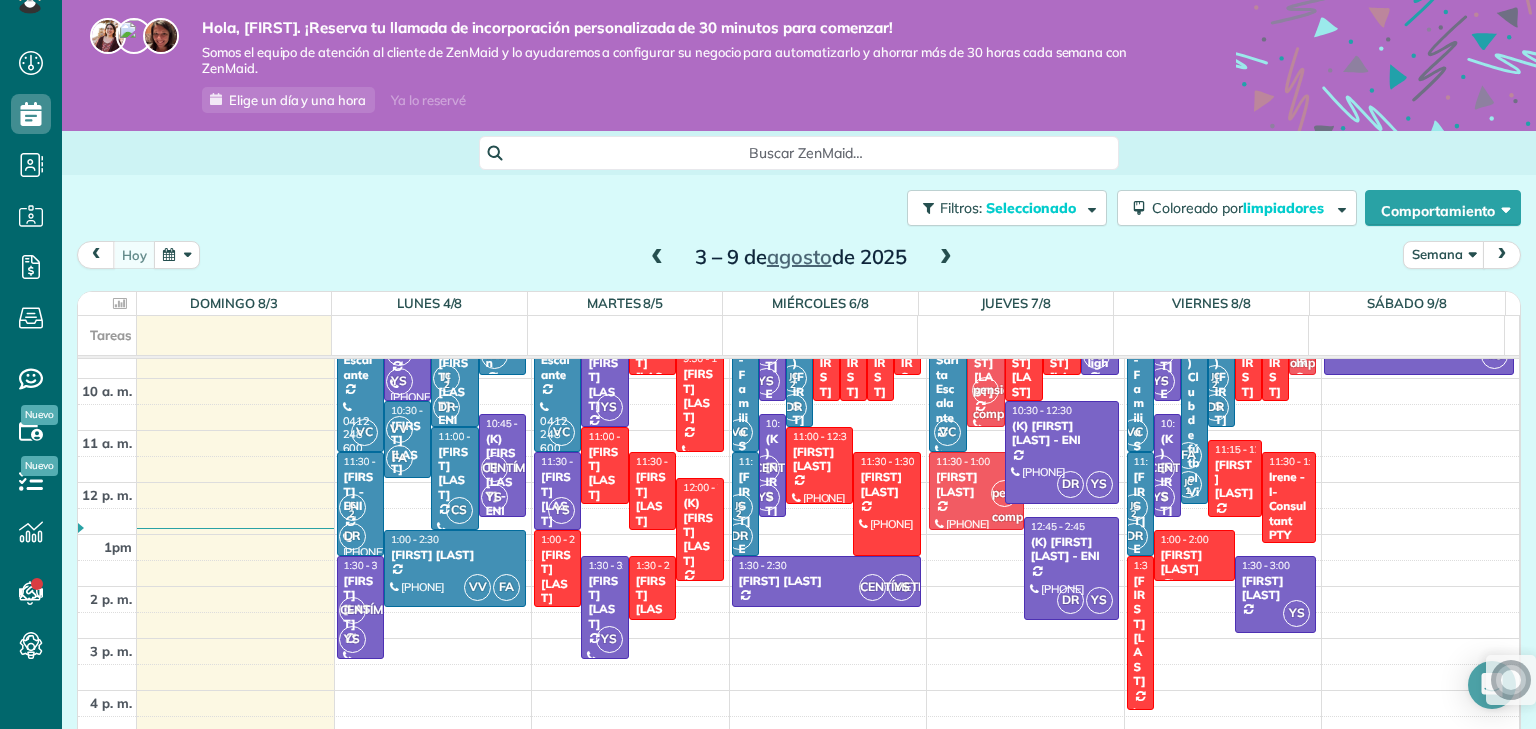 scroll, scrollTop: 600, scrollLeft: 0, axis: vertical 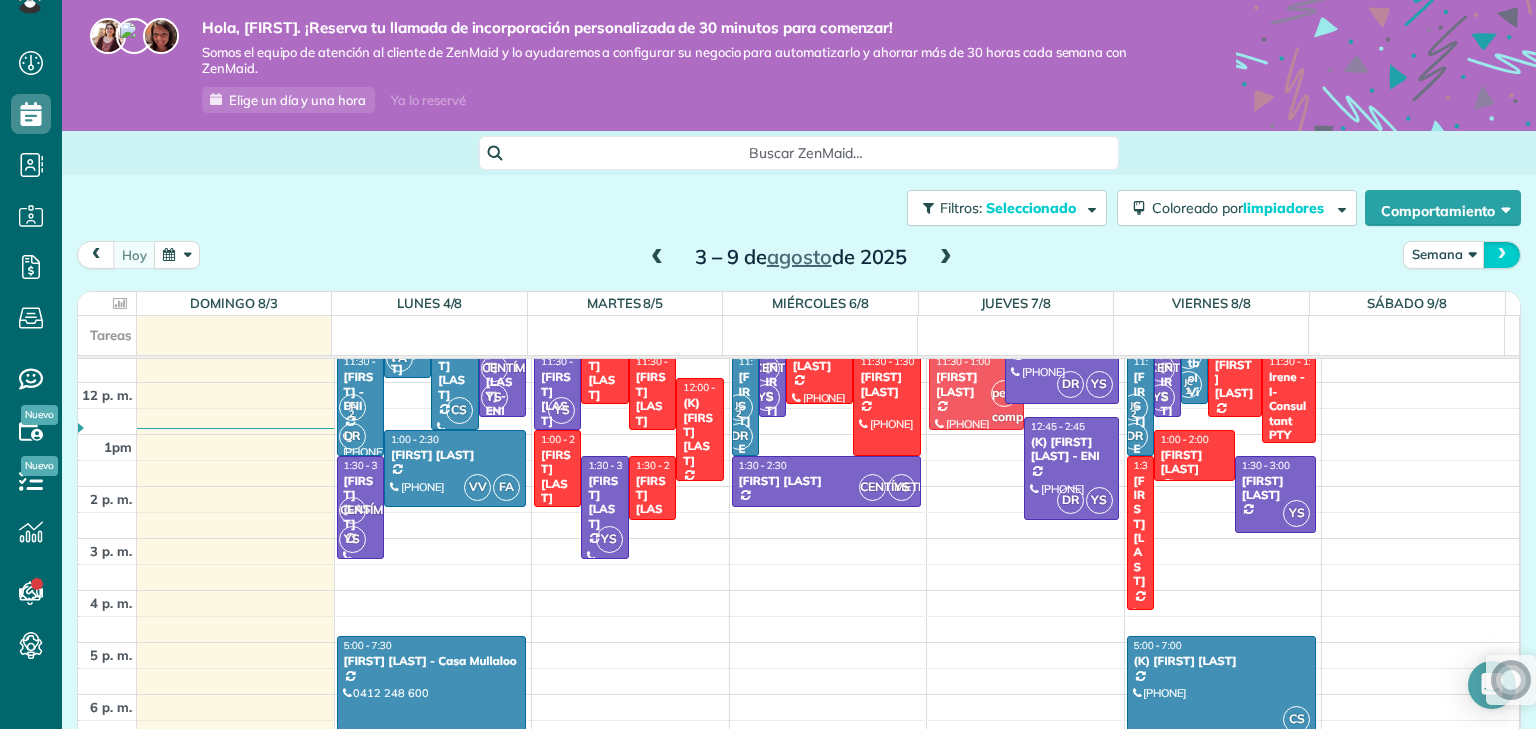 click at bounding box center [1502, 254] 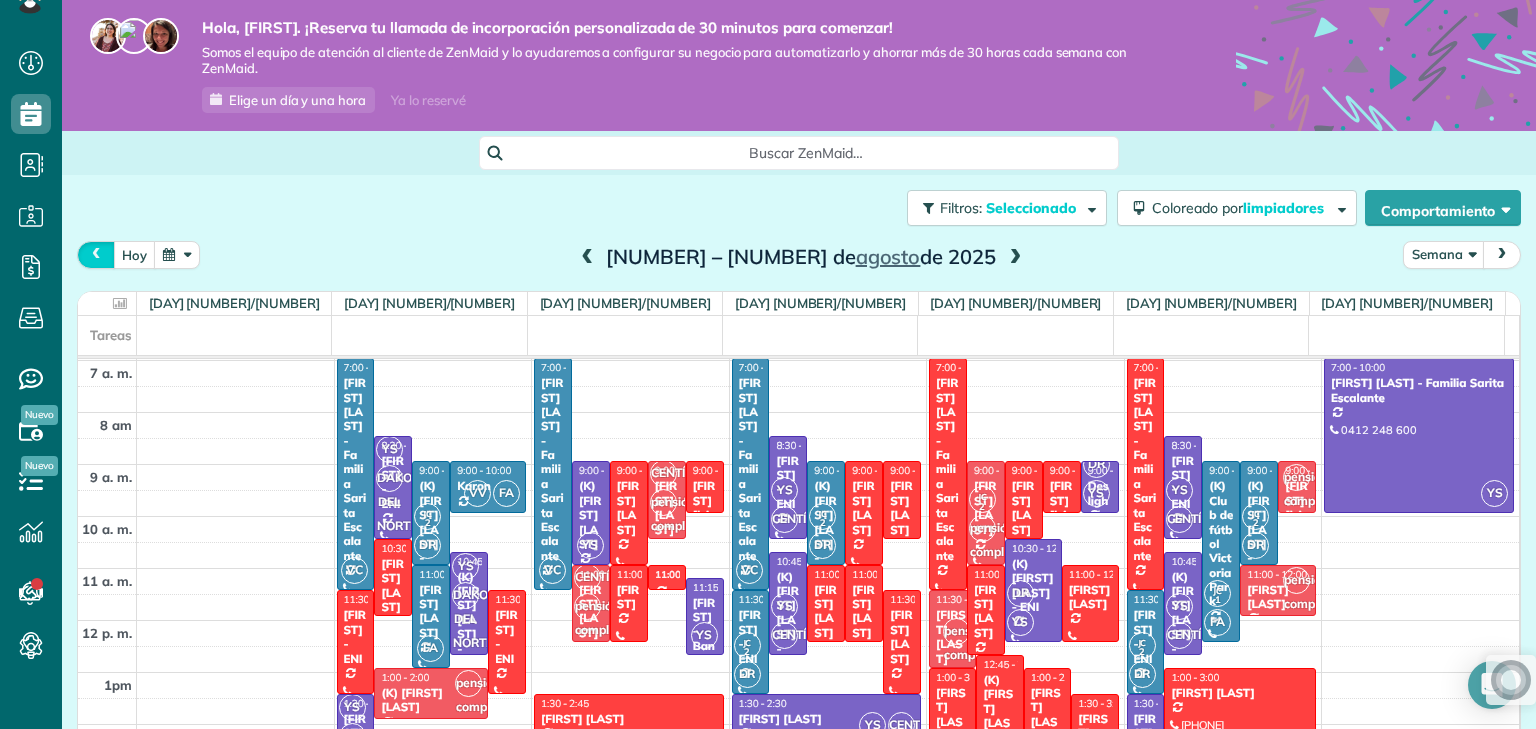 click at bounding box center (96, 254) 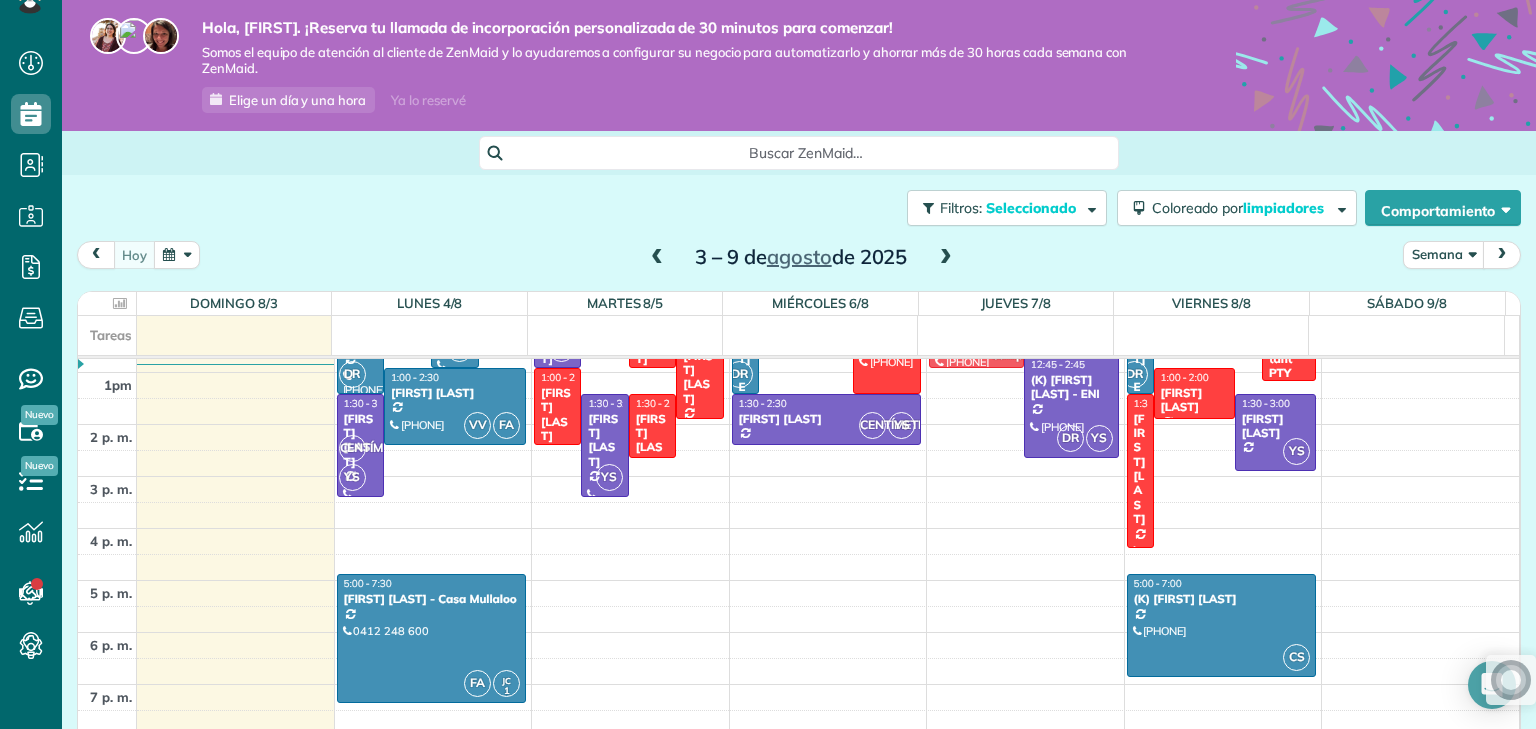scroll, scrollTop: 729, scrollLeft: 0, axis: vertical 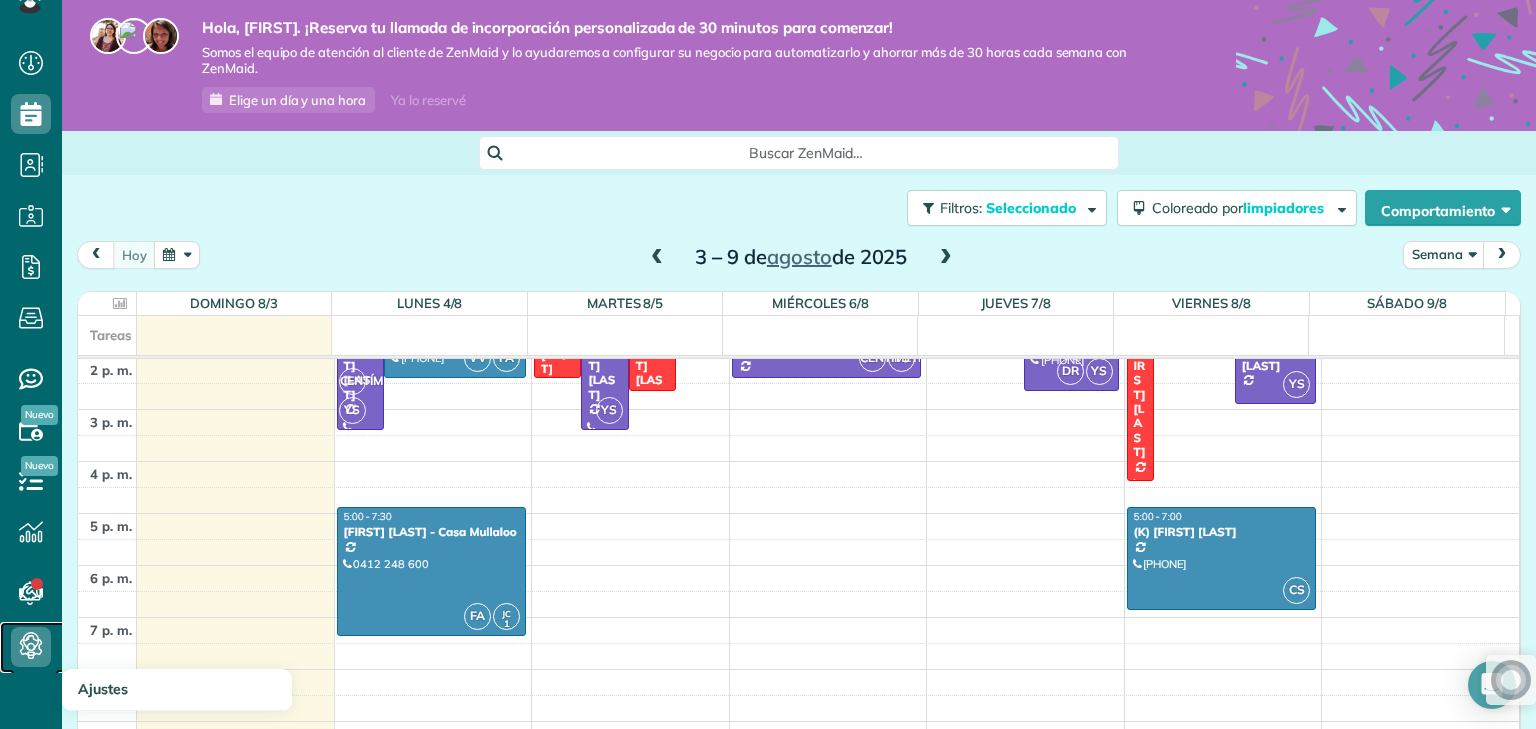click 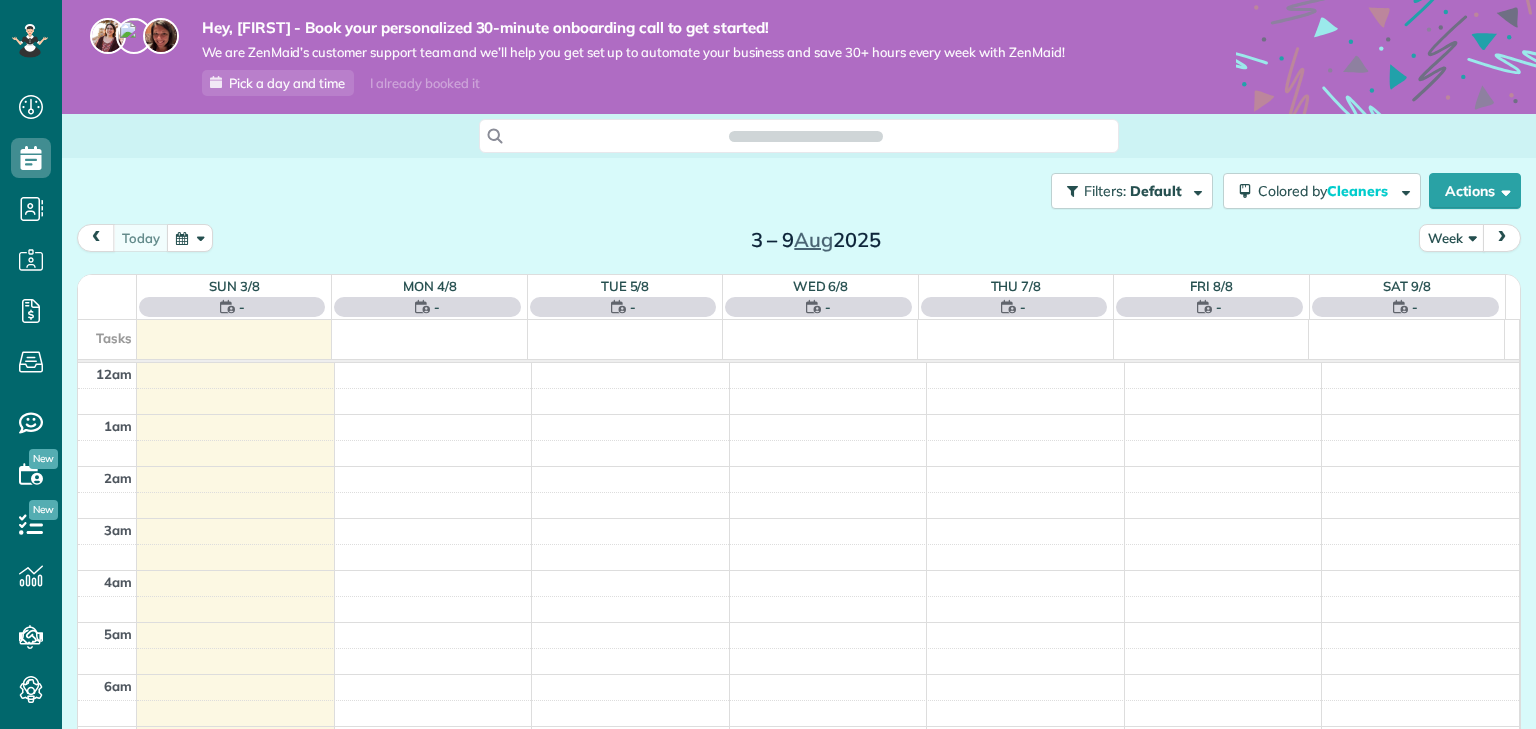 scroll, scrollTop: 0, scrollLeft: 0, axis: both 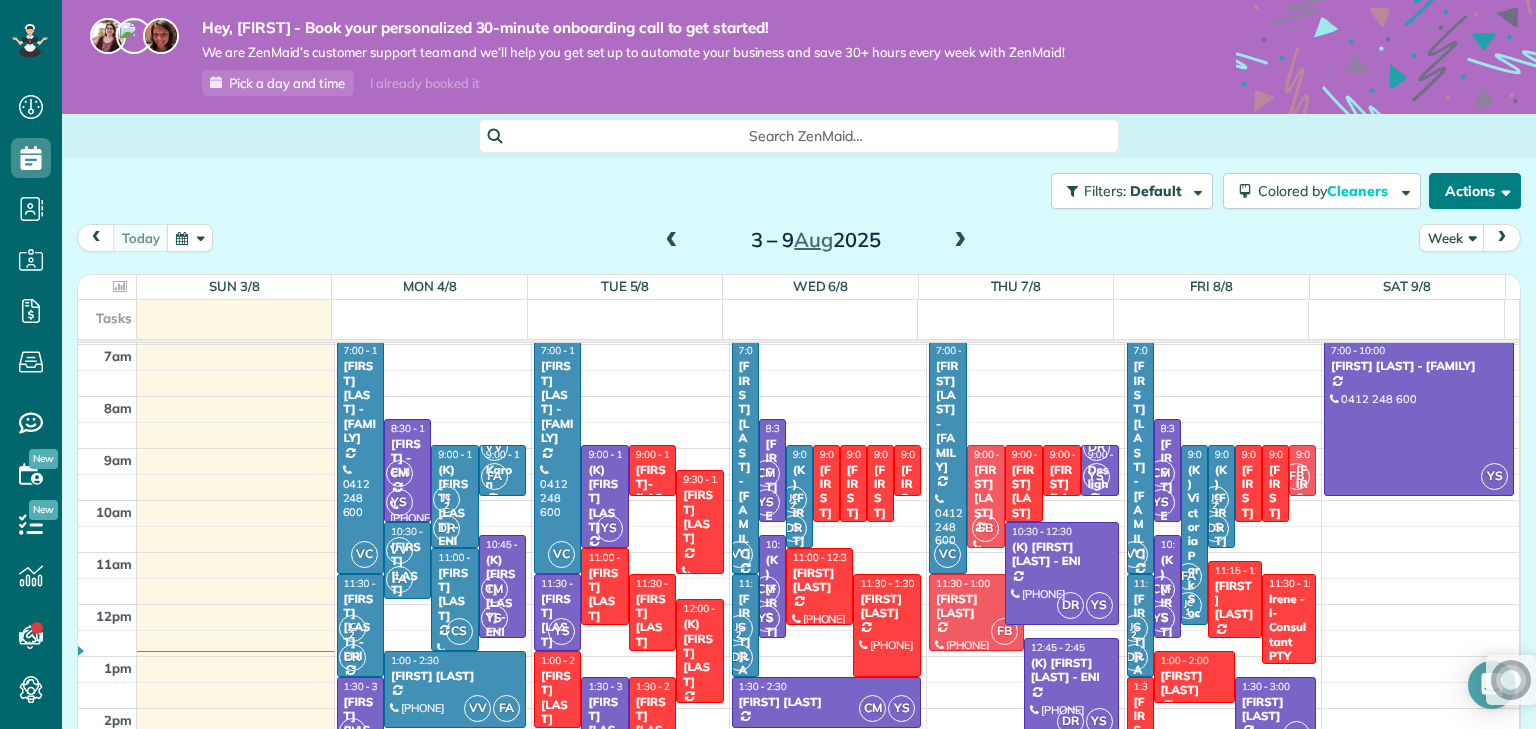 click on "Actions" at bounding box center (1475, 191) 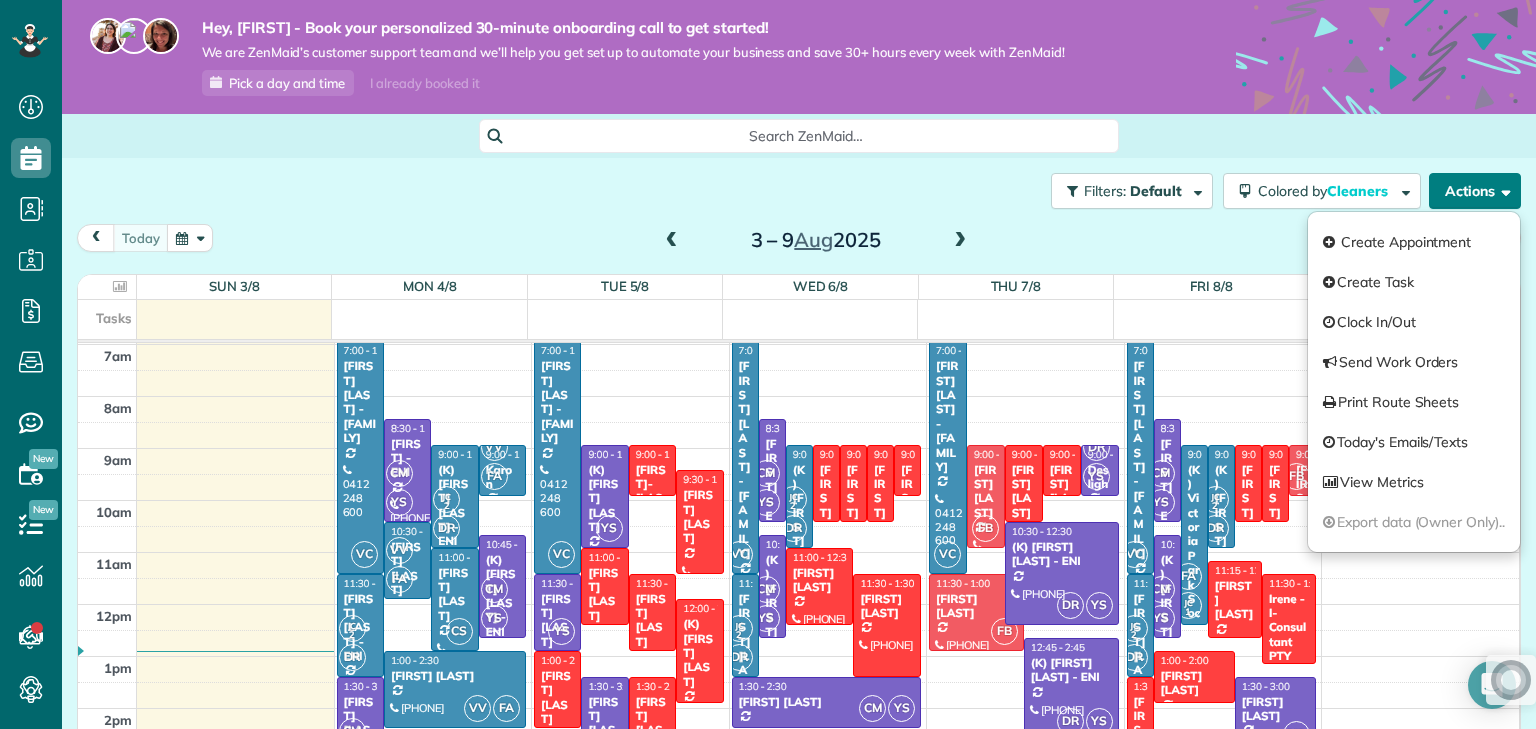 type 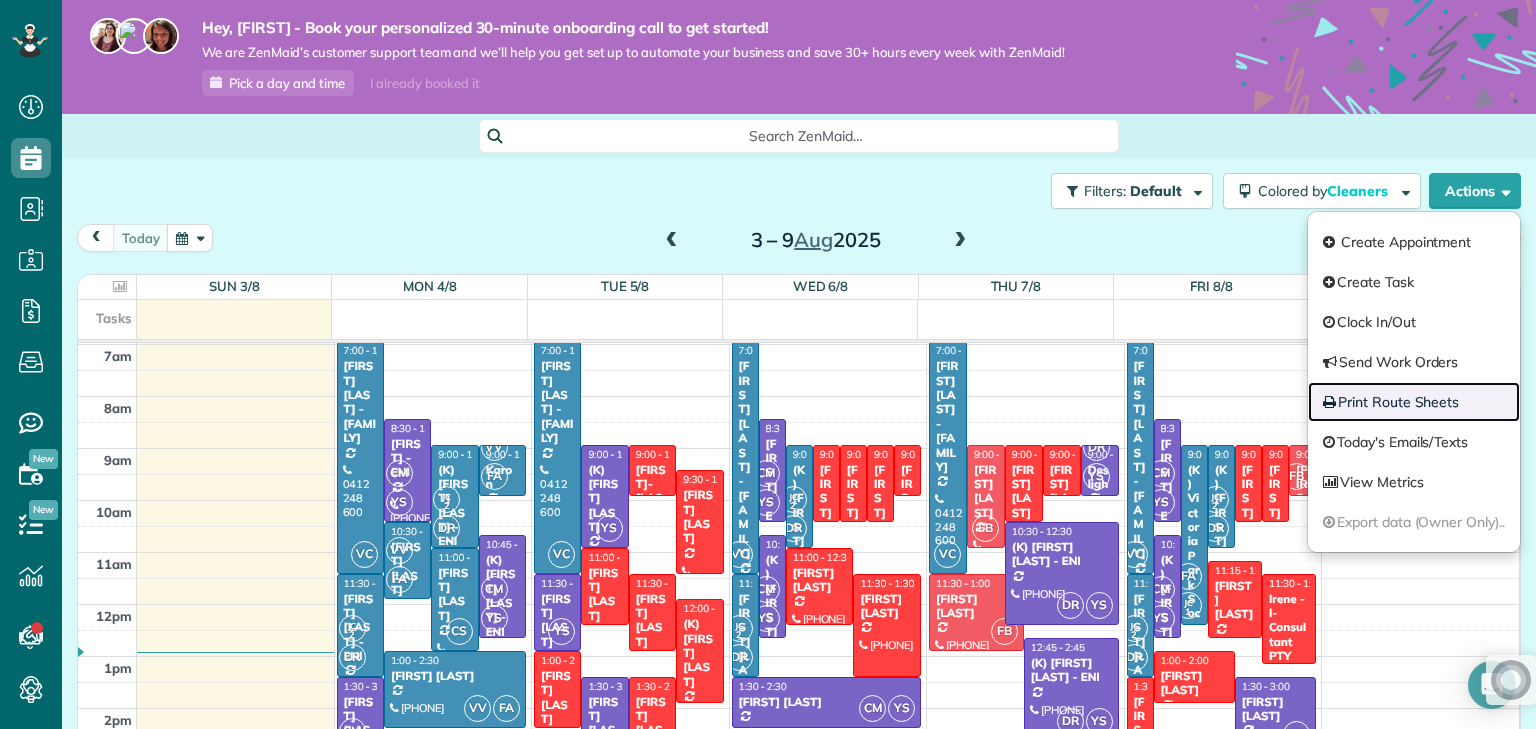 click on "Print Route Sheets" at bounding box center [1414, 402] 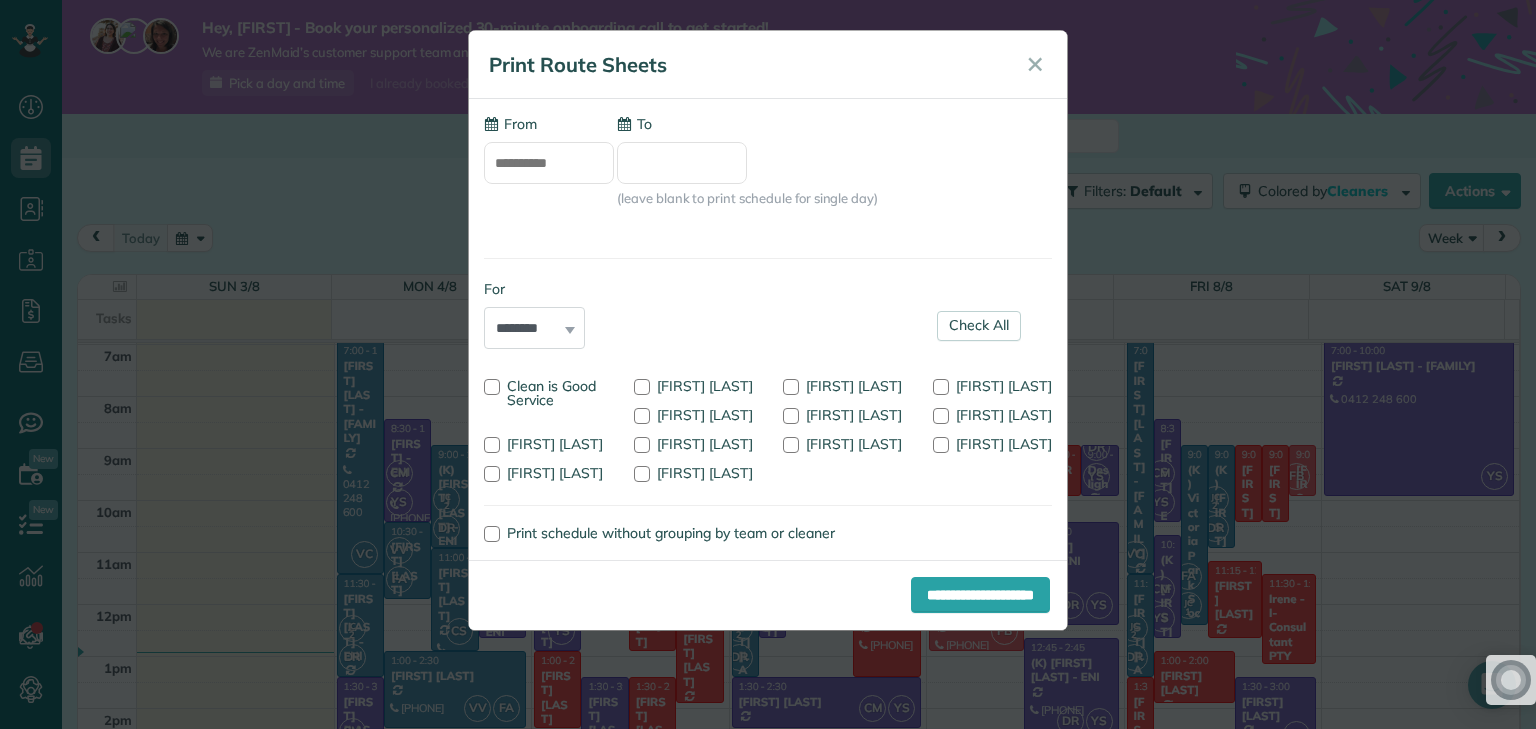 type on "**********" 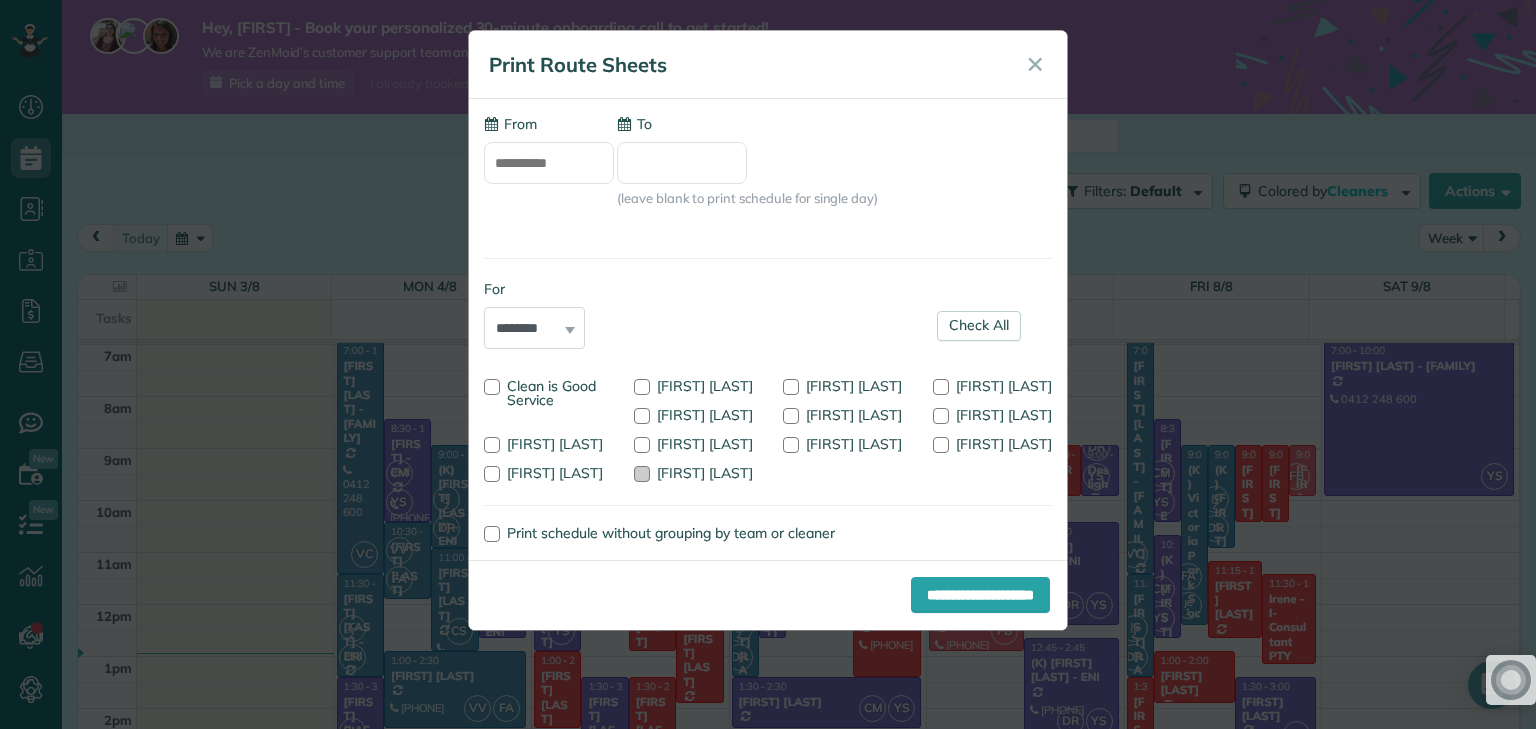 click at bounding box center (642, 474) 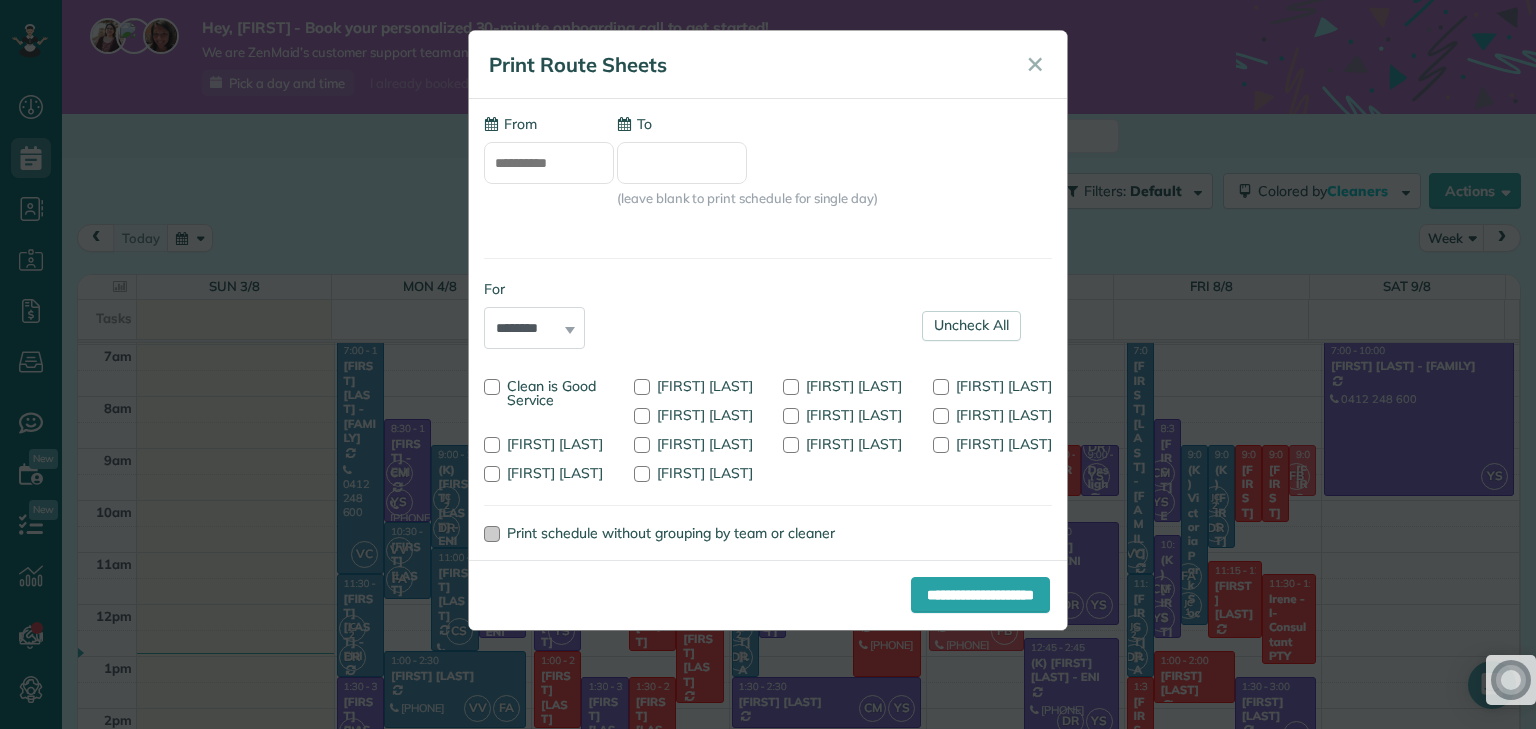 click at bounding box center [492, 534] 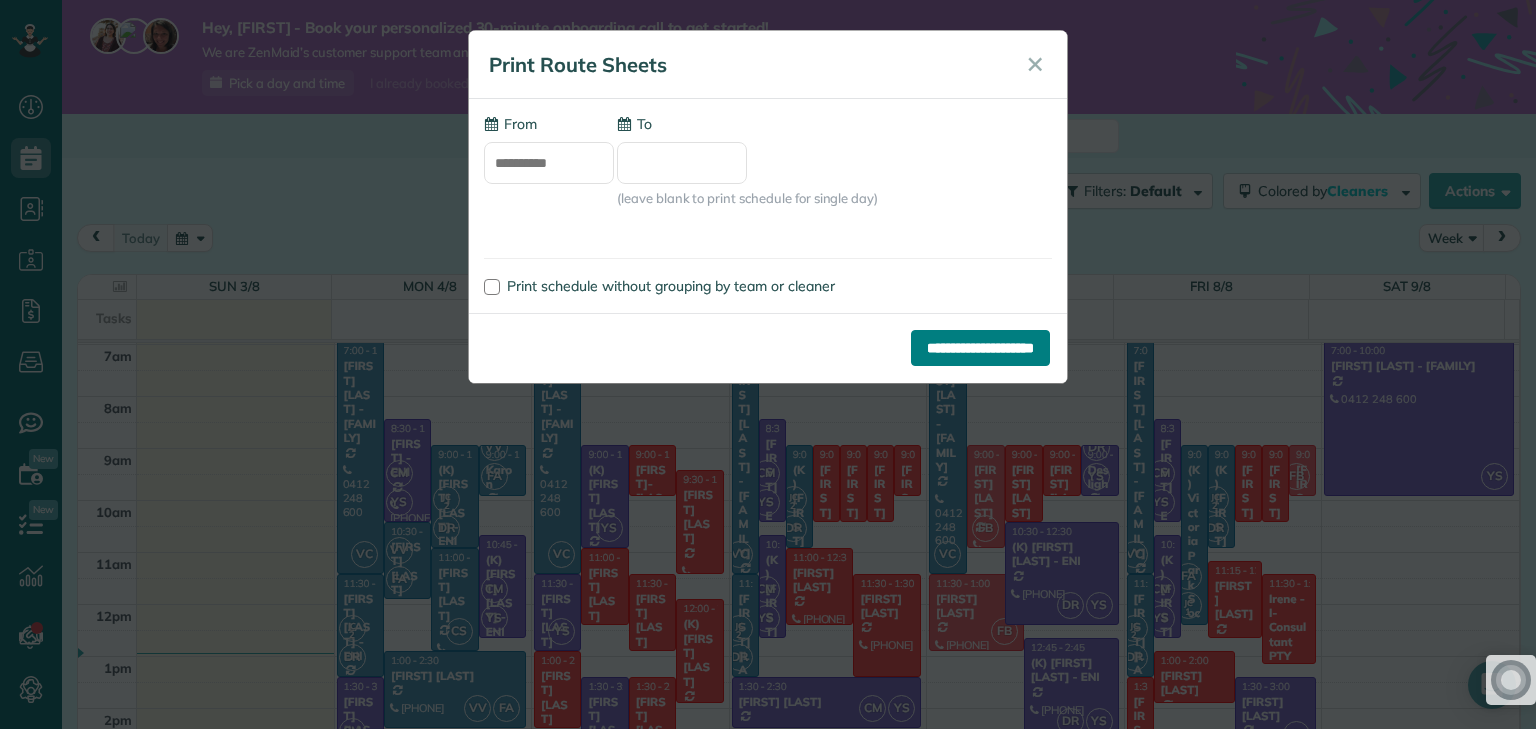 click on "**********" at bounding box center (980, 348) 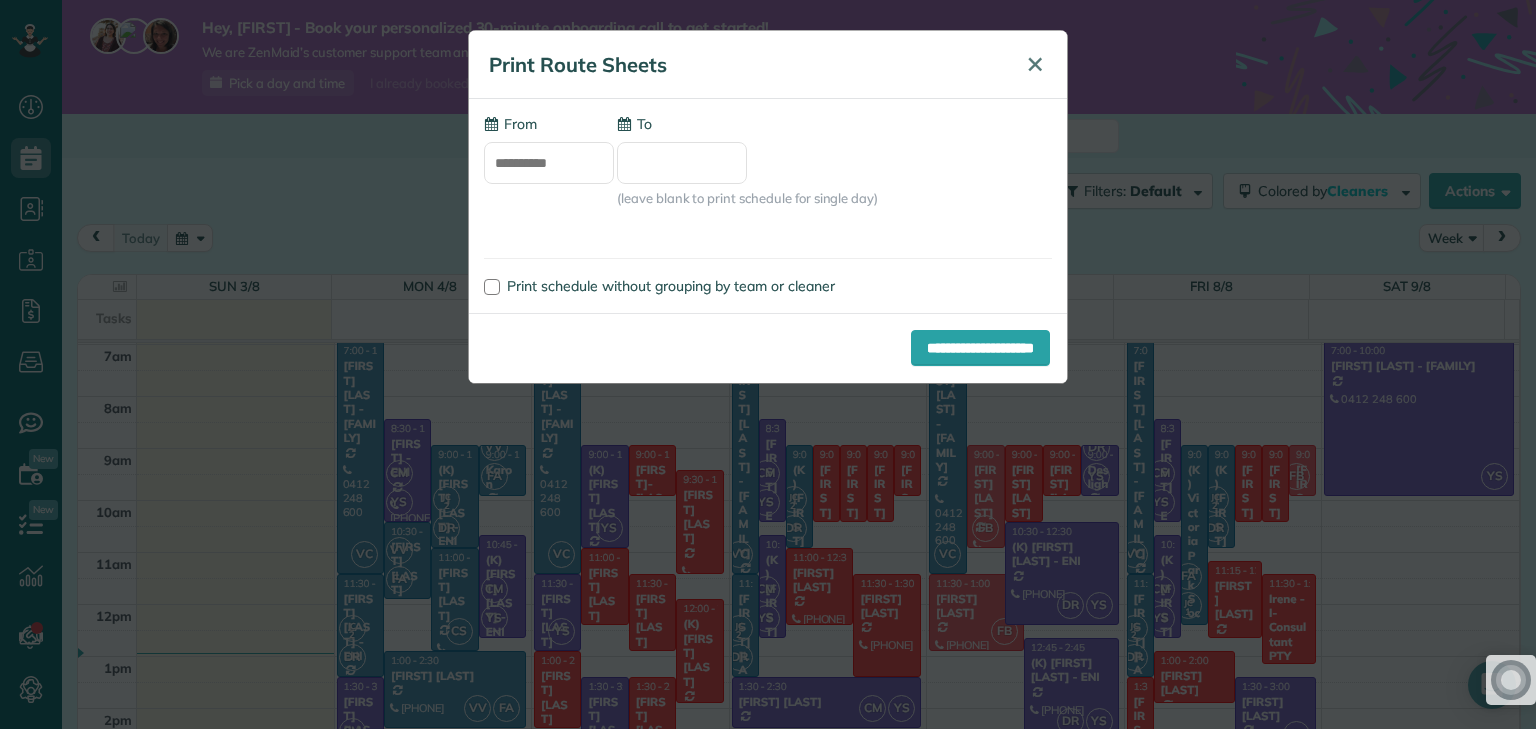 click on "✕" at bounding box center (1035, 64) 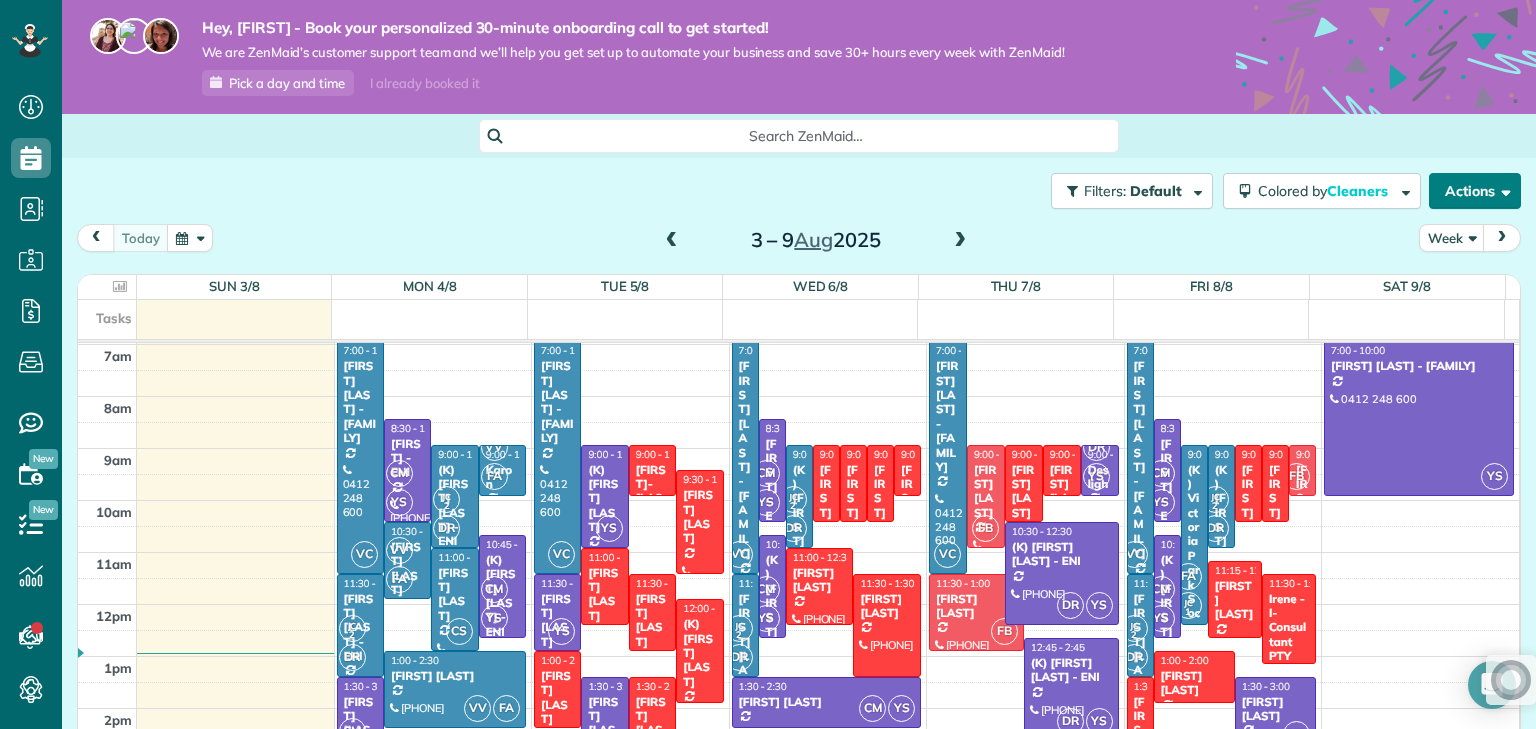 click at bounding box center (1502, 190) 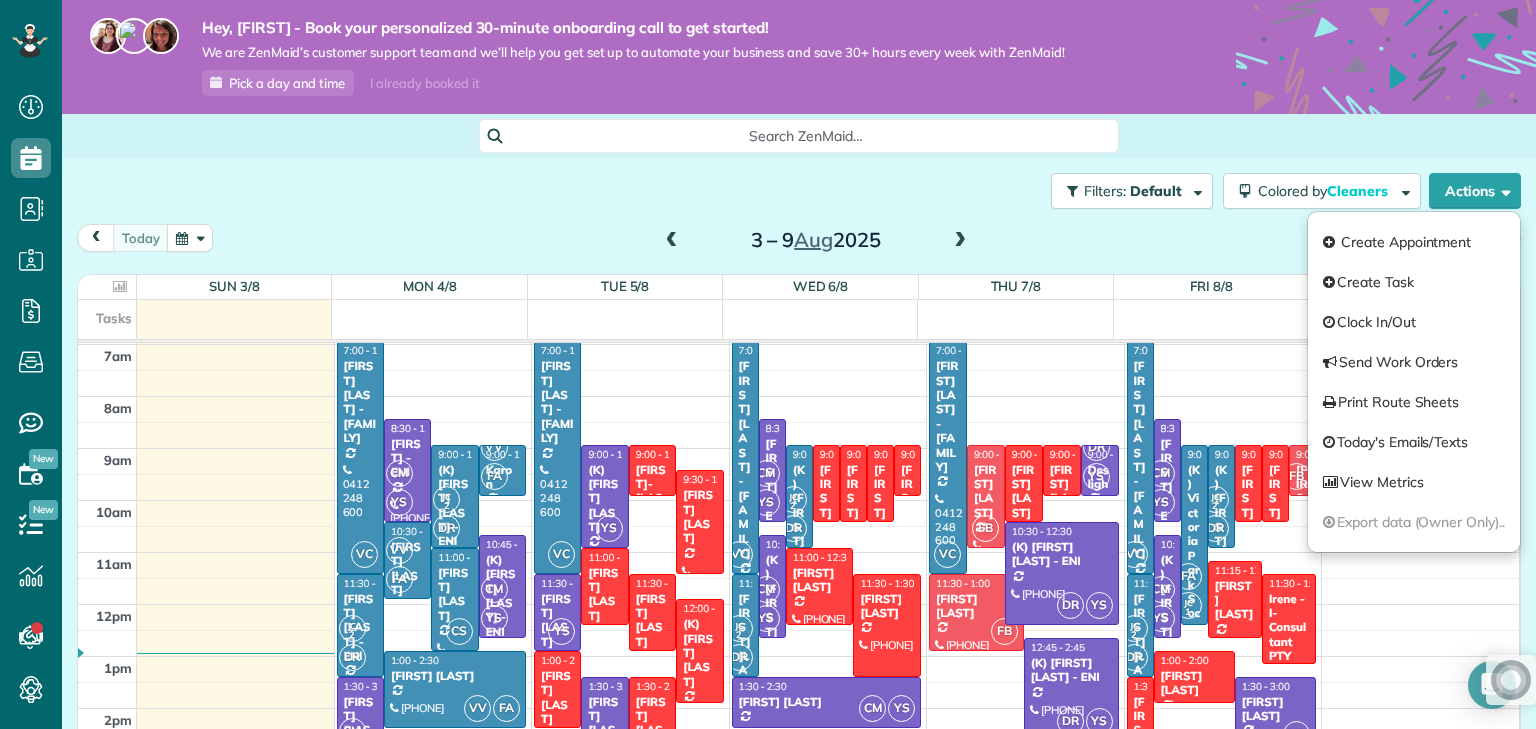 click 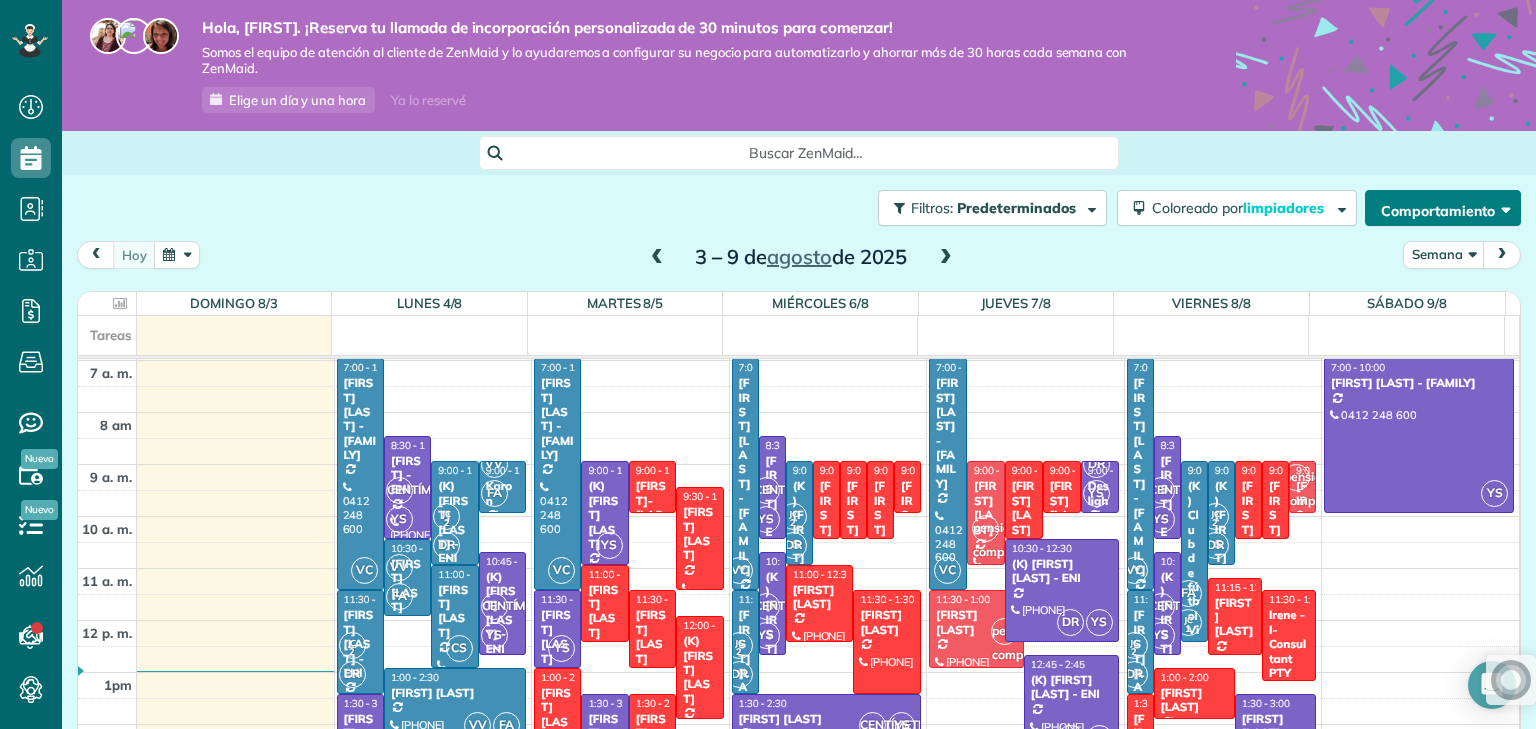 click on "Comportamiento" at bounding box center (1443, 208) 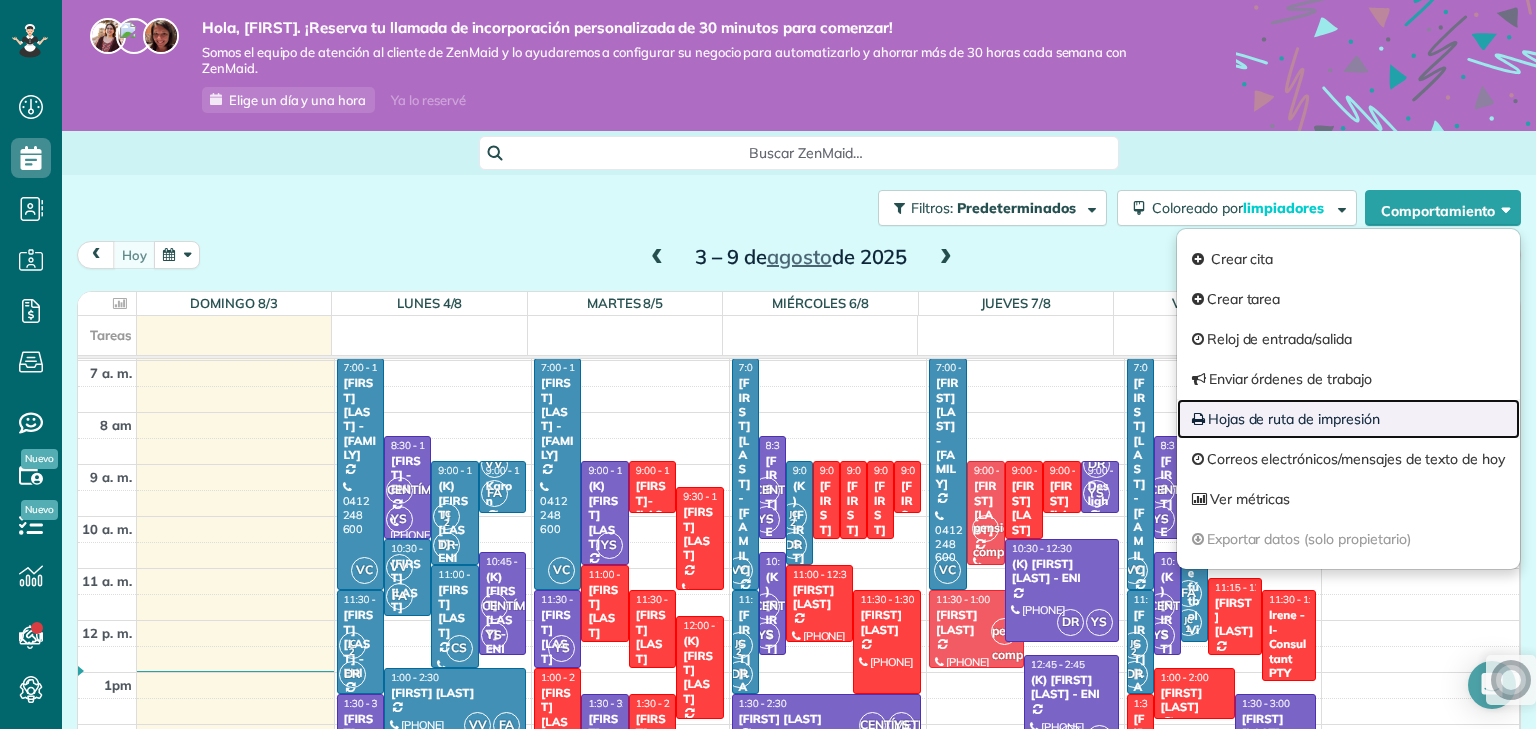 click on "Hojas de ruta de impresión" at bounding box center (1294, 419) 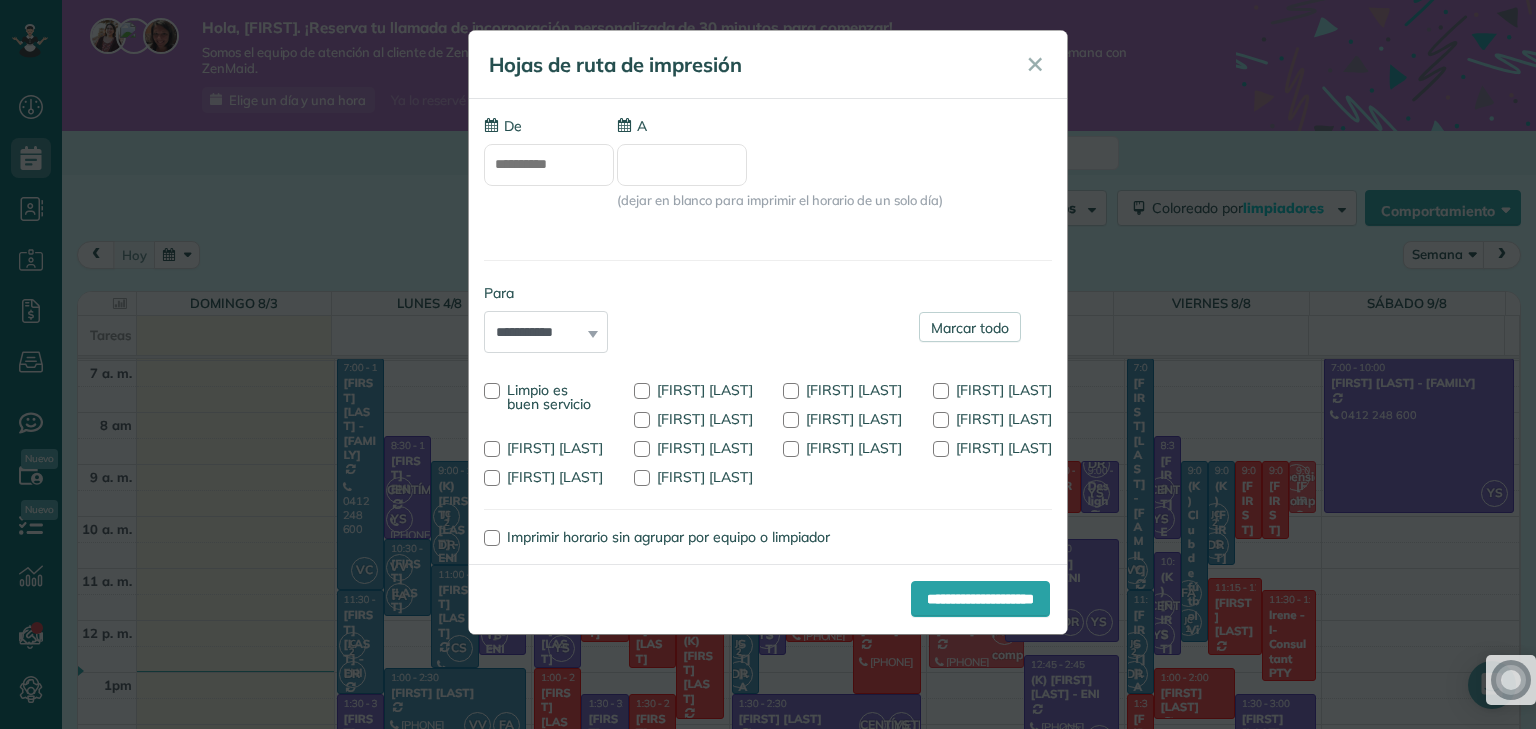type on "**********" 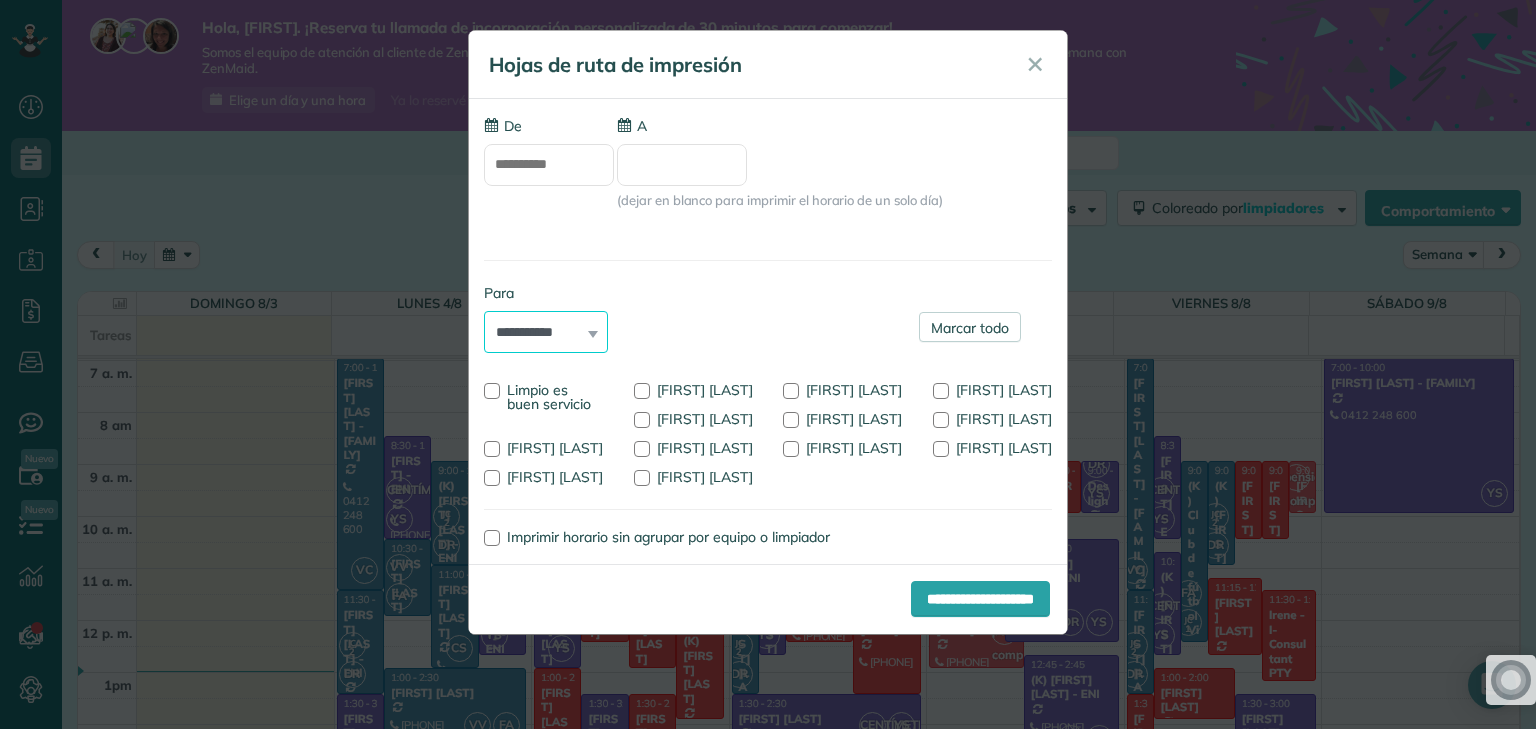 click on "**********" at bounding box center (546, 332) 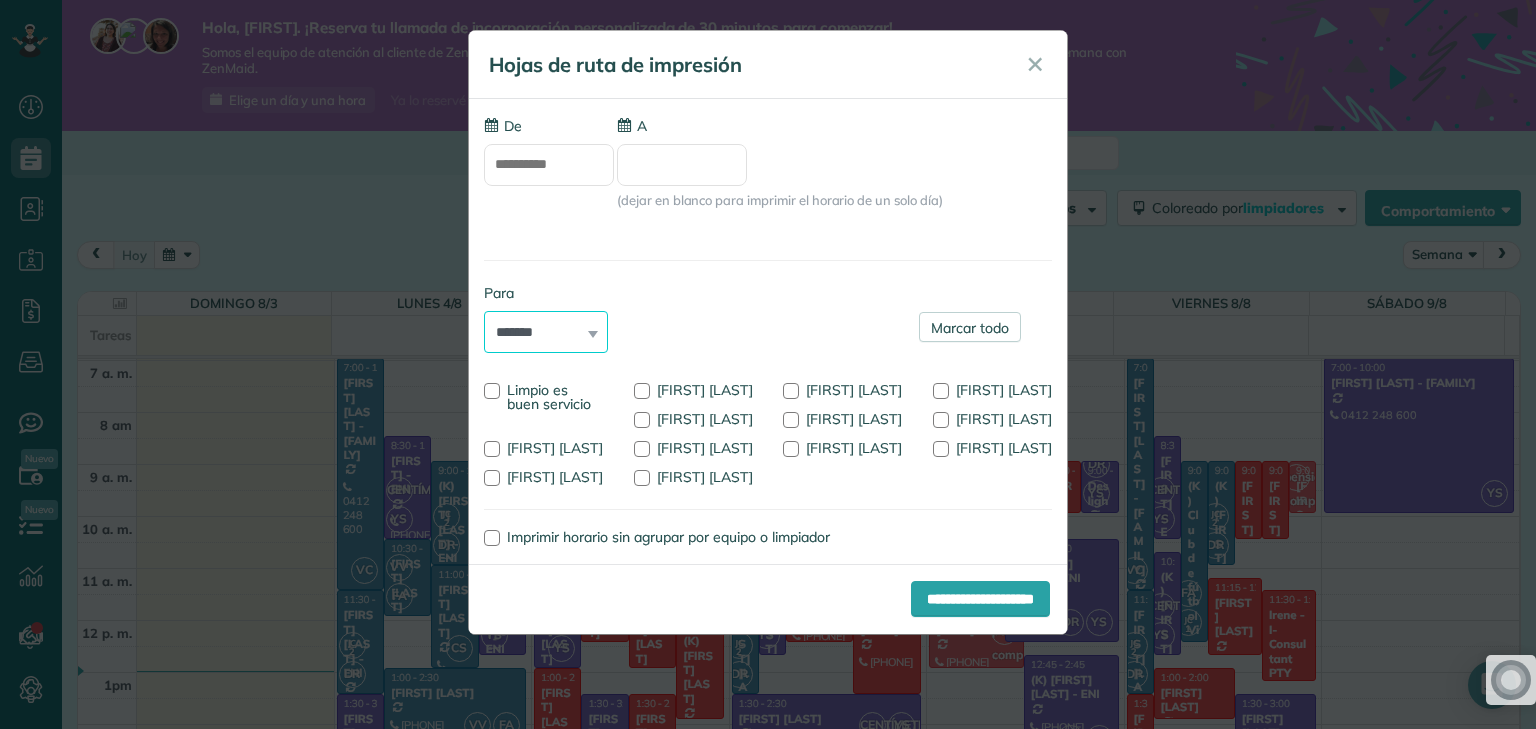 click on "**********" at bounding box center [546, 332] 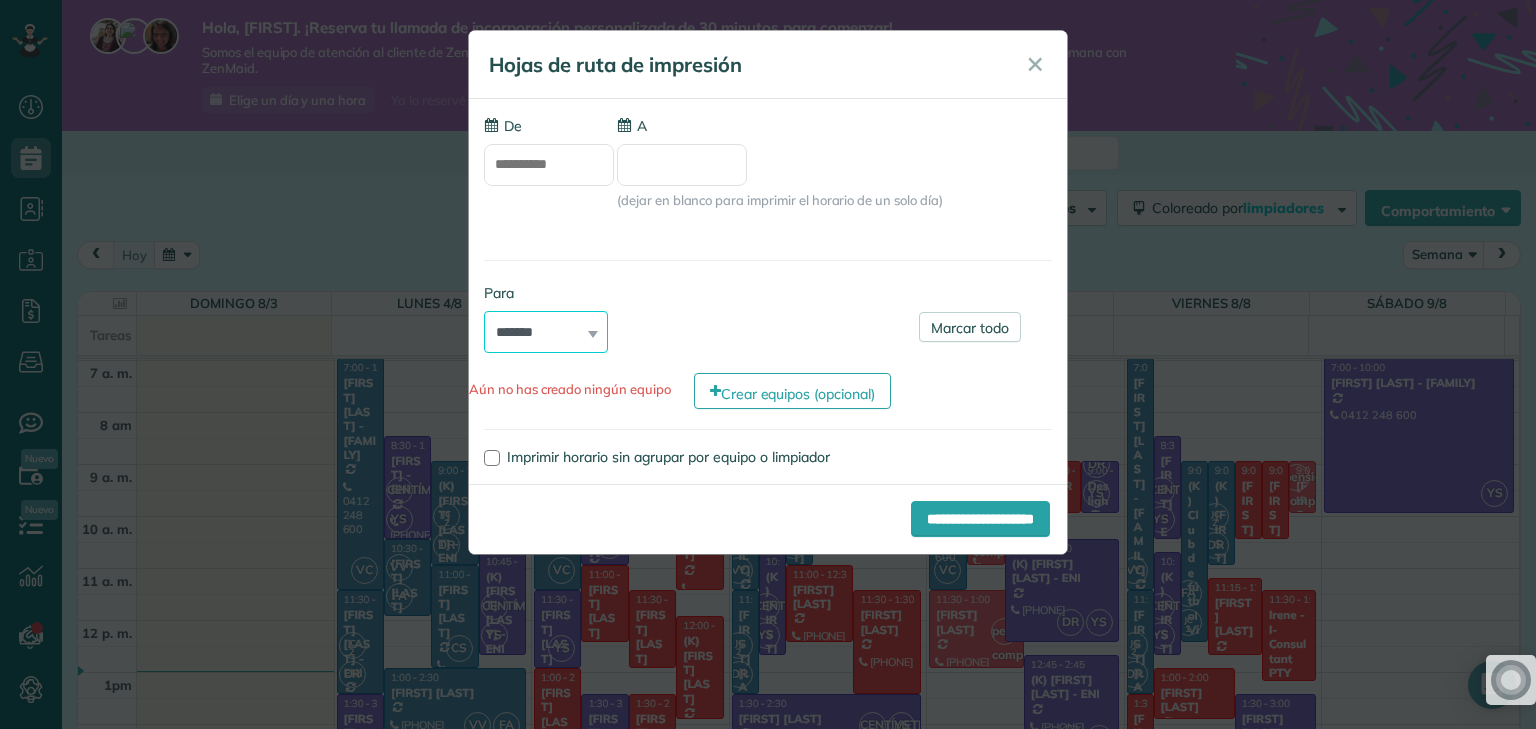 click on "**********" at bounding box center (546, 332) 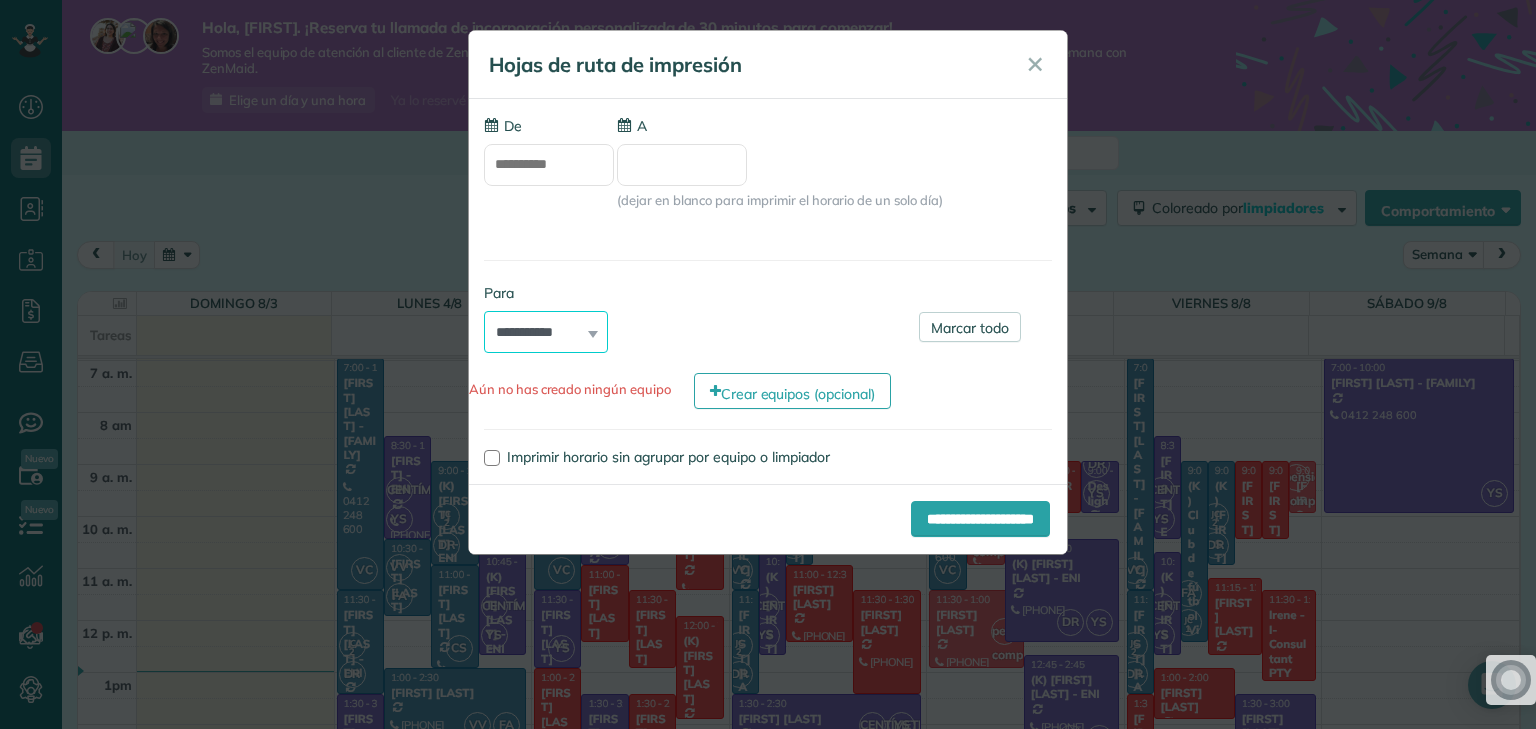 click on "**********" at bounding box center (546, 332) 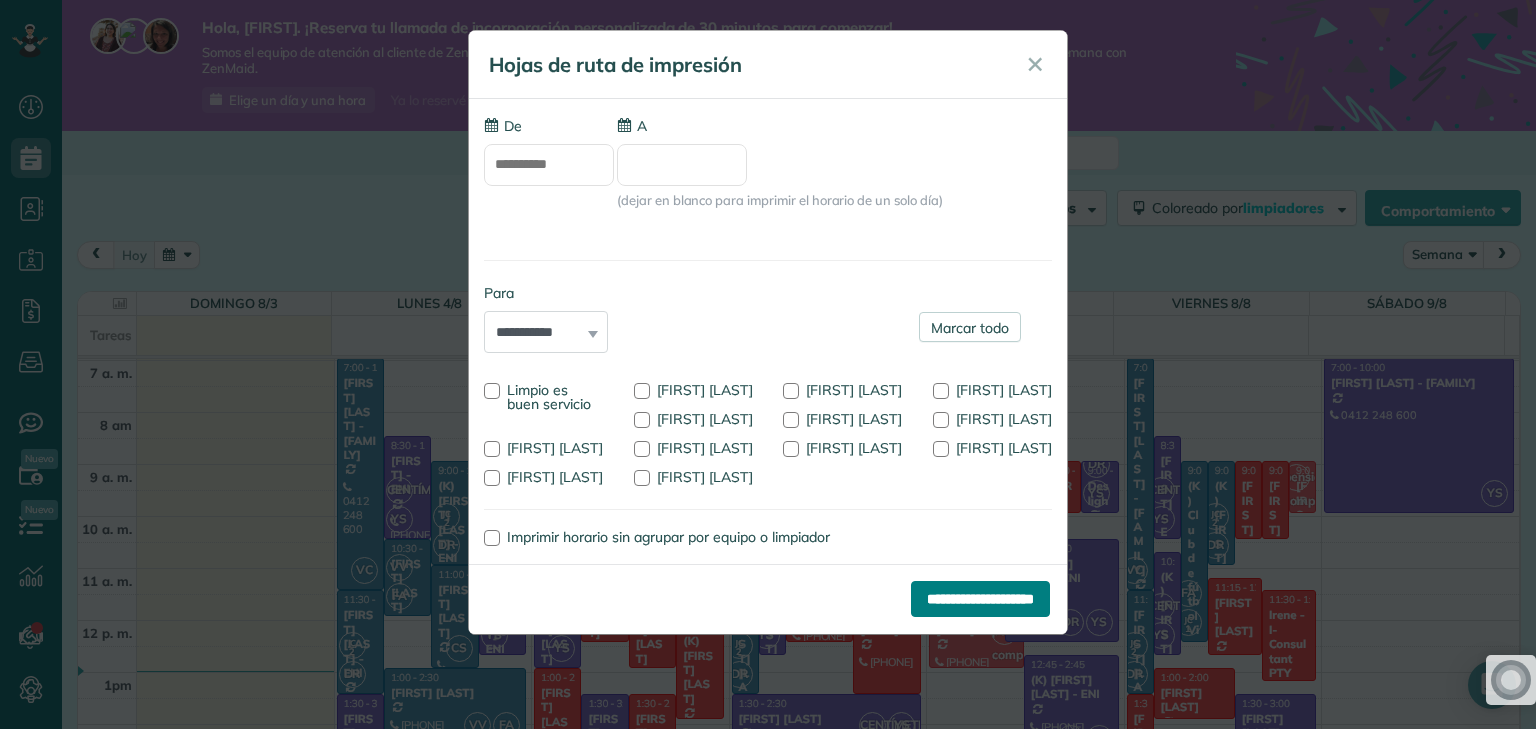 click on "**********" at bounding box center [980, 599] 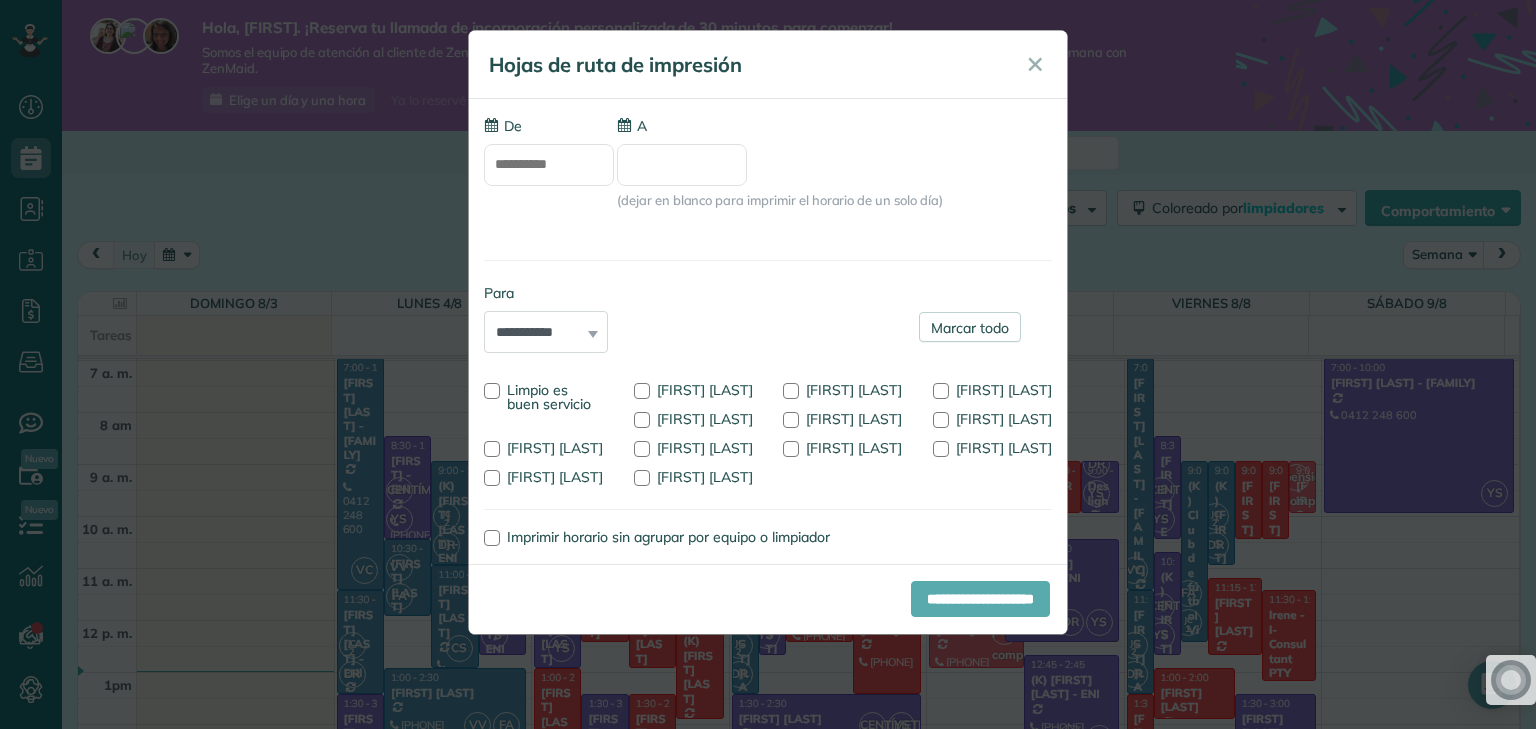 type on "**********" 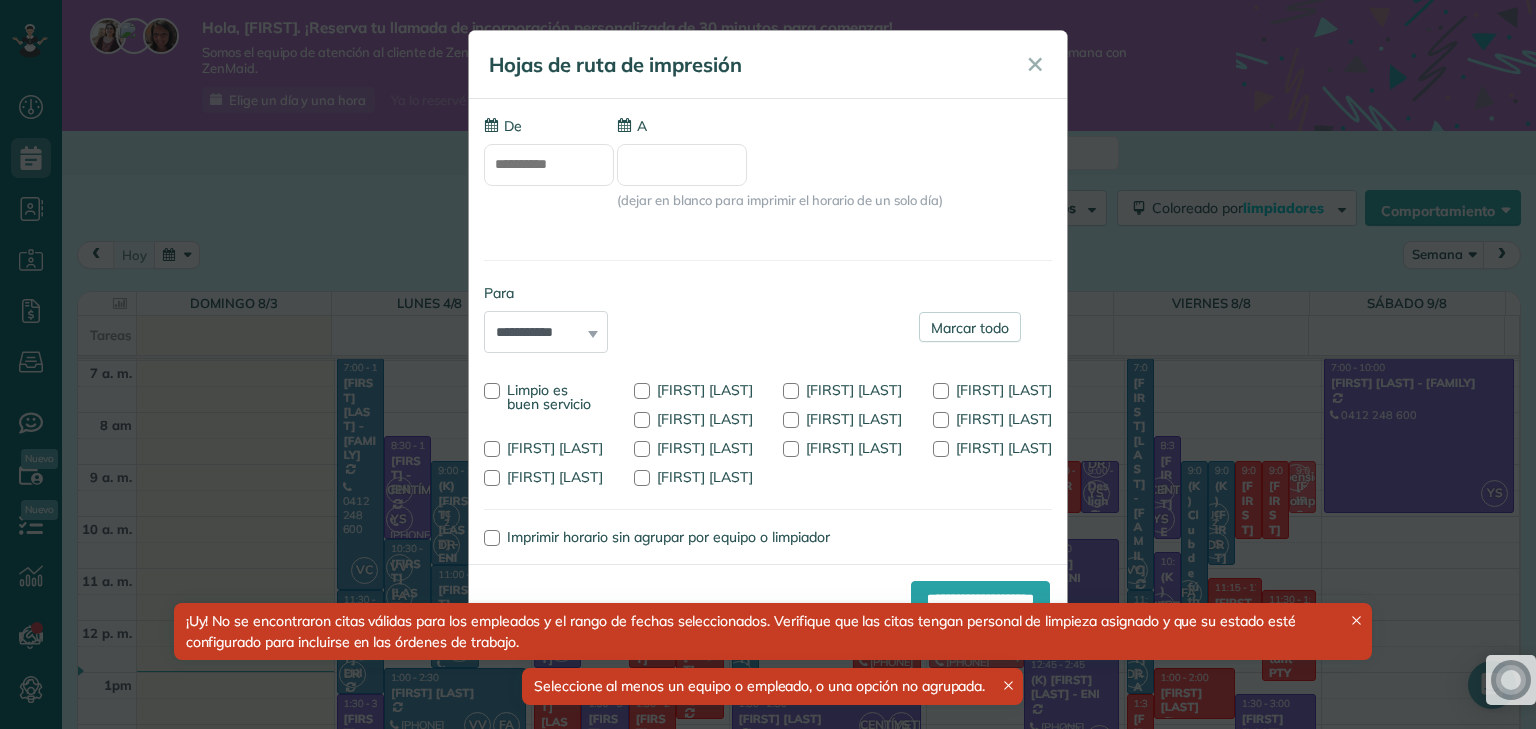 click on "✕" at bounding box center [1035, 64] 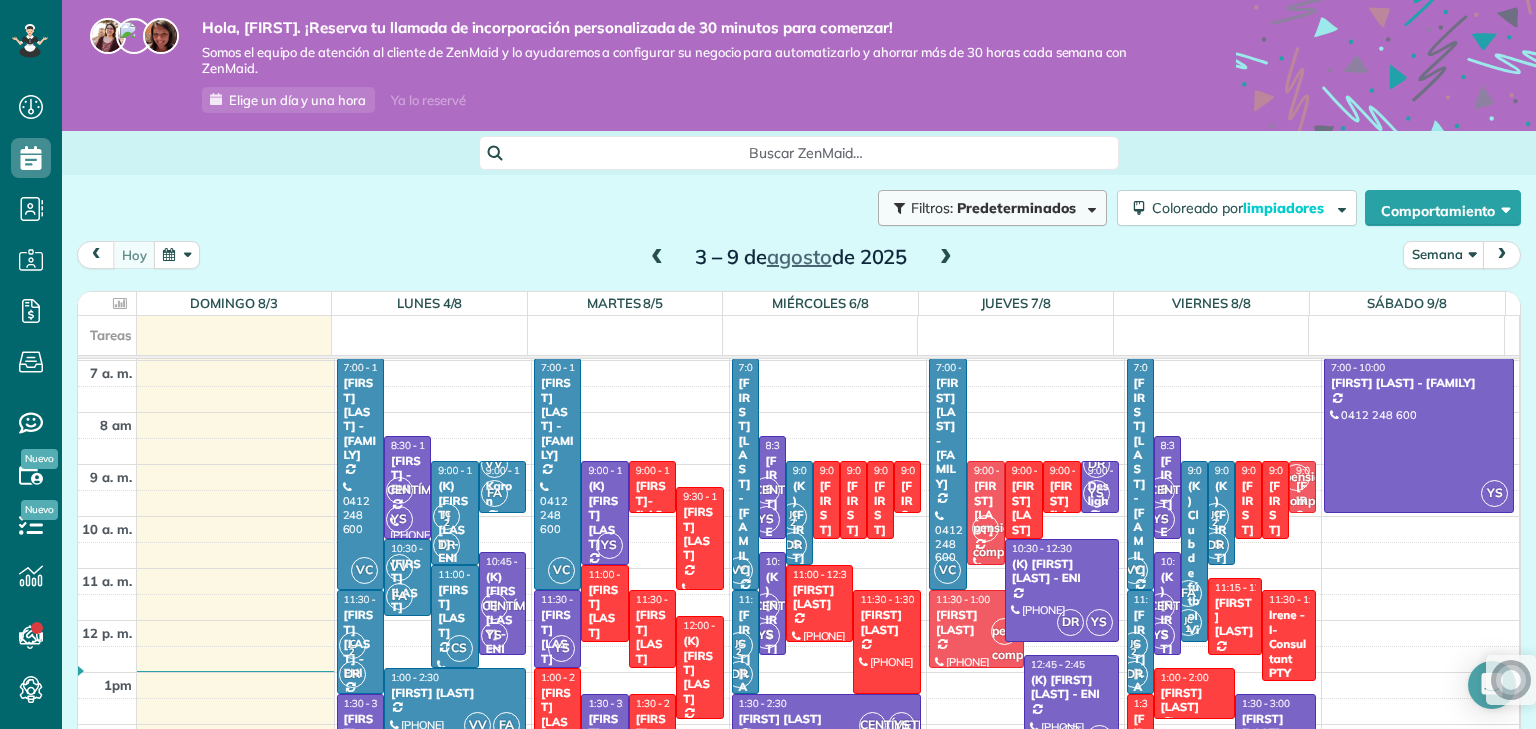 click at bounding box center [1088, 207] 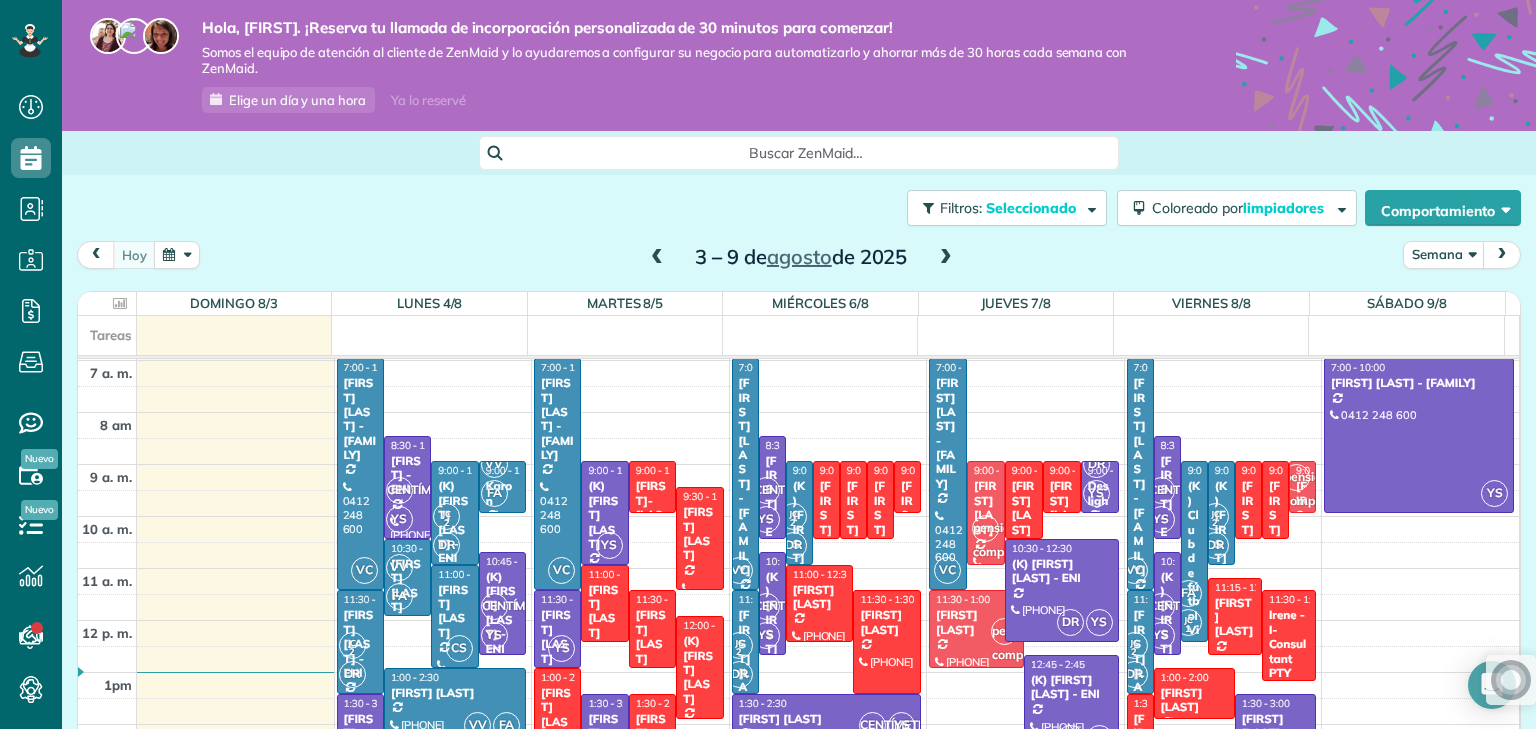 click on "Cerca
Filtros
Aplicar
Desmarcar todo
Limpiadores de pantallas
Limpio es buen servicio
Jessica Caro
Josefa Cobedo
Yetzabel Segura
Nelson Betancourt
Fabián Bazurto
Fabricio Arce" at bounding box center (768, 364) 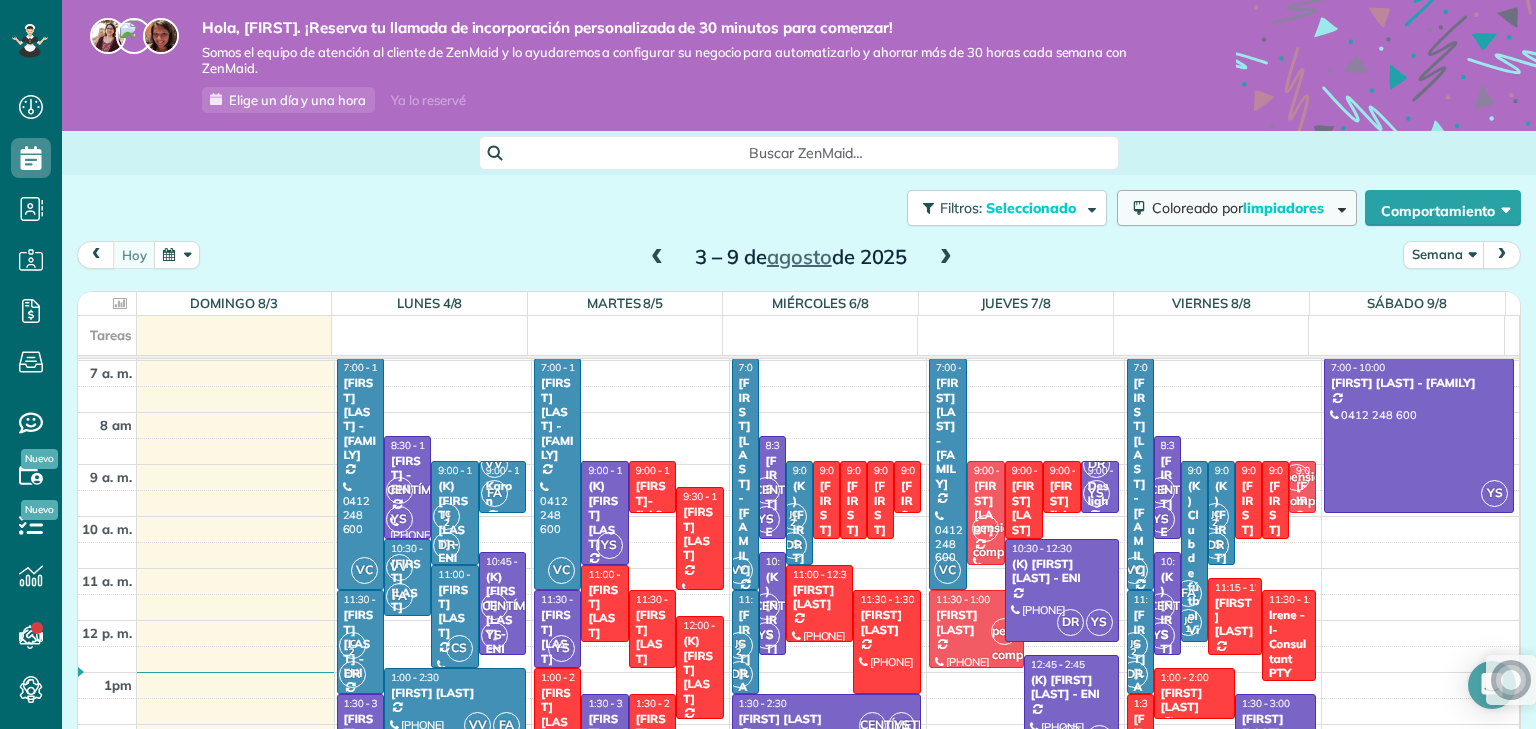 click at bounding box center [1338, 207] 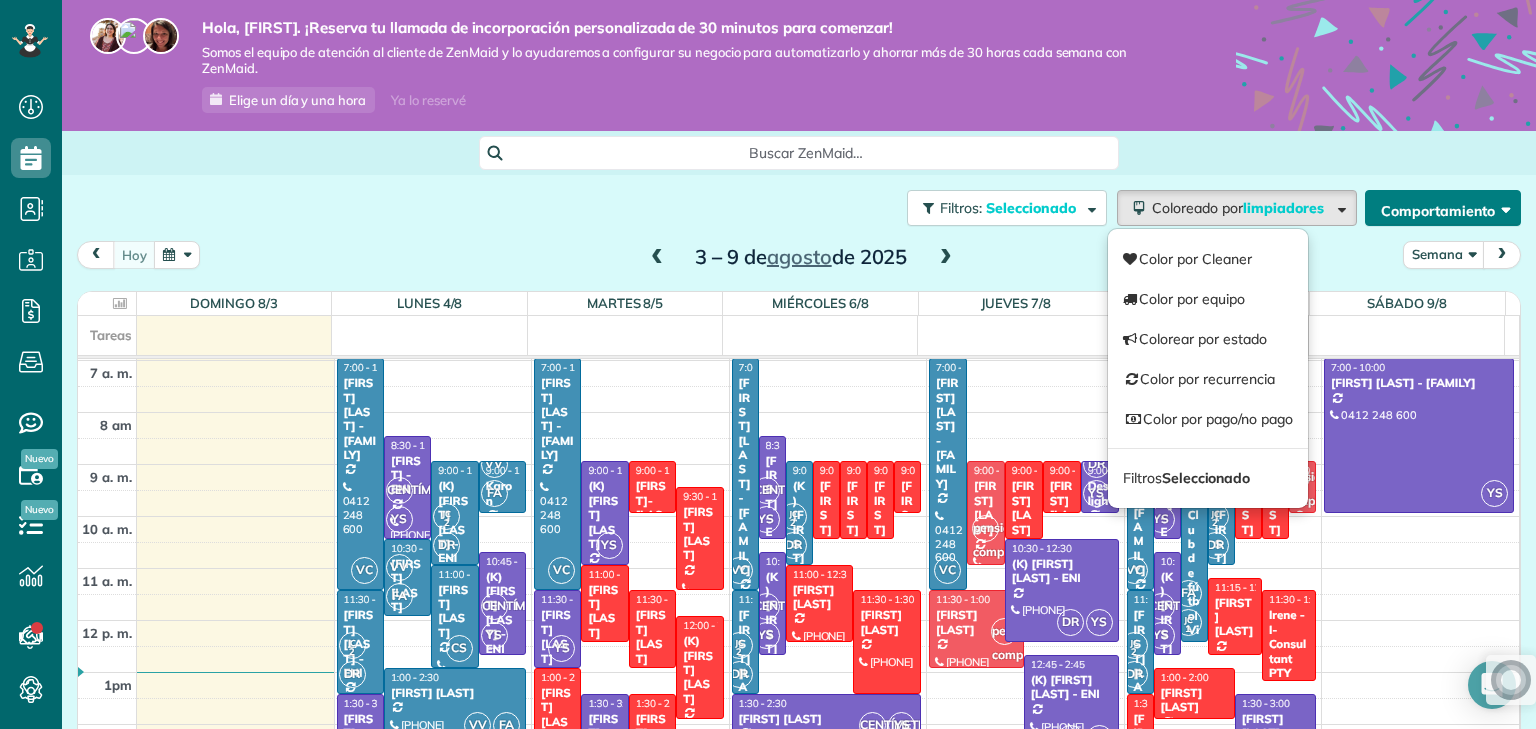 click at bounding box center [1502, 207] 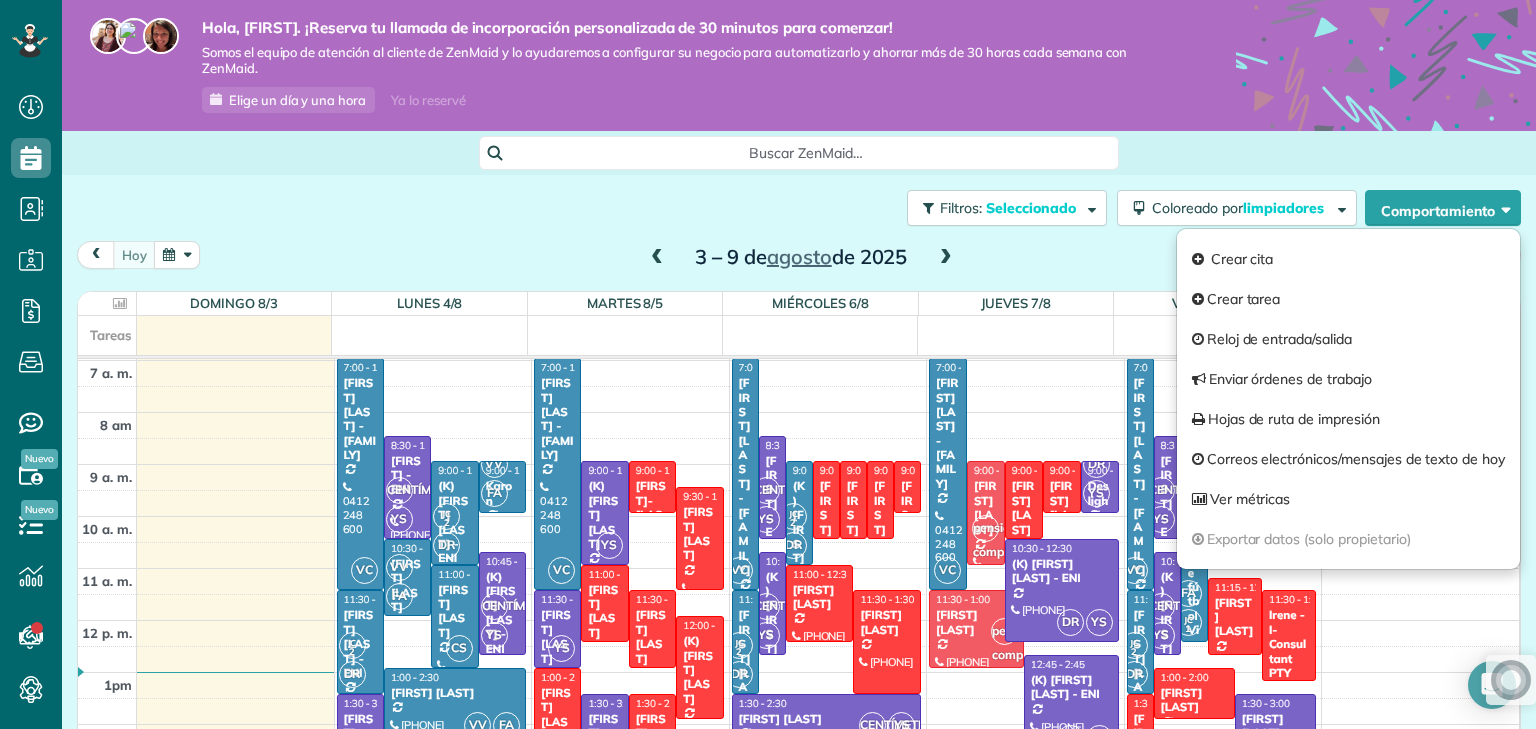 click on "Filtros:    Seleccionado
Coloreado por  limpiadores
Color por Cleaner
Color por equipo
Colorear por estado
Color por recurrencia
Color por pago/no pago
Filtros  Seleccionado
Cambios de horario
Comportamiento
Crear cita
Crear tarea
Reloj de entrada/salida
Enviar órdenes de trabajo
Hojas de ruta de impresión
Correos electrónicos/mensajes de texto de hoy" at bounding box center [799, 208] 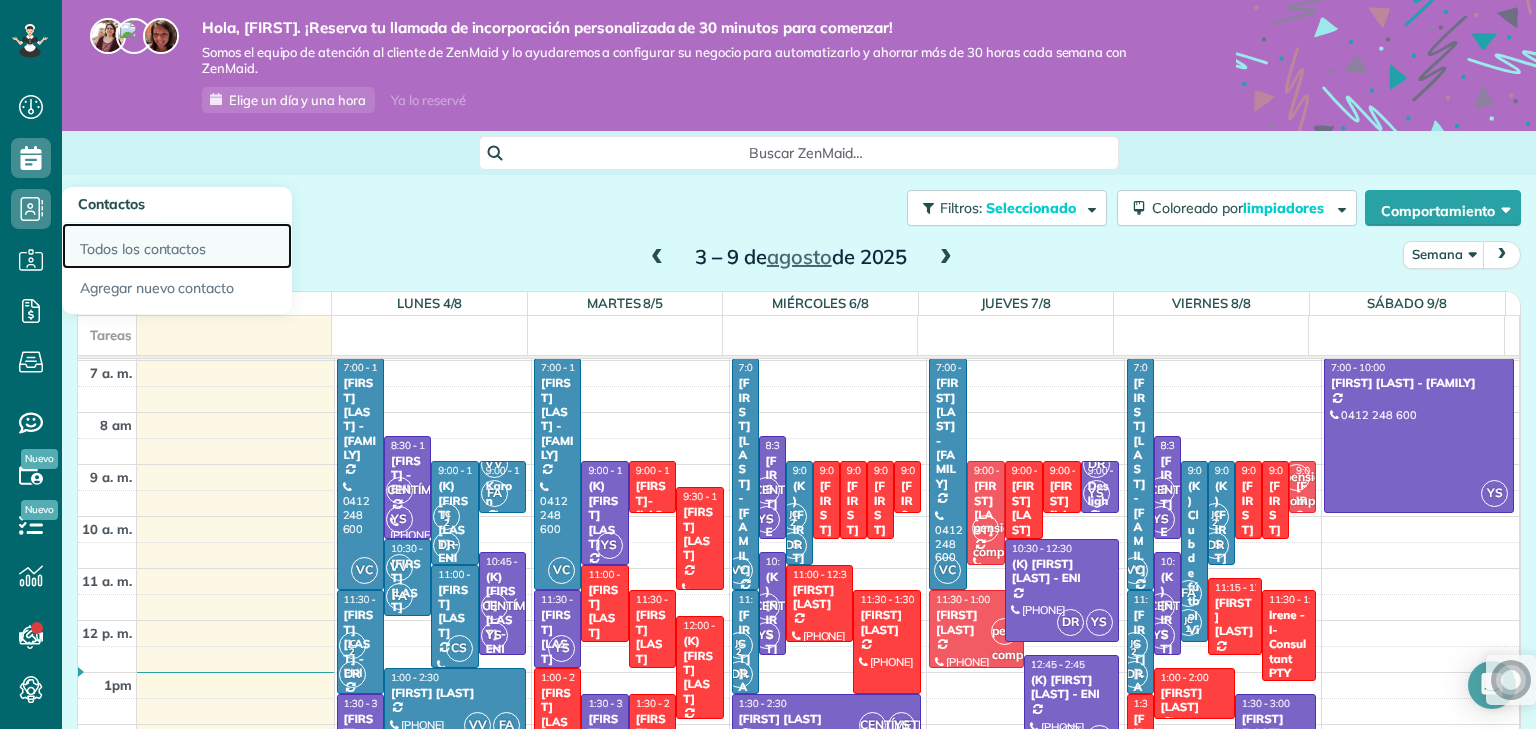 click on "Todos los contactos" at bounding box center [143, 249] 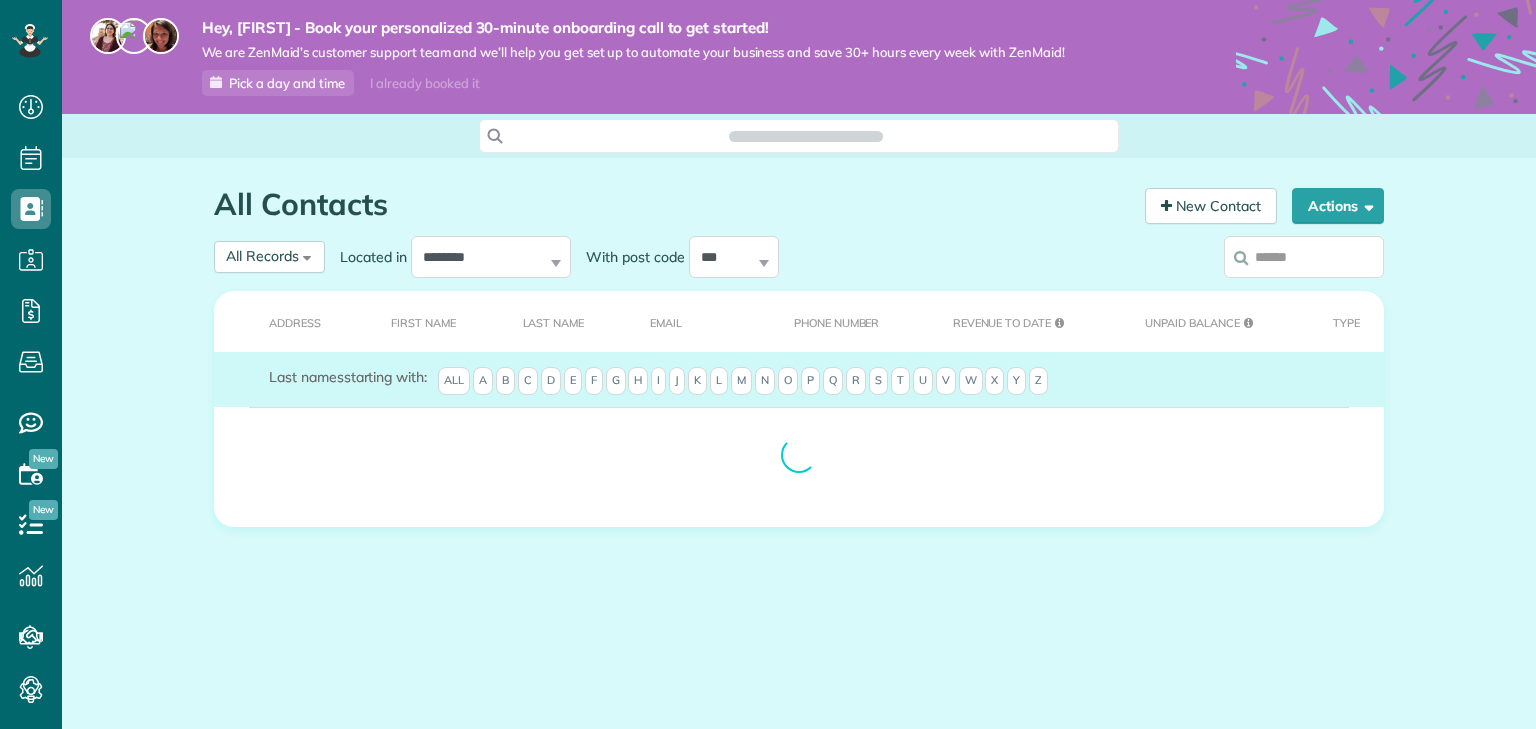 scroll, scrollTop: 0, scrollLeft: 0, axis: both 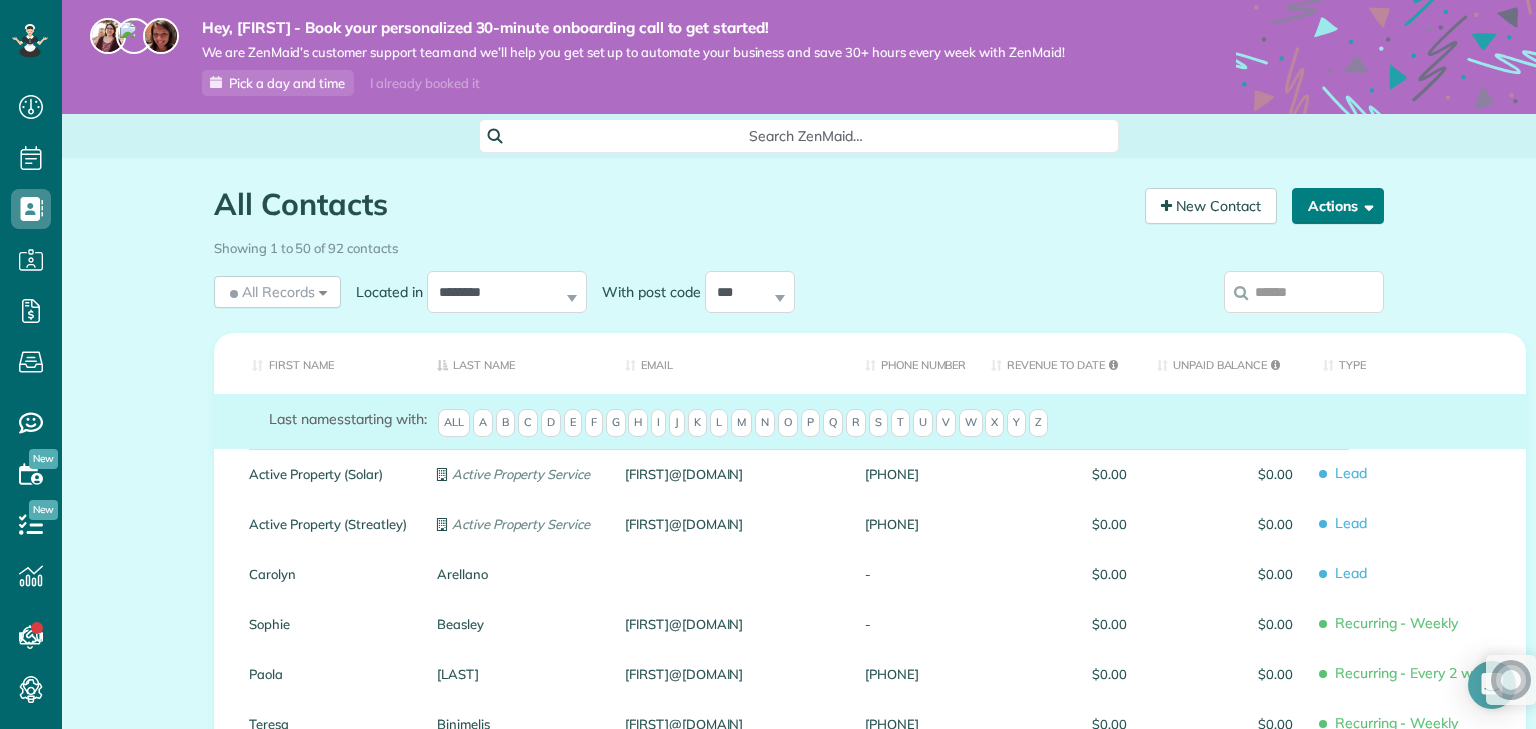 click on "Actions" at bounding box center (1338, 206) 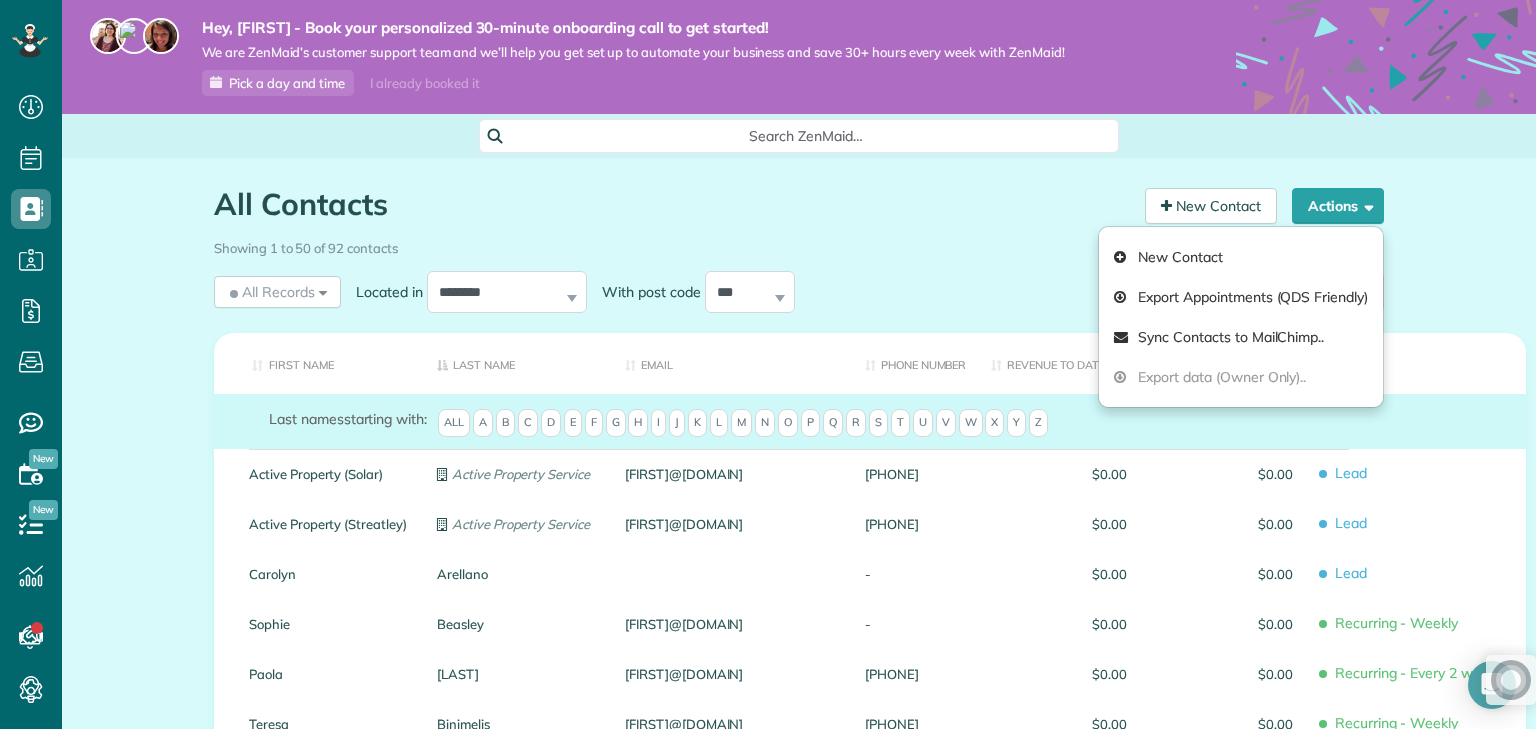 click on "All Contacts
Contacts in ZenMaid [2 min]" at bounding box center [672, 209] 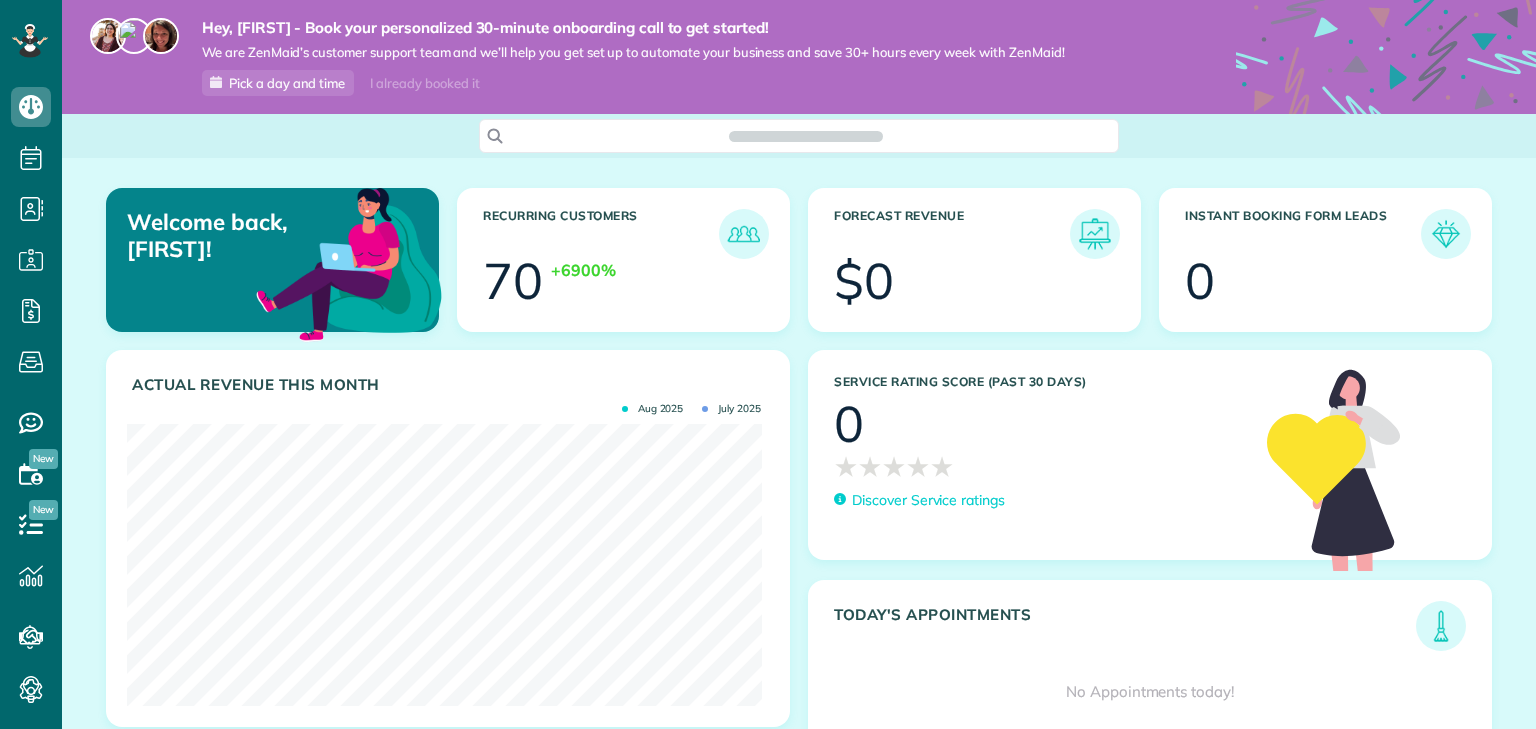 scroll, scrollTop: 0, scrollLeft: 0, axis: both 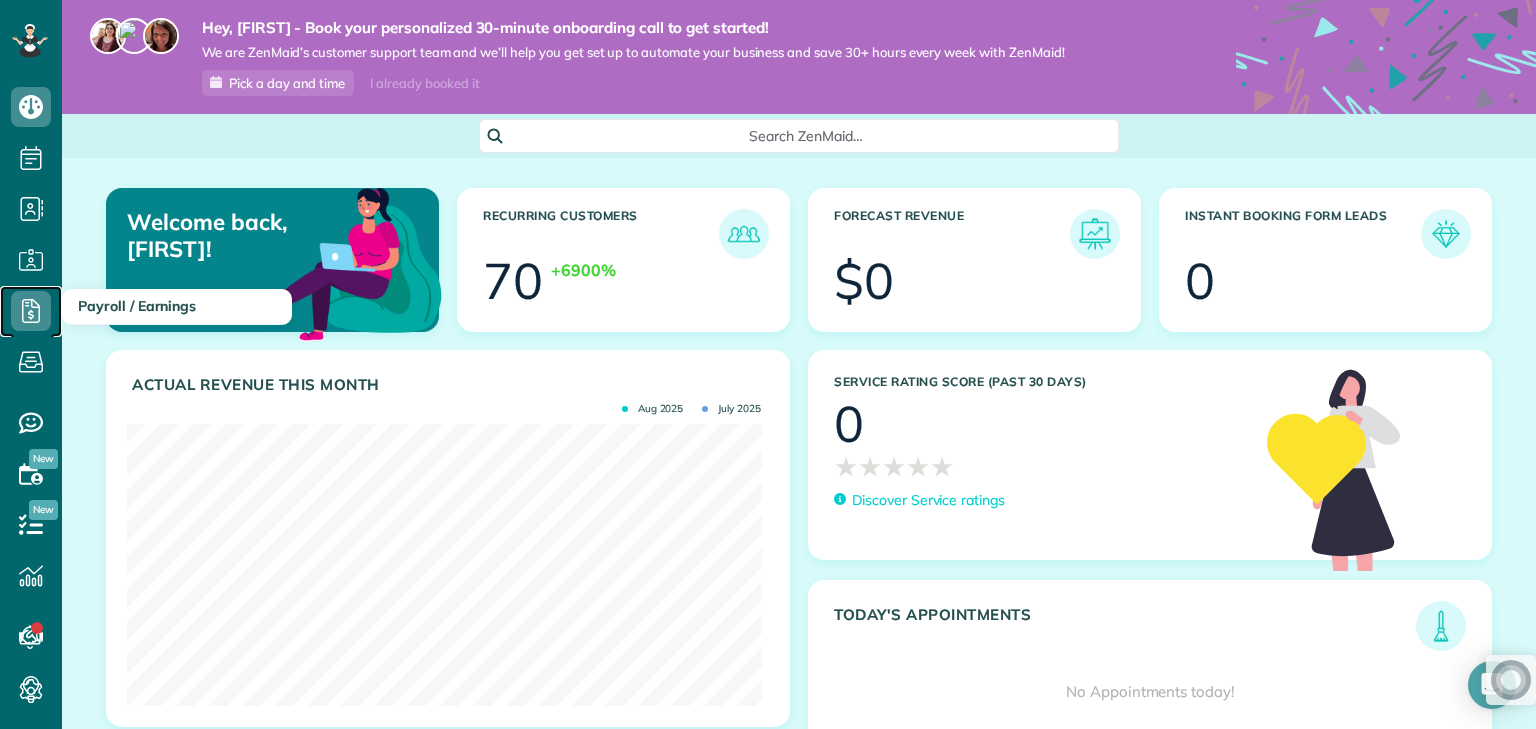 click 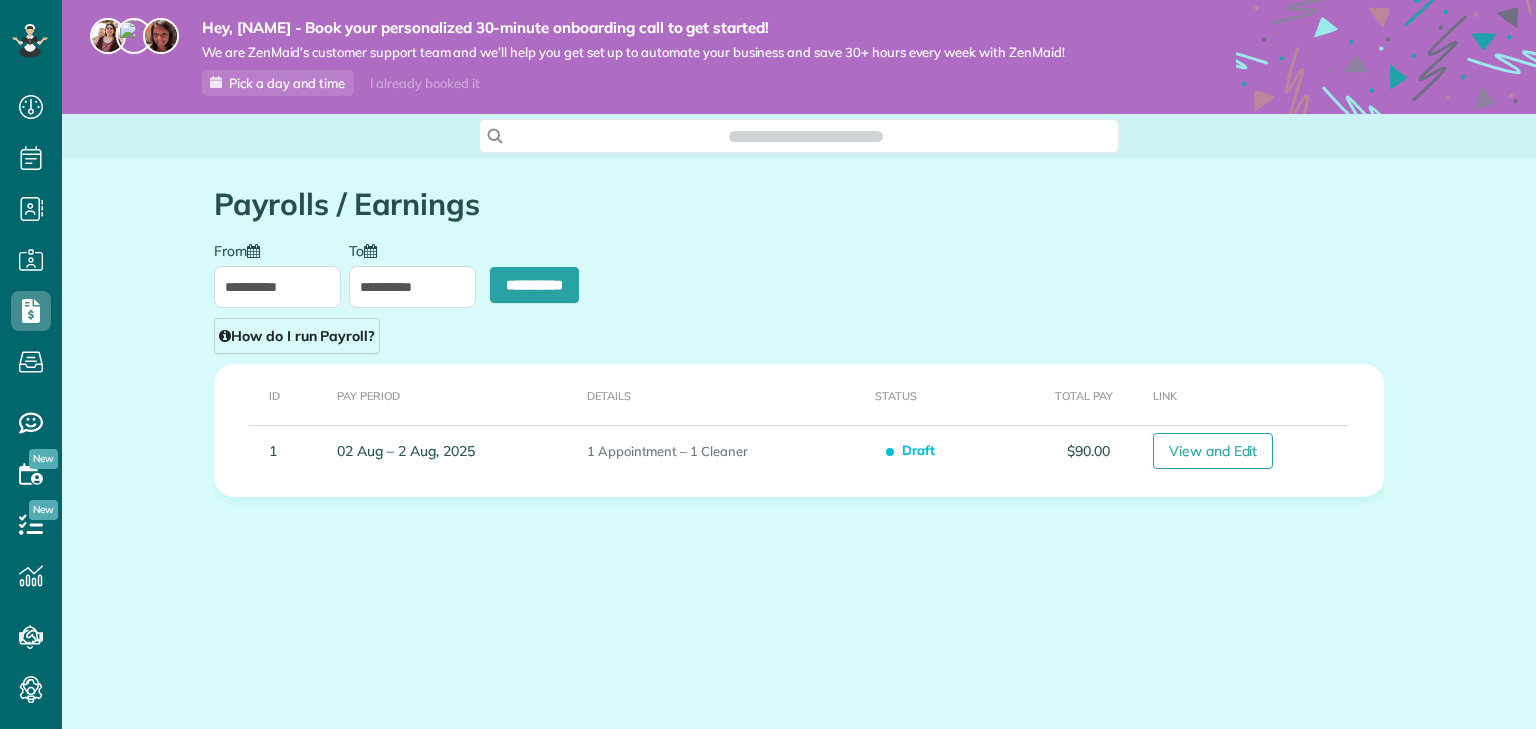 scroll, scrollTop: 0, scrollLeft: 0, axis: both 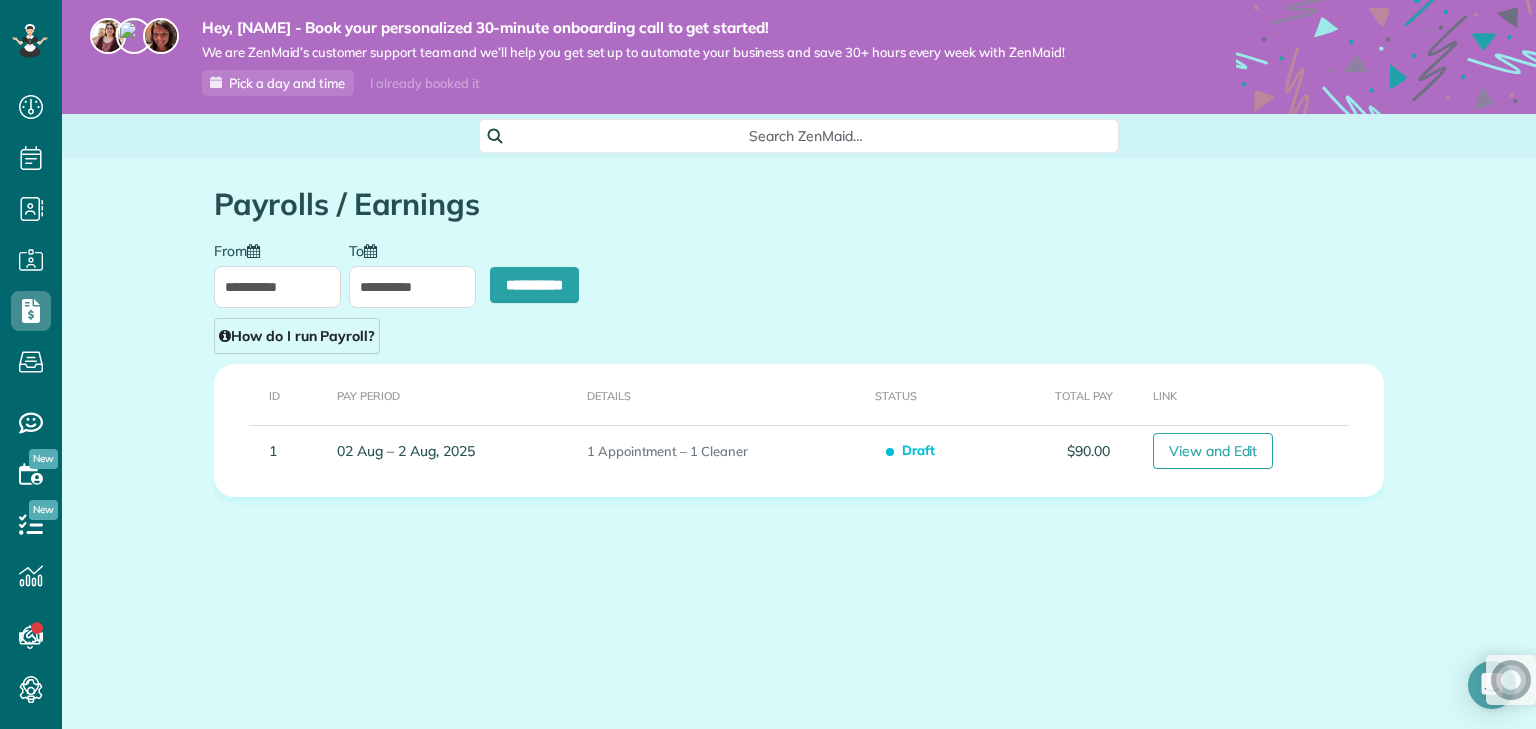 type on "**********" 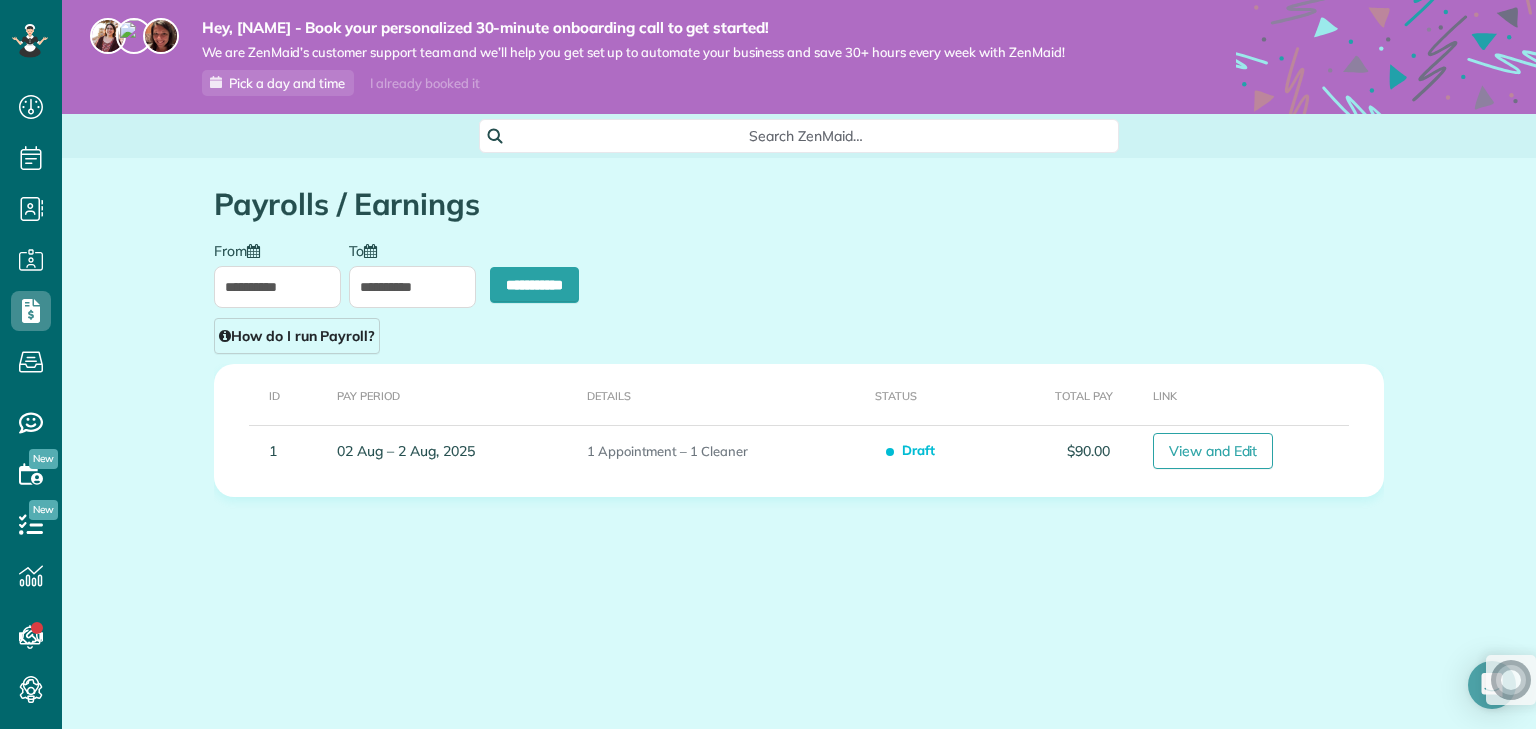 type on "**********" 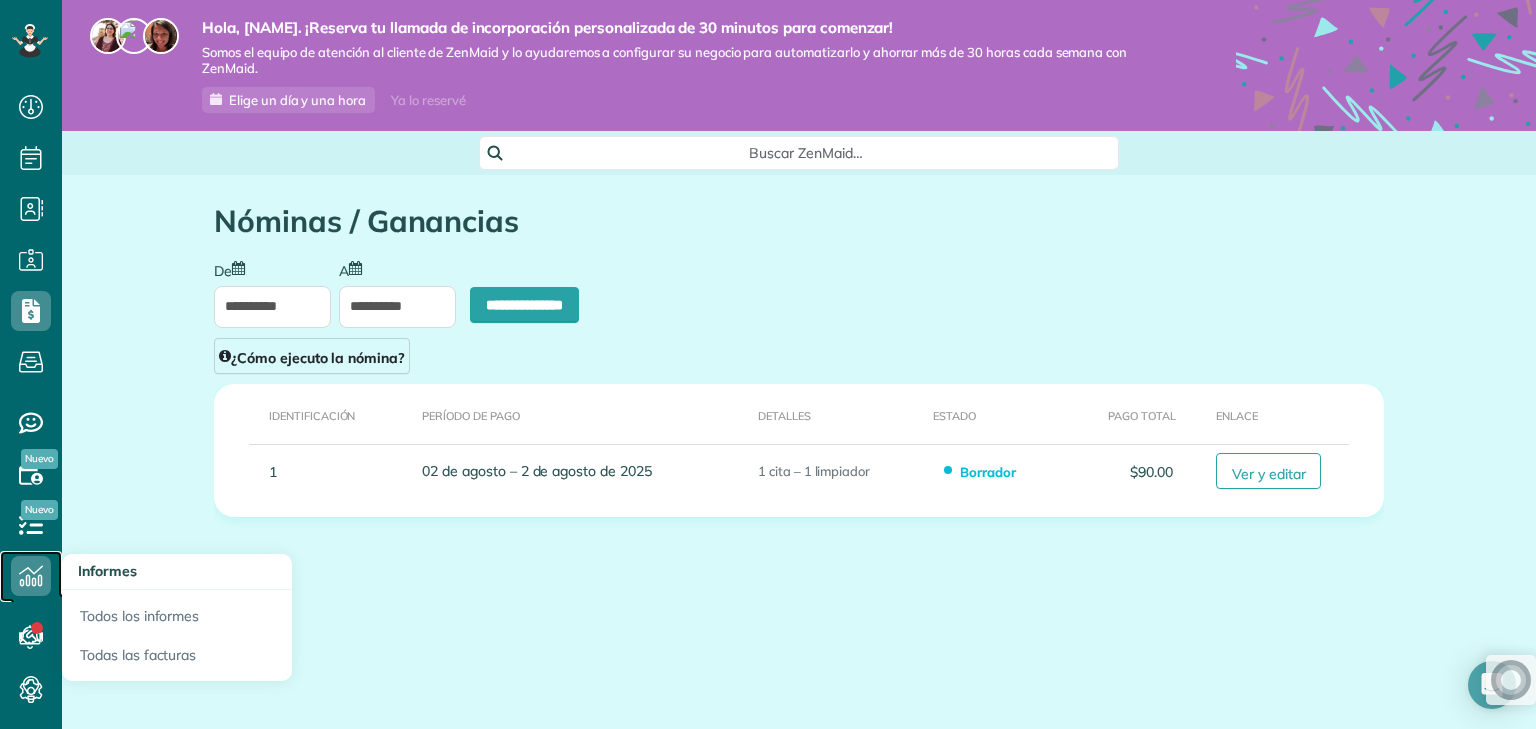 click 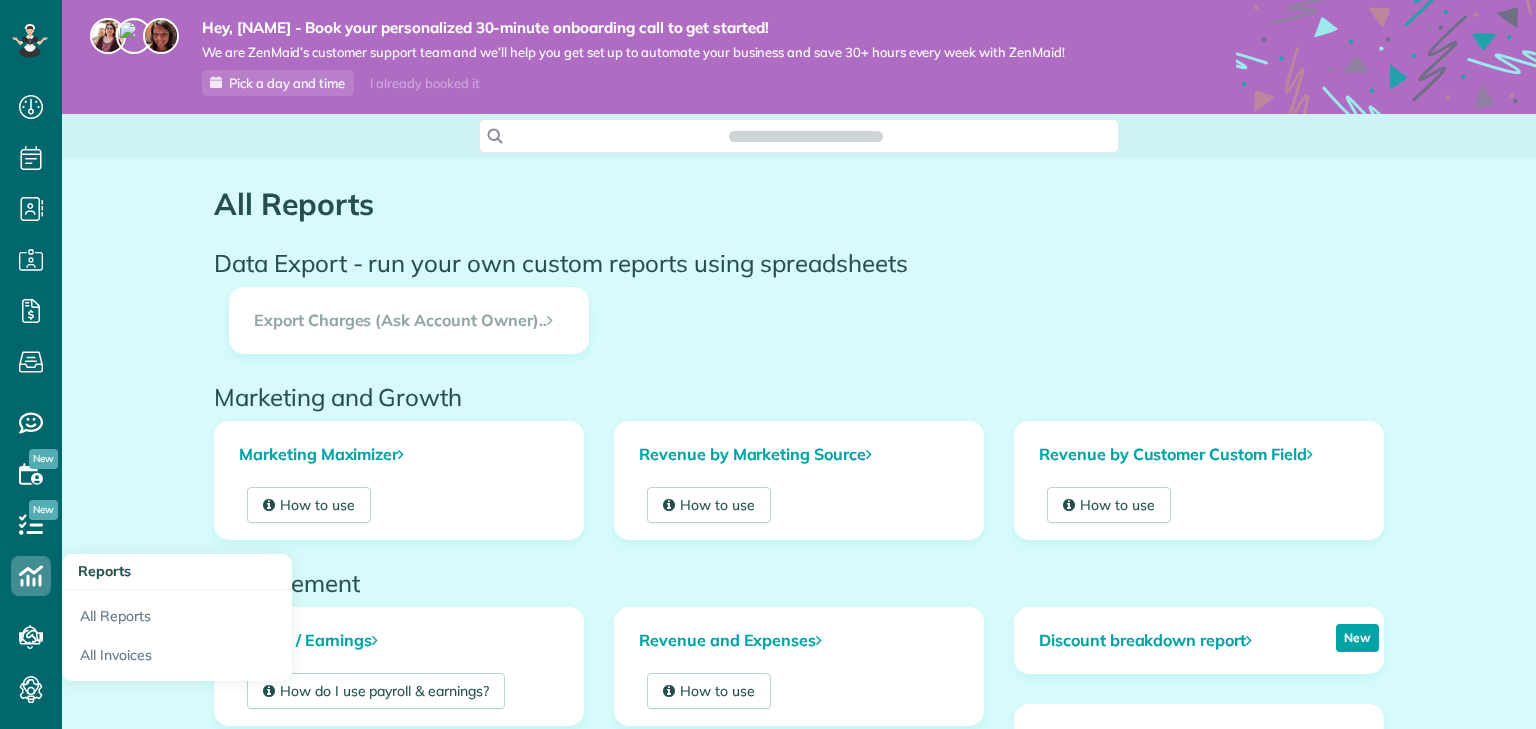 scroll, scrollTop: 0, scrollLeft: 0, axis: both 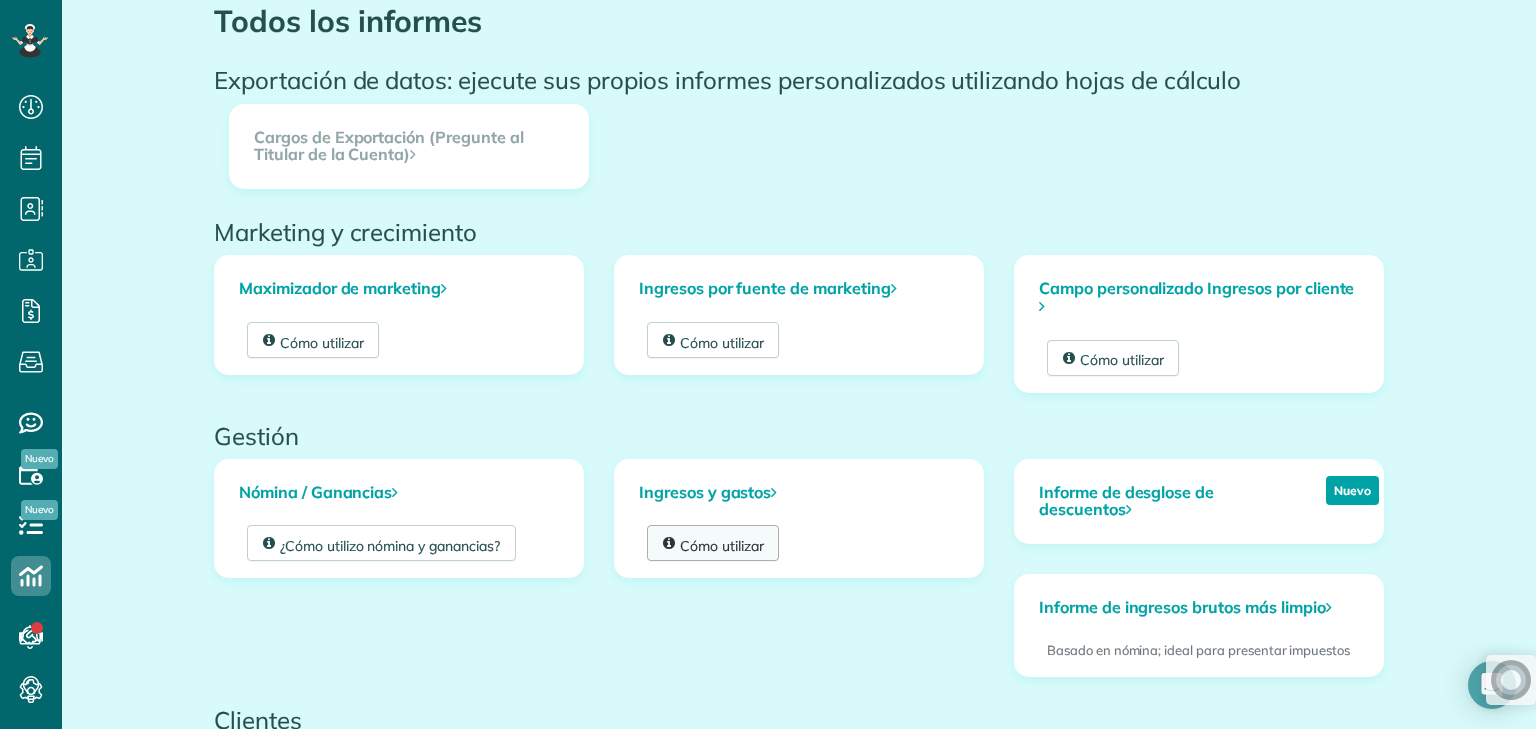 click on "Cómo utilizar" at bounding box center (722, 546) 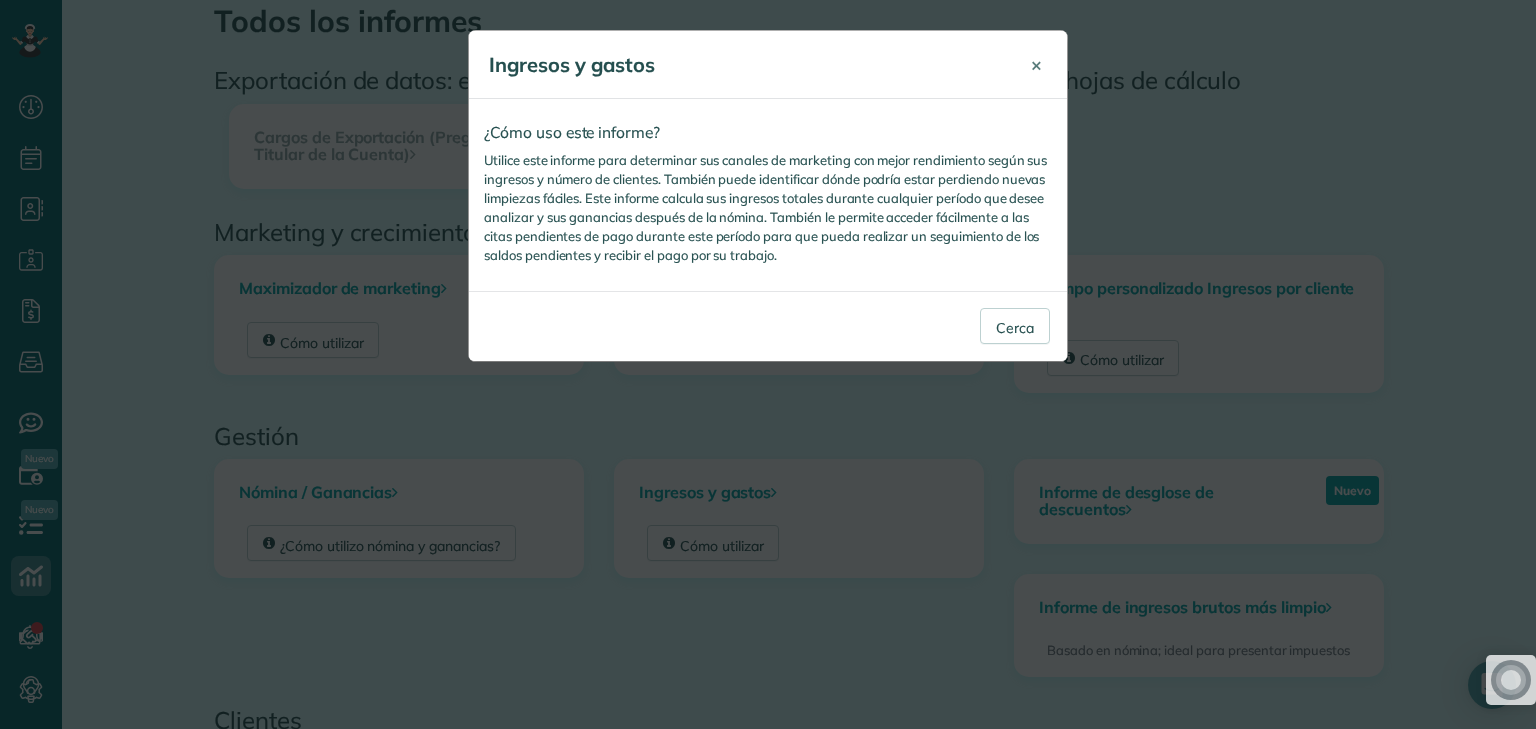 click on "×" at bounding box center (1036, 65) 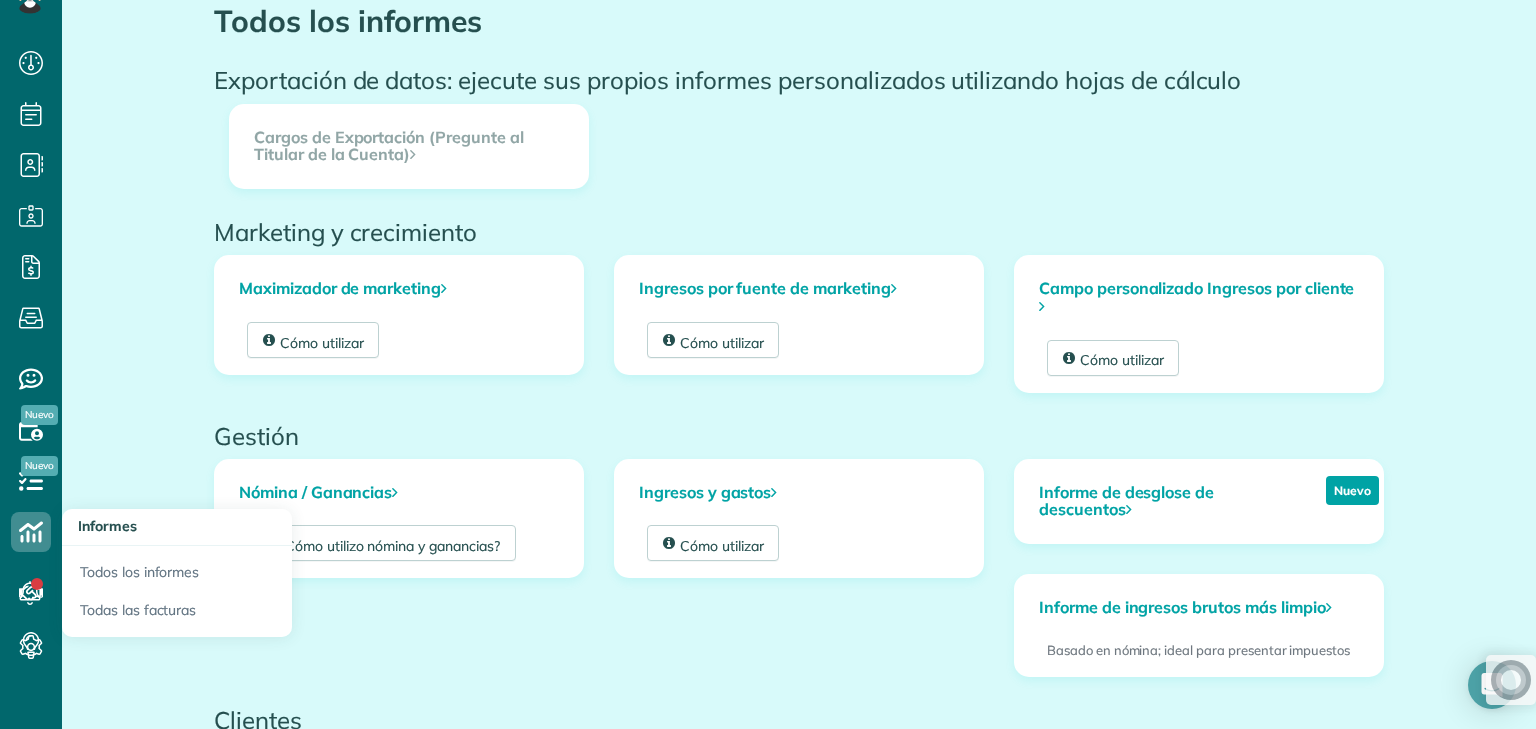 scroll, scrollTop: 0, scrollLeft: 0, axis: both 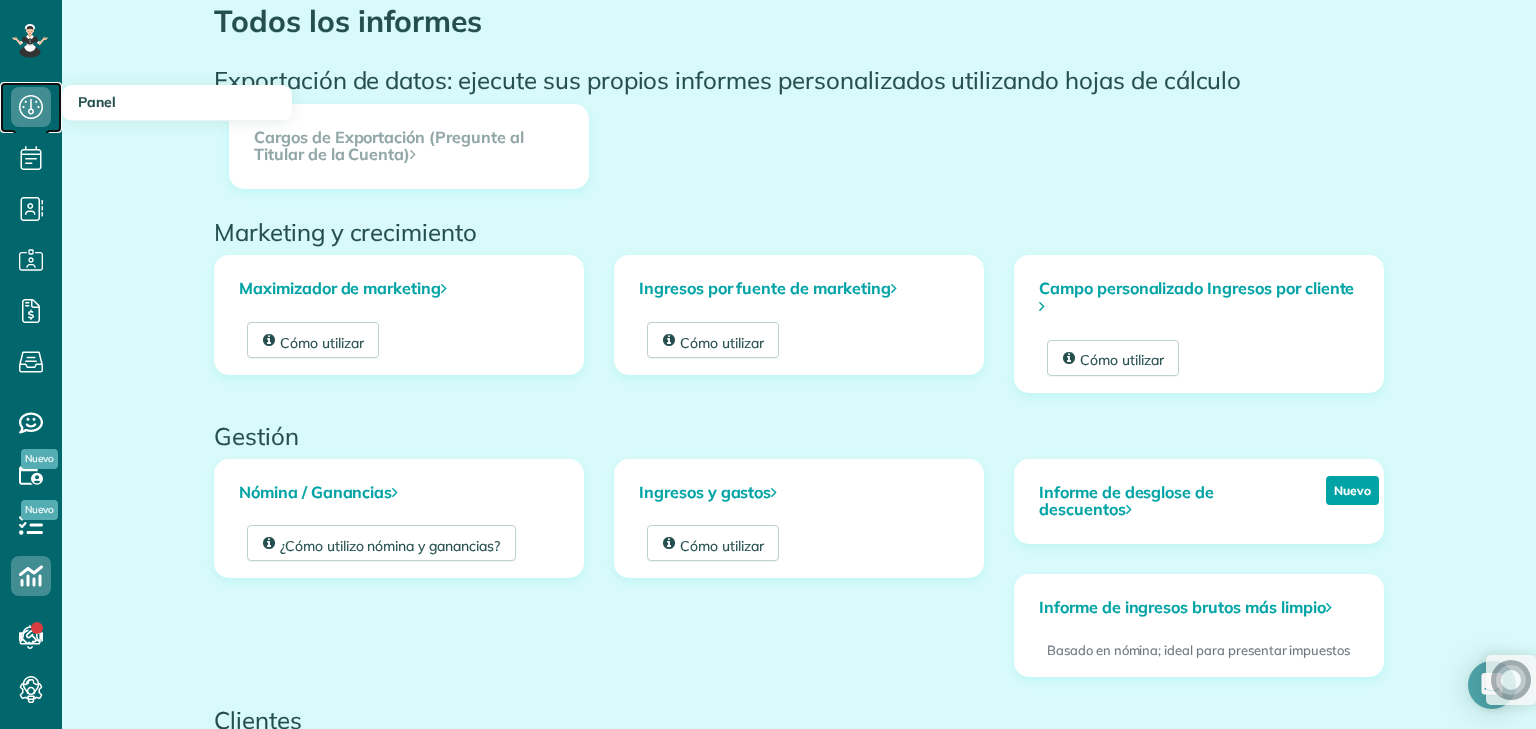 click 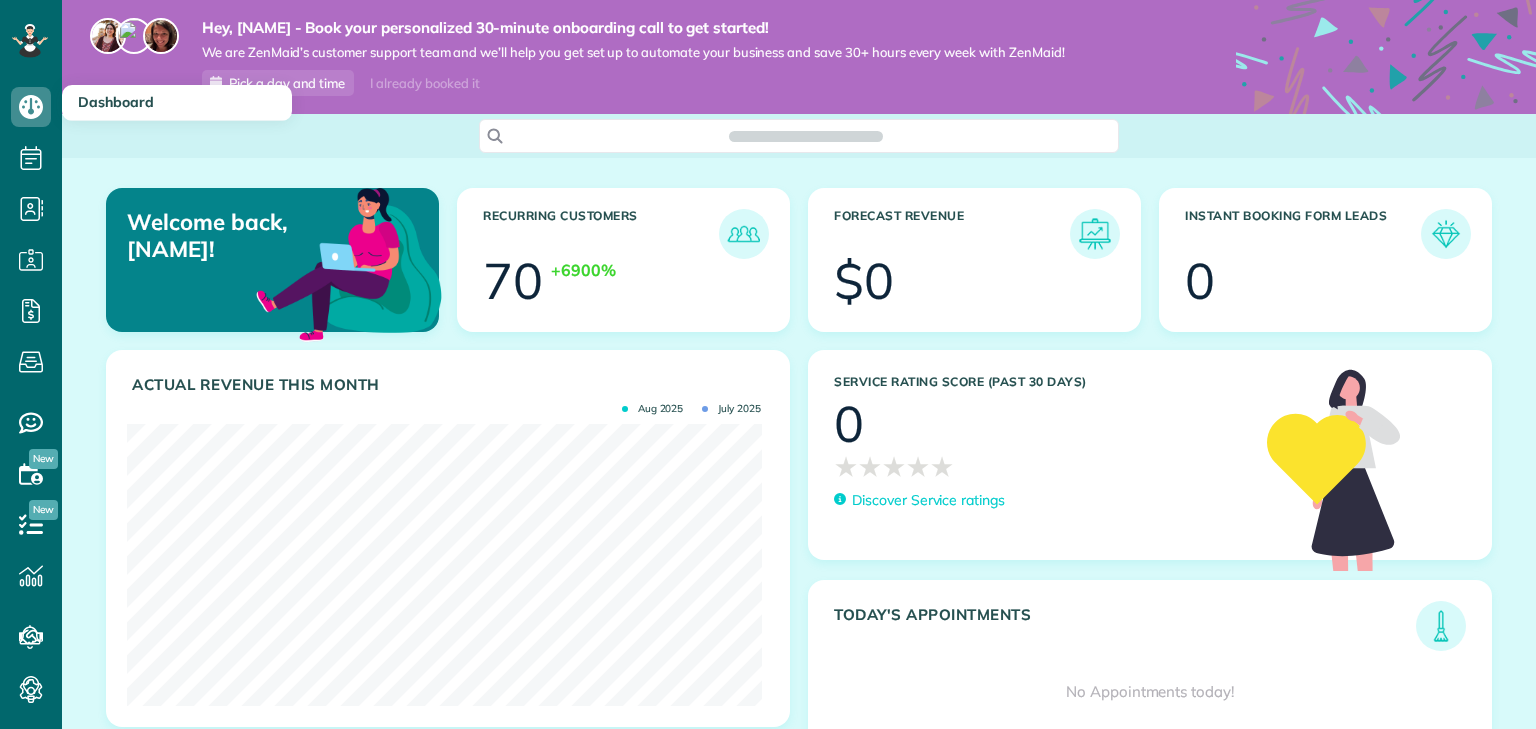 scroll, scrollTop: 0, scrollLeft: 0, axis: both 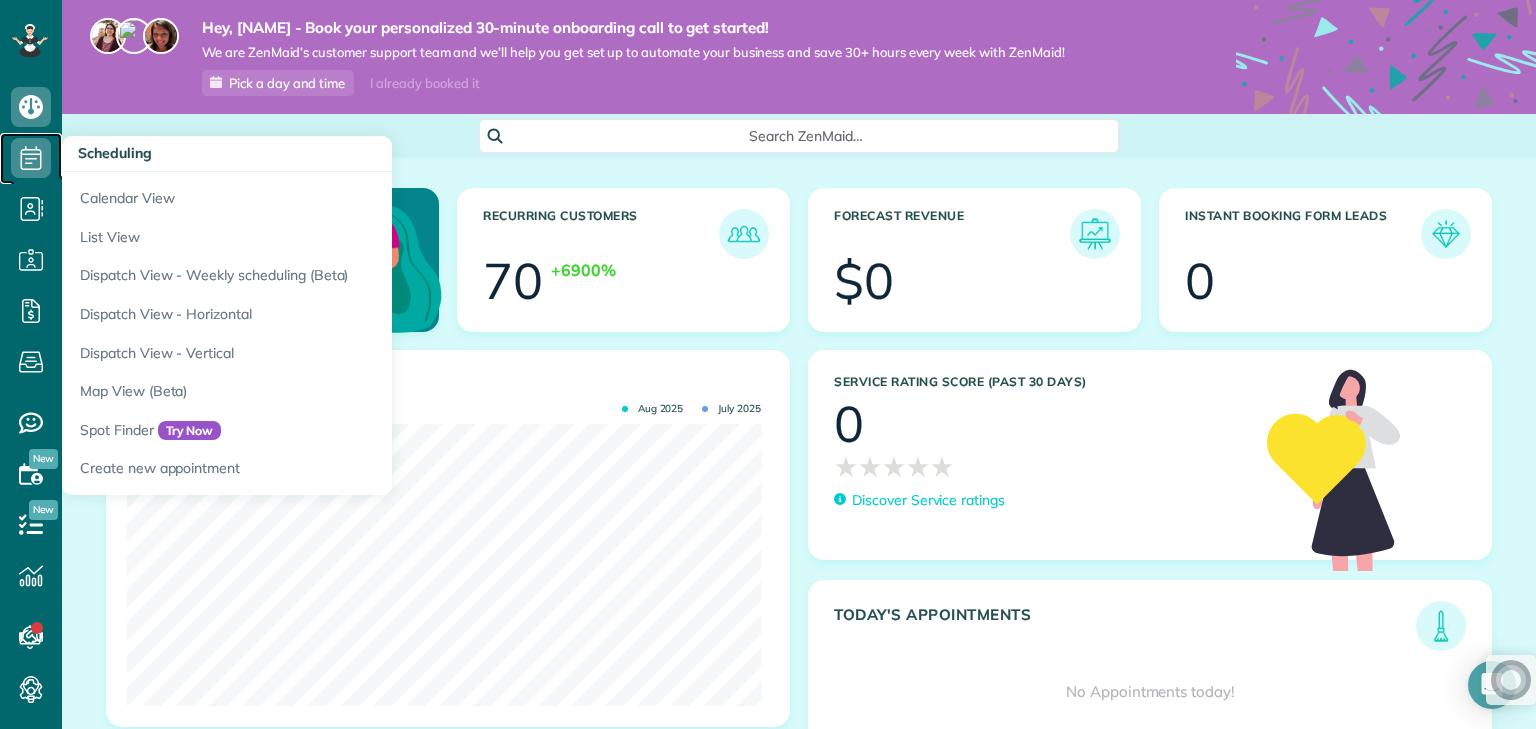 click 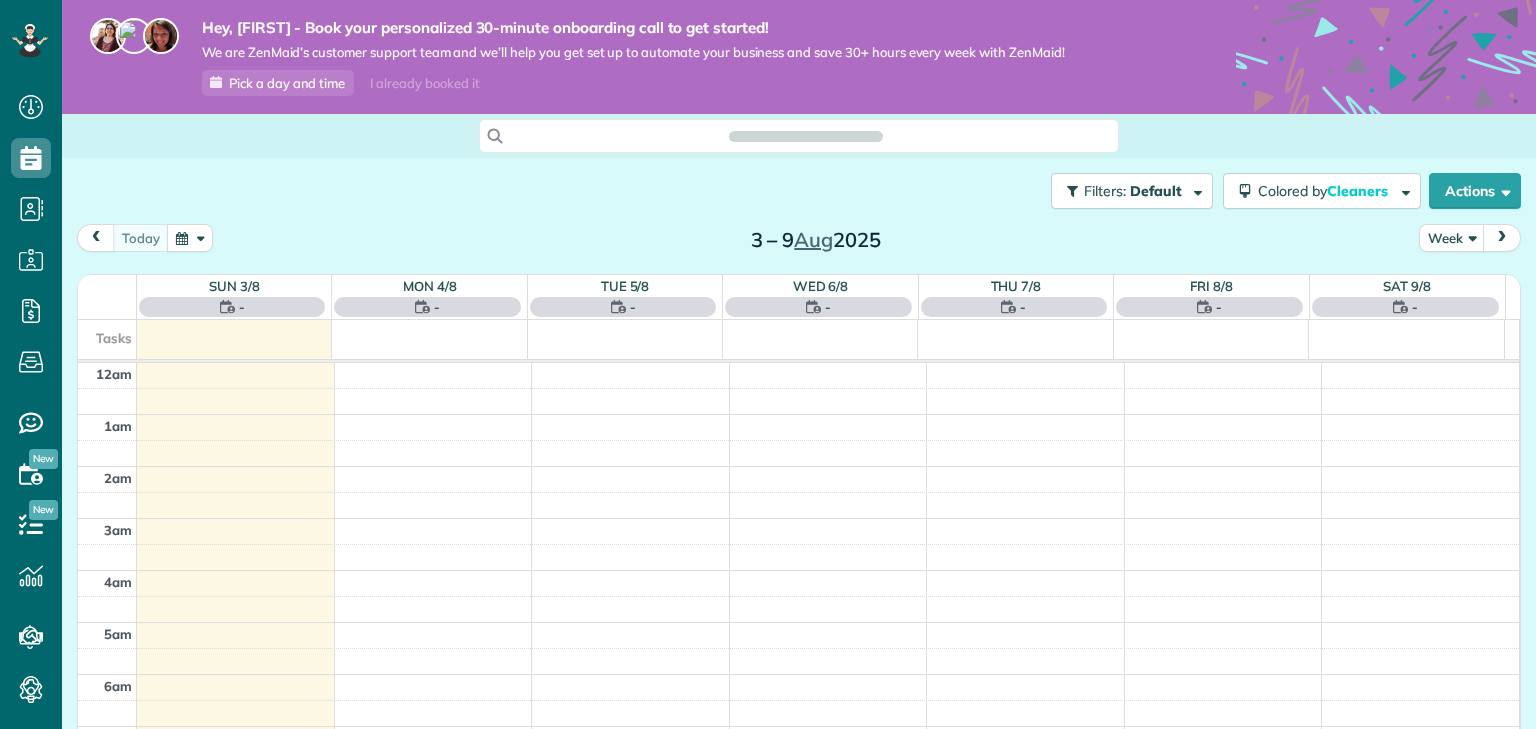 scroll, scrollTop: 0, scrollLeft: 0, axis: both 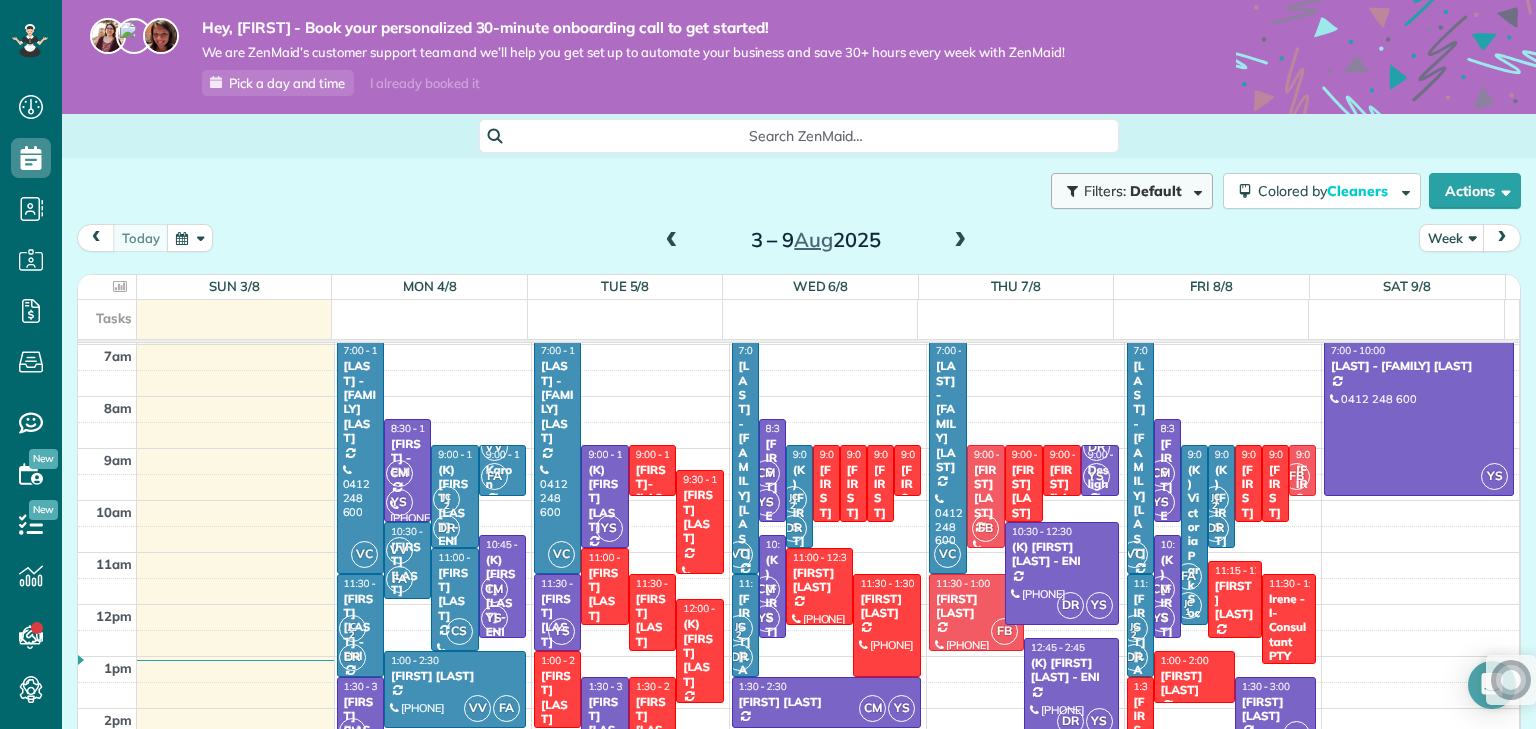 click at bounding box center (1194, 190) 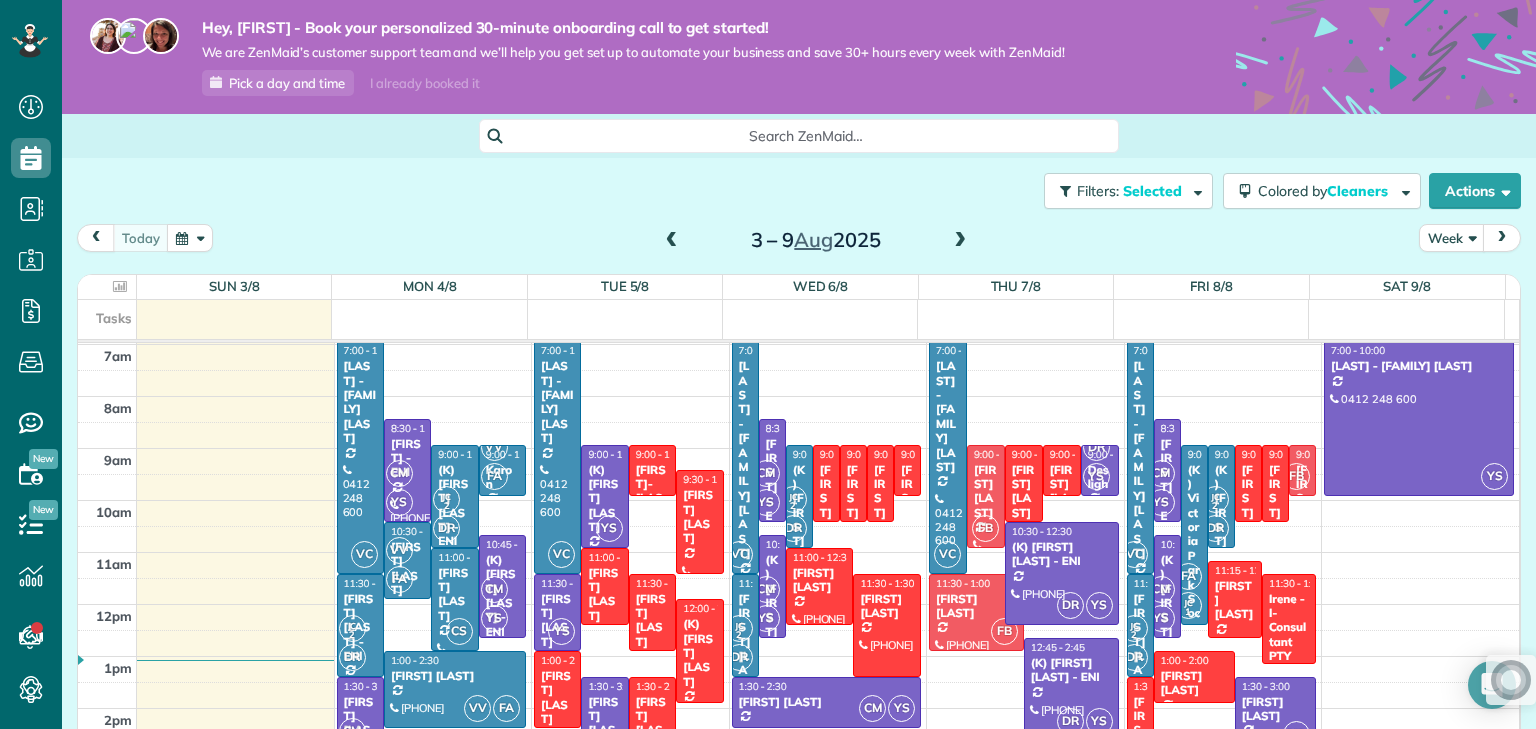 click on "Dashboard
Scheduling
Calendar View
List View
Dispatch View - Weekly scheduling (Beta)" at bounding box center (768, 364) 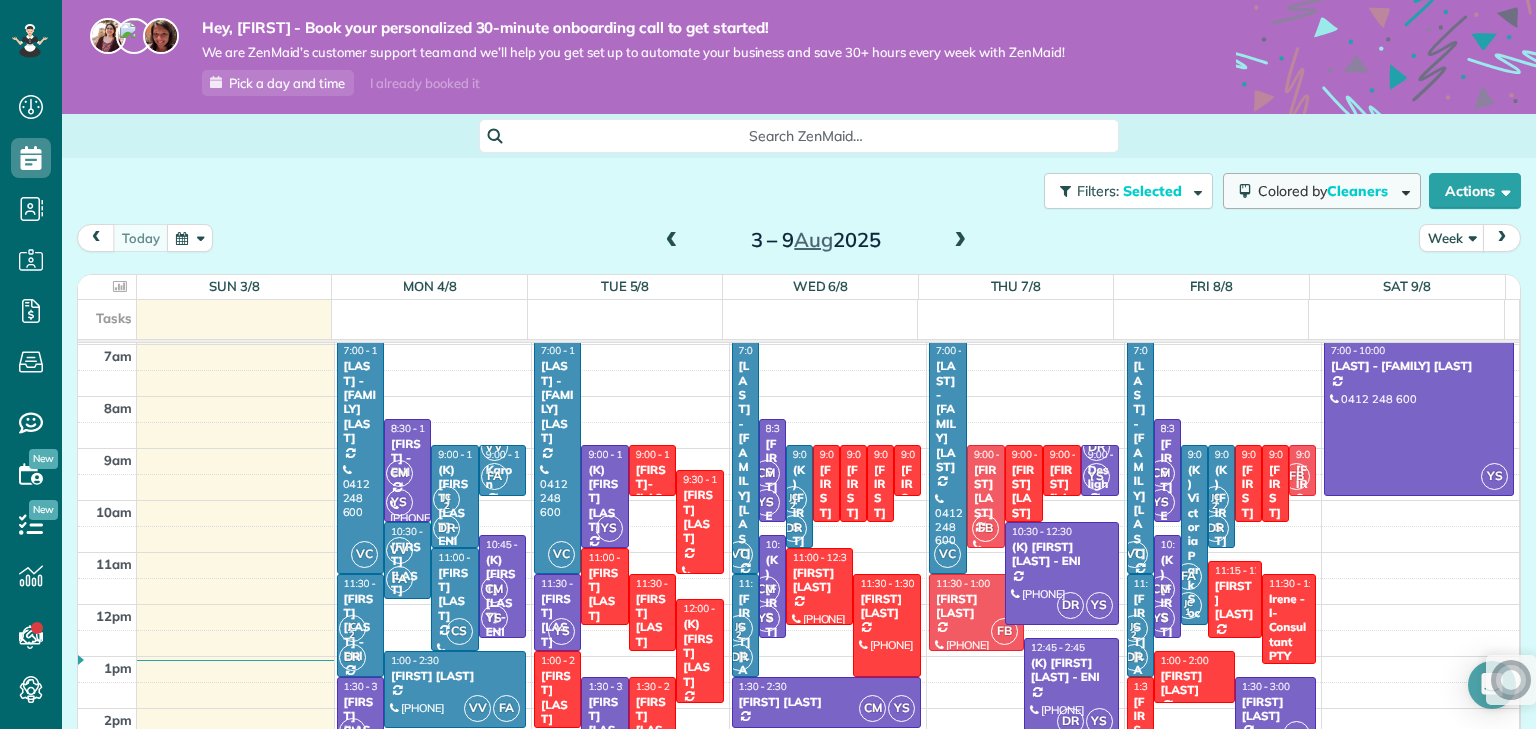 click on "Colored by  Cleaners" at bounding box center [1322, 191] 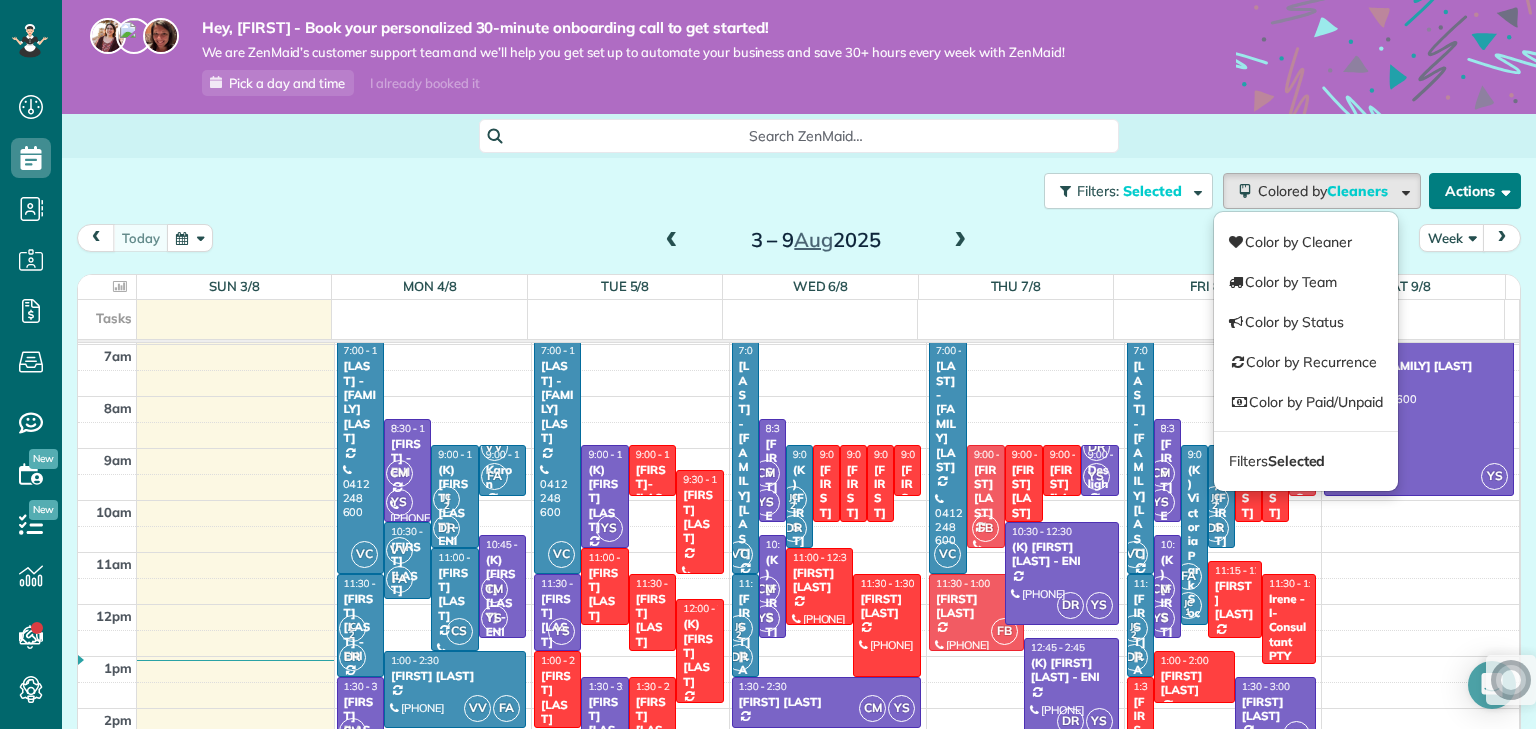 click on "Actions" at bounding box center (1475, 191) 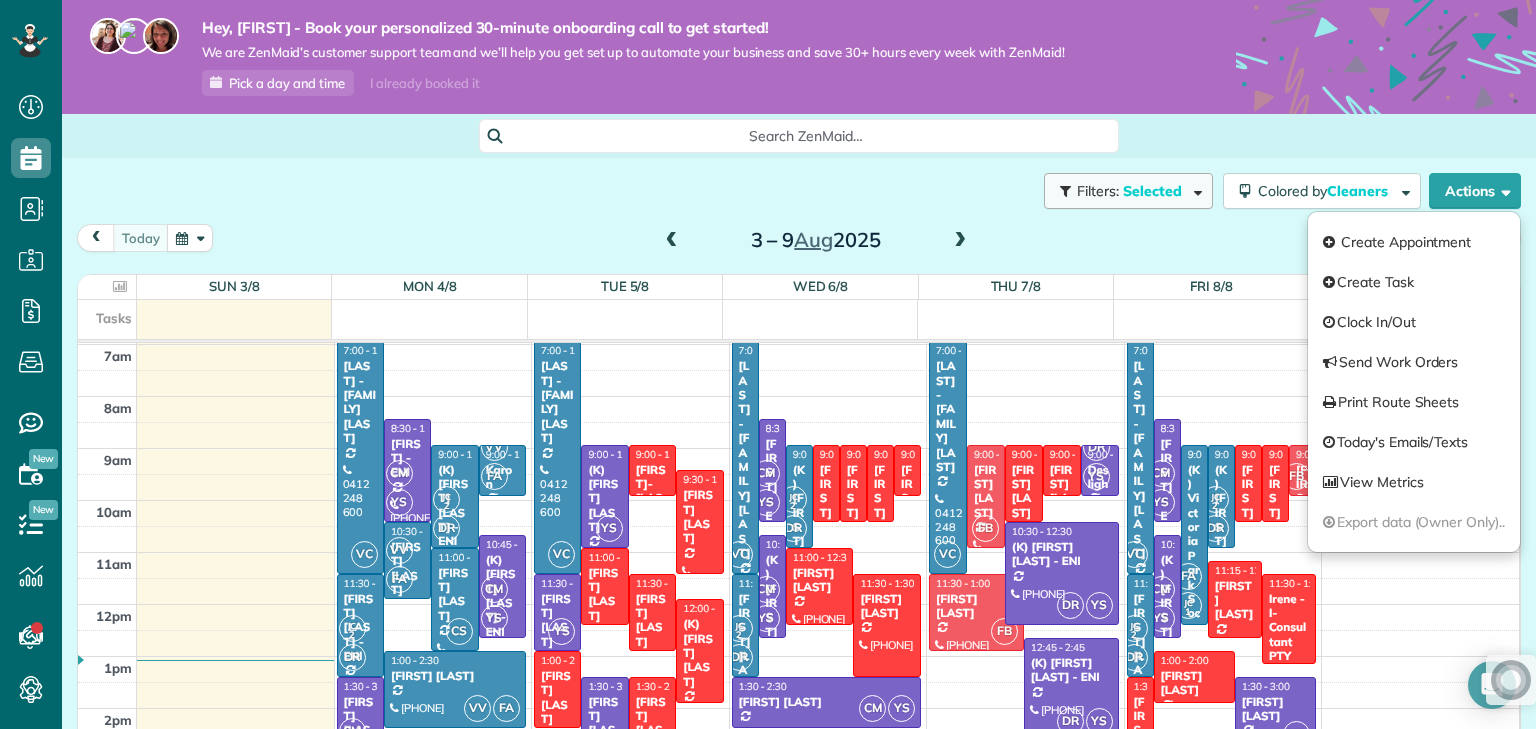click on "Filters:   Selected" at bounding box center [1128, 191] 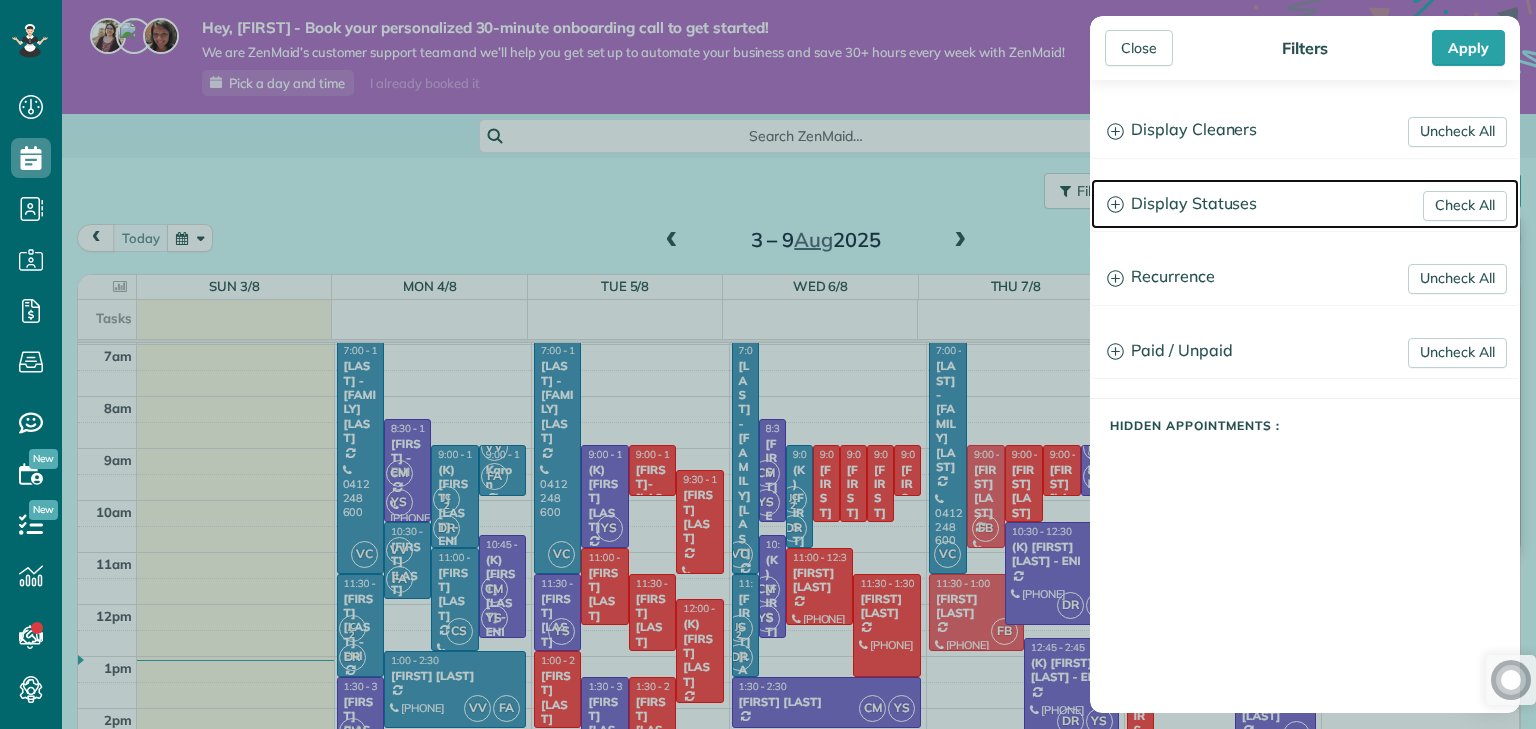 click 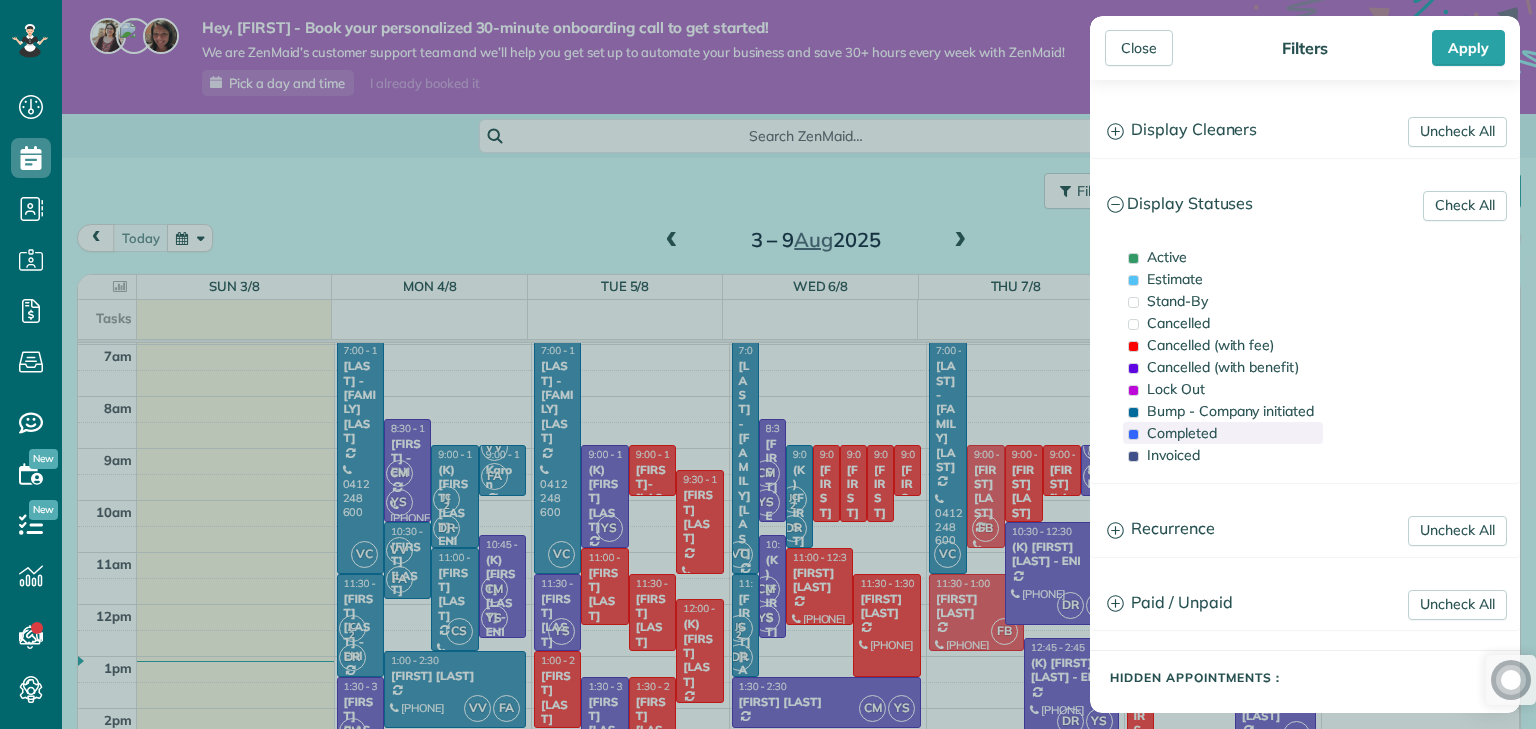 click on "Completed" at bounding box center (1223, 433) 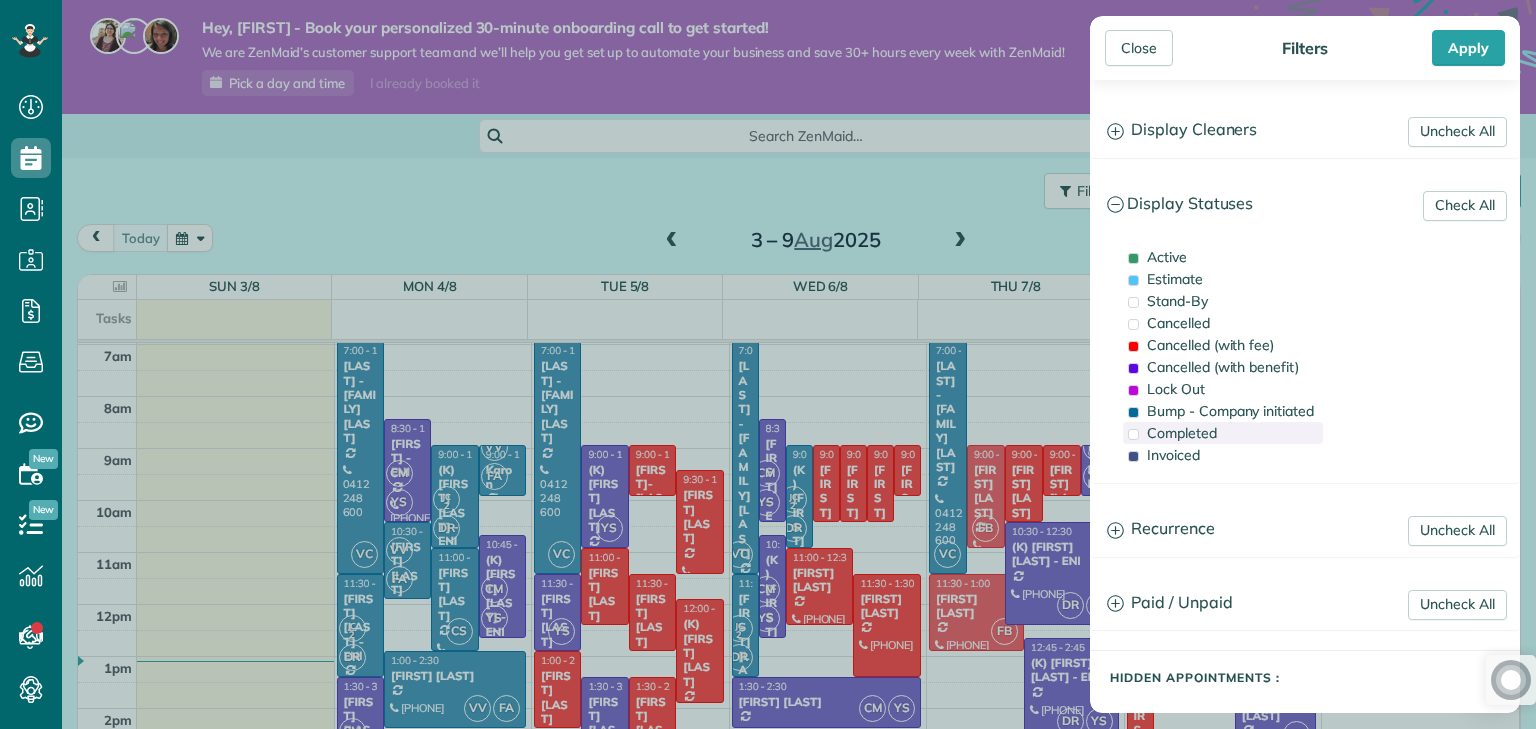 click on "Completed" at bounding box center [1223, 433] 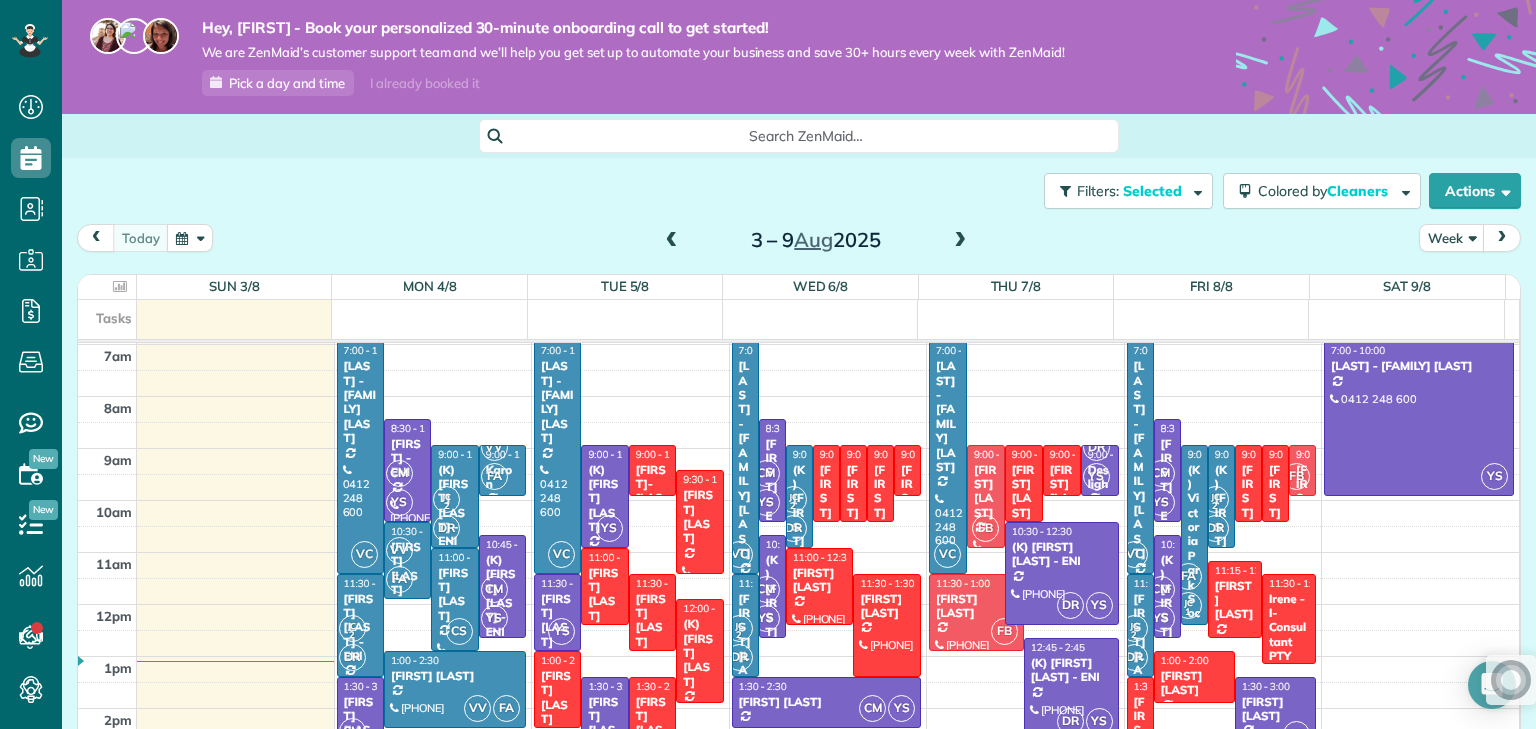 click on "Close
Filters
Apply
Uncheck All
Display Cleaners
Clean is Good Service
Jessica Caro
Josefa Cobedo
Yetzabel Segura
Nelson Betancourt
Fabian Bazurto
Dahiana Ramirez Fabrizio Arce" at bounding box center [768, 364] 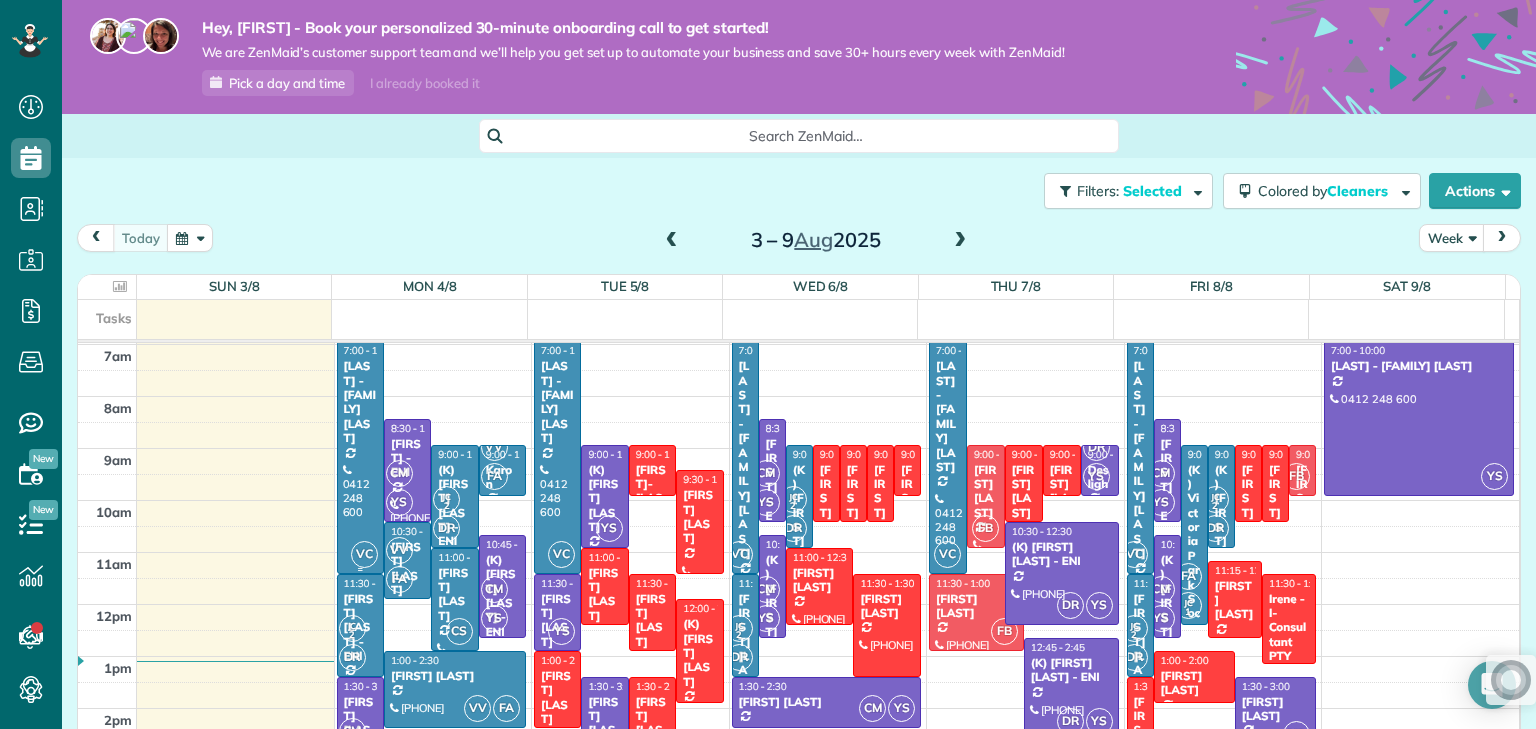 click on "Catalina Serna - Sarita Escalante Family" at bounding box center (360, 402) 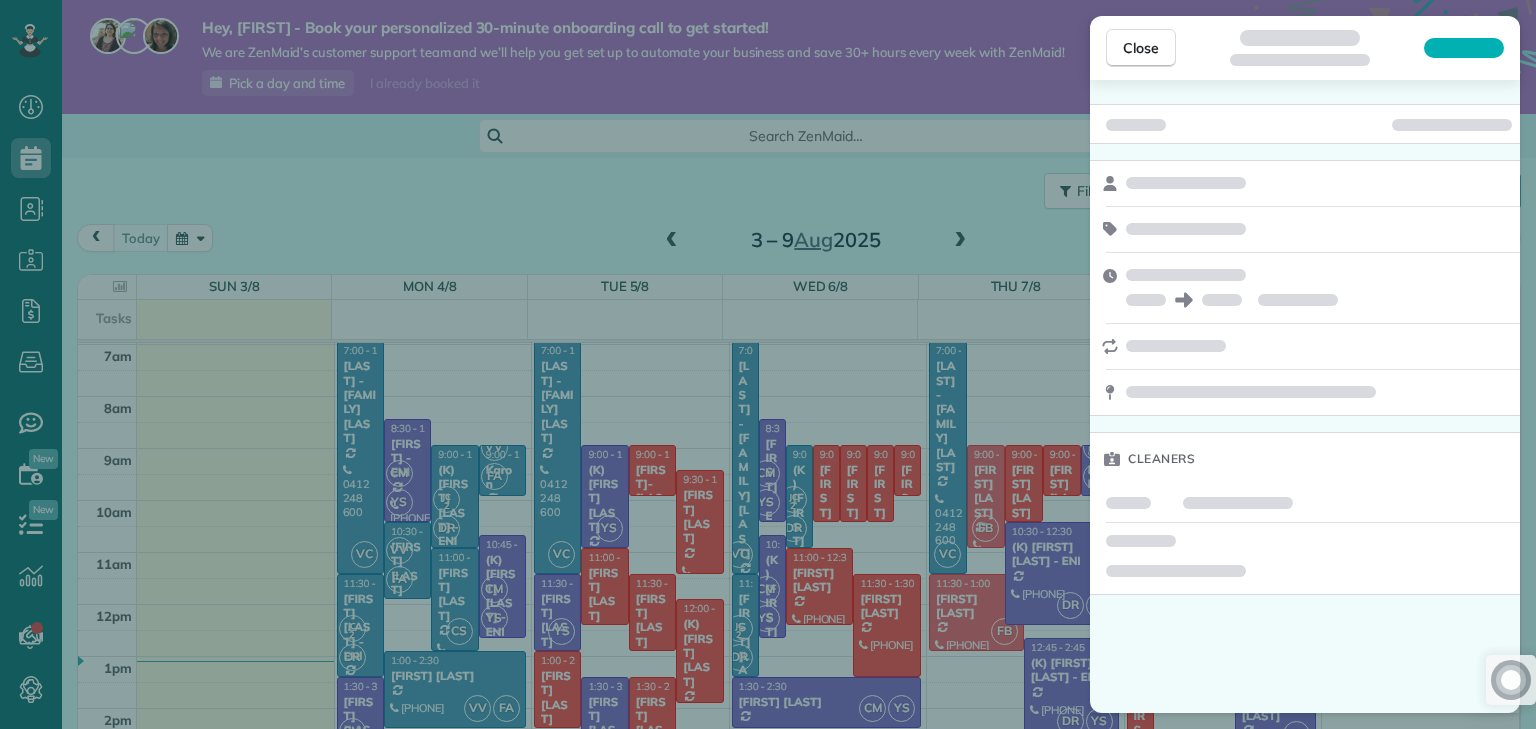 click on "Close   Cleaners" at bounding box center [768, 364] 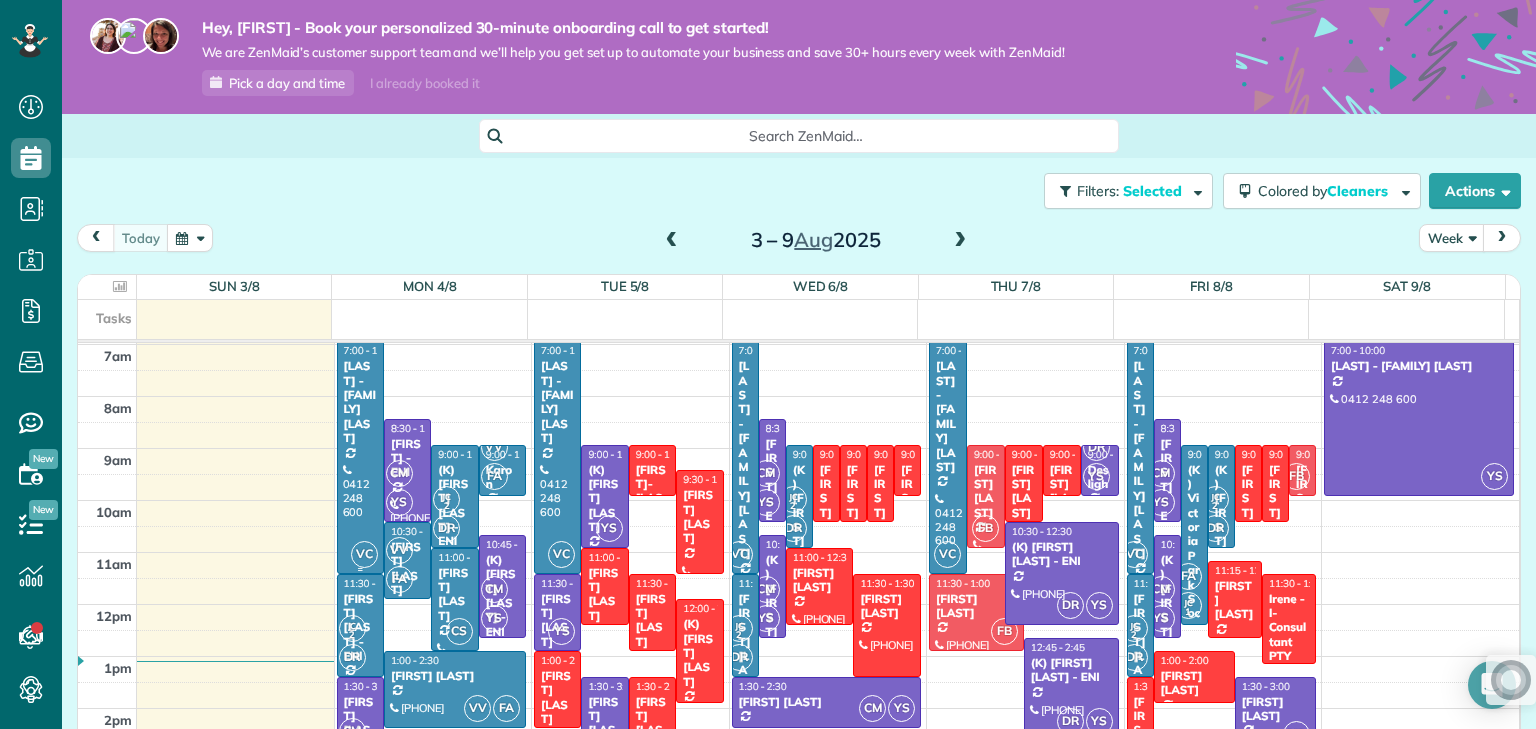 click on "Catalina Serna - Sarita Escalante Family" at bounding box center [360, 402] 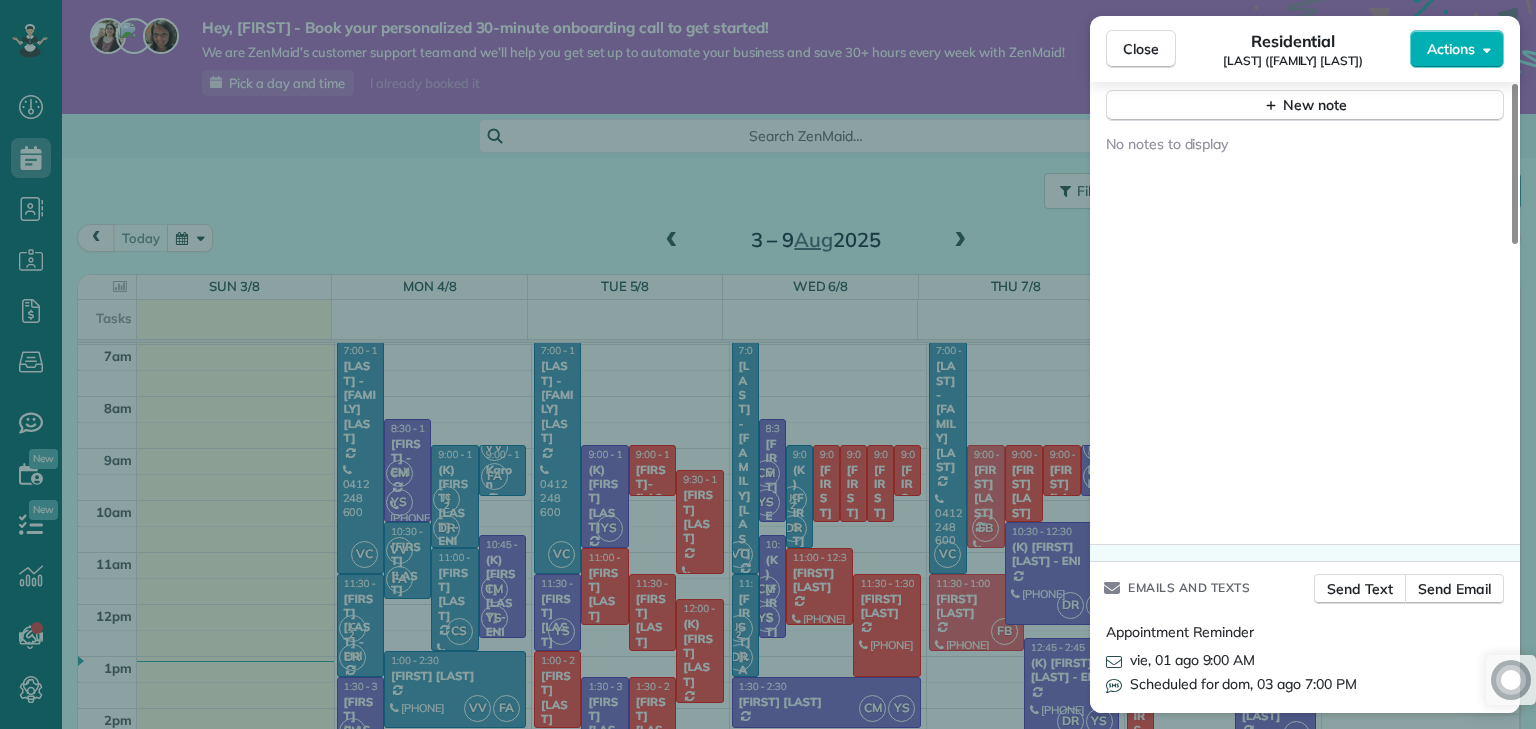 scroll, scrollTop: 1849, scrollLeft: 0, axis: vertical 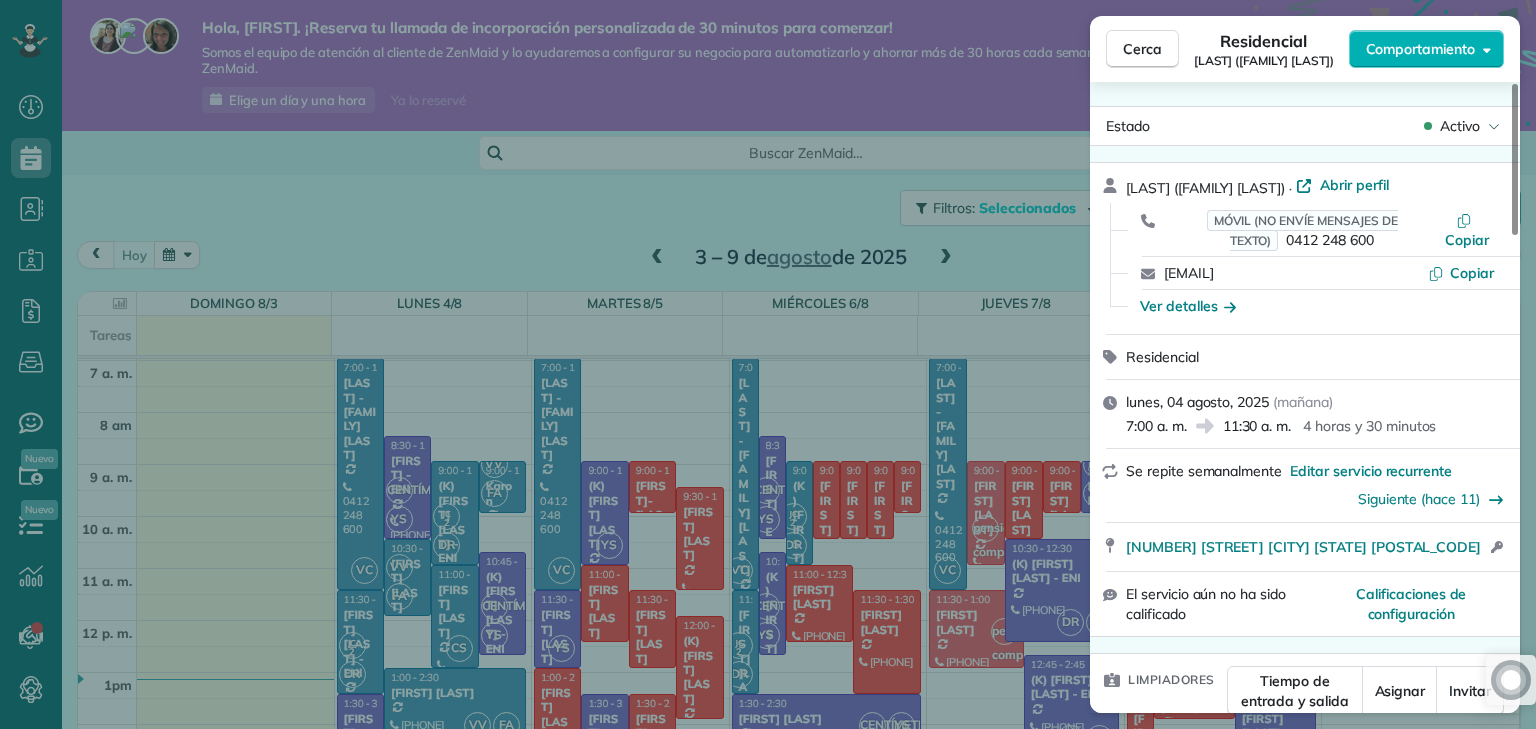 click on "Cerca Residencial Catalina Serna (Familia Sarita Escalante) Comportamiento Estado Activo Catalina Serna (Familia Sarita Escalante)  · Abrir perfil MÓVIL (NO ENVÍE MENSAJES DE TEXTO)  0412 248 600 Copiar catalina@jlae.com.au Copiar Ver detalles Residencial lunes, 04 agosto, 2025  (  mañana  ) 7:00 a. m. 11:30 a. m. 4 horas y 30 minutos Se repite semanalmente Editar servicio recurrente Siguiente (hace 11) 4 Witcomb Place Sur Perth WA 6151 Información de acceso abierto El servicio aún no ha sido calificado Calificaciones de configuración Limpiadores Tiempo de entrada y salida Asignar Invitar Limpiadores Valentina    Cárcamo 7:00 a. m. 11:30 a. m. Lista de verificación Pruébalo ahora Mantenga esta cita a la altura de sus expectativas. Esté al tanto de cada detalle, mantenga a su personal de limpieza organizado y a su cliente satisfecho. Asignar una lista de verificación Vea una demostración de 5 minutos Facturación Acciones de facturación Servicio Precio del servicio (1x $0.00) $0.00 Sobrecargar -" at bounding box center [768, 364] 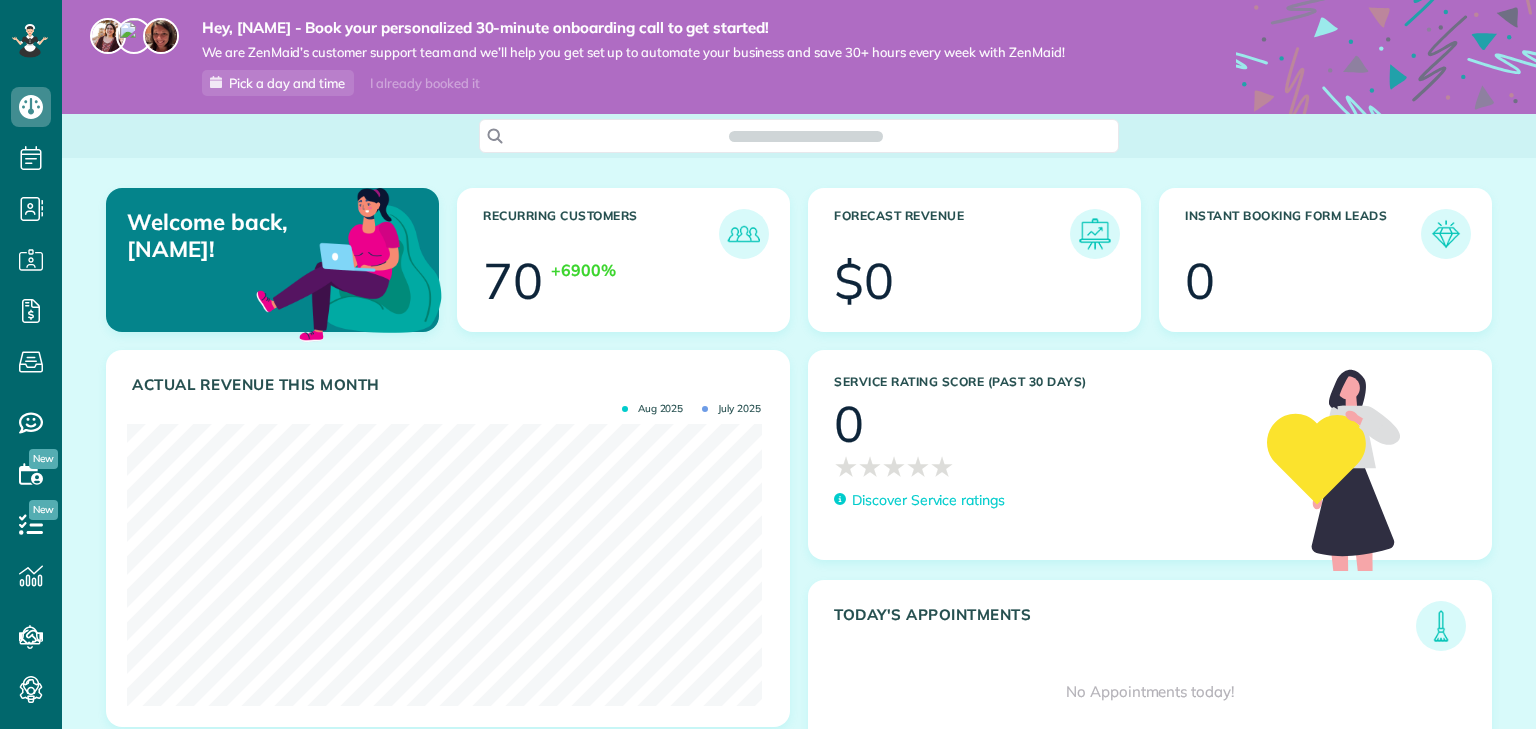 scroll, scrollTop: 0, scrollLeft: 0, axis: both 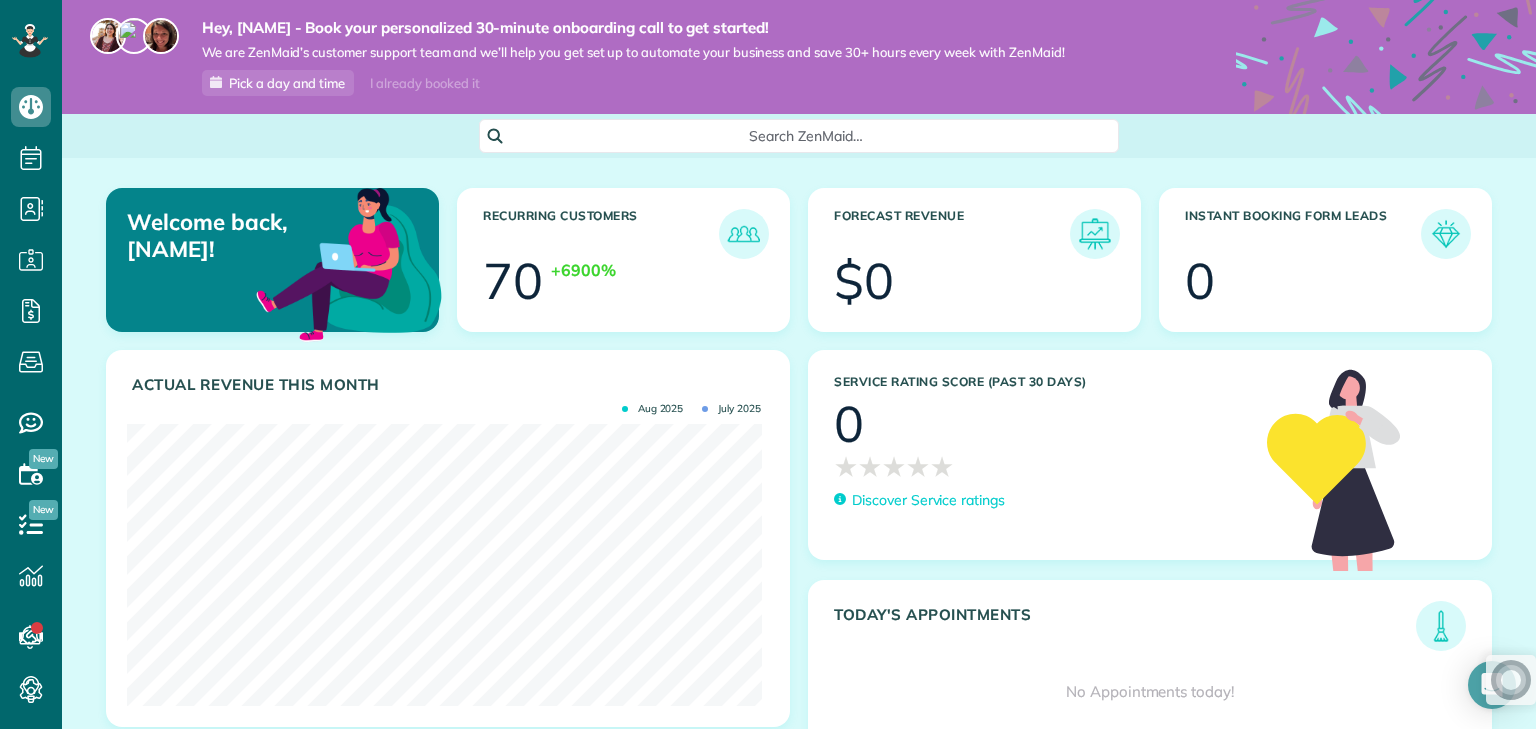 click on "Search ZenMaid…" at bounding box center (806, 136) 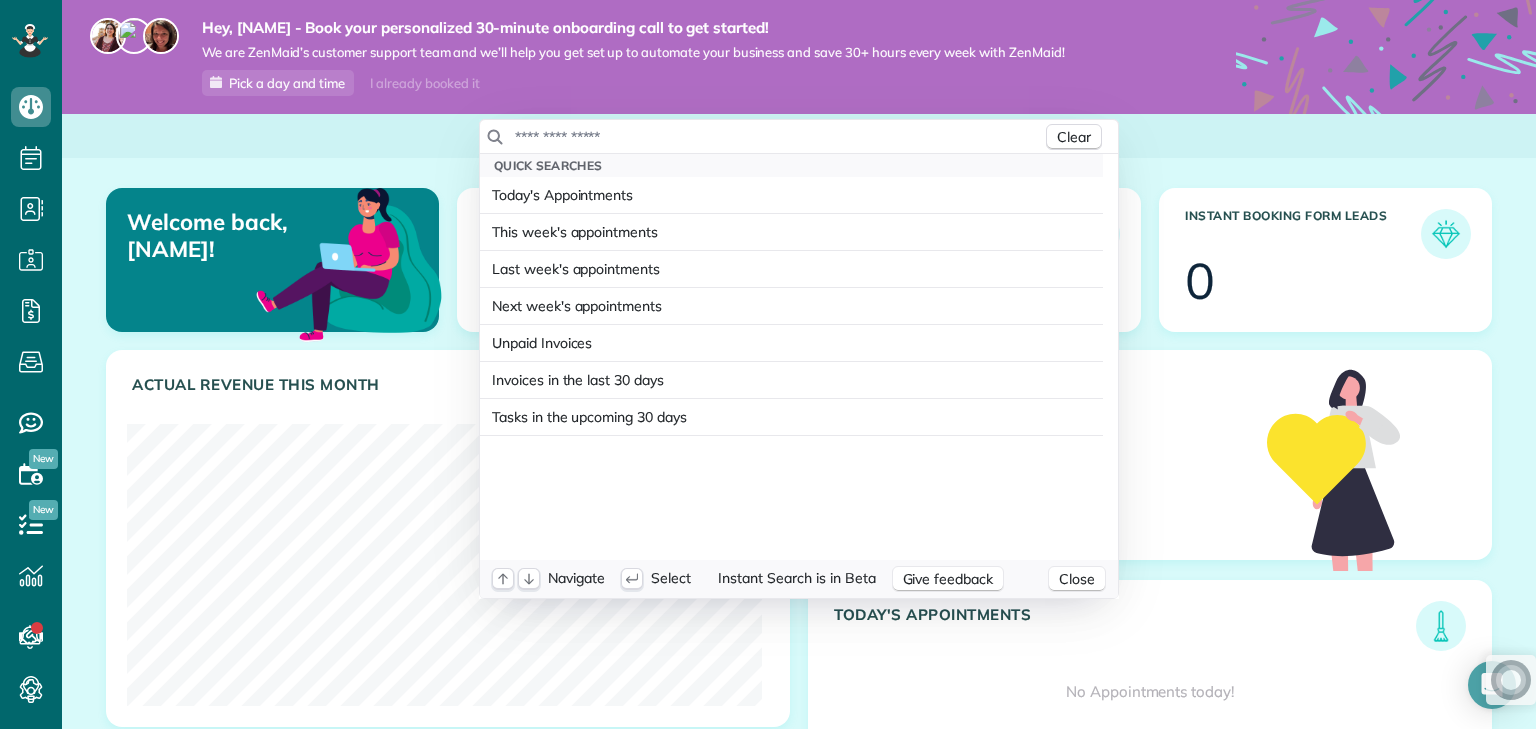 click at bounding box center [778, 137] 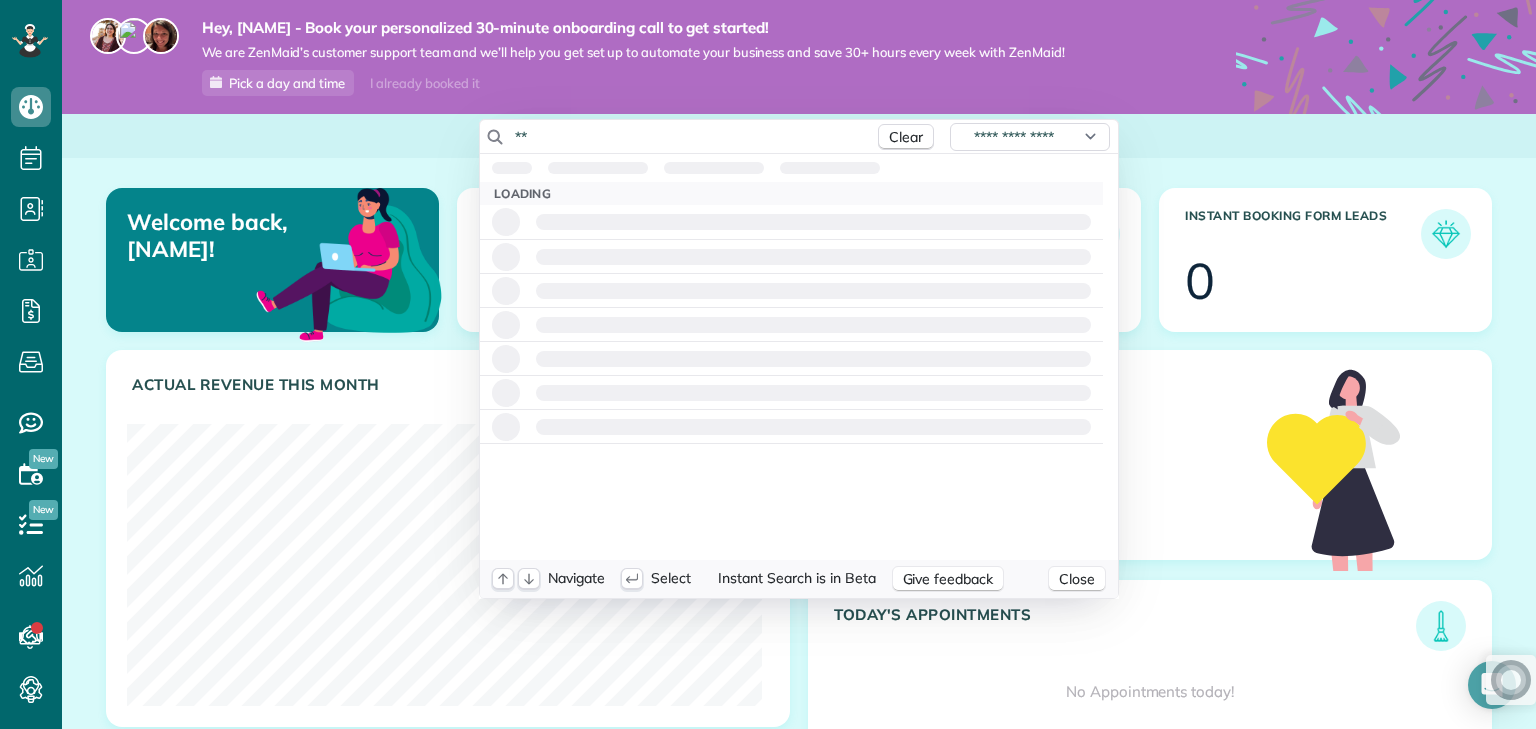 type on "*" 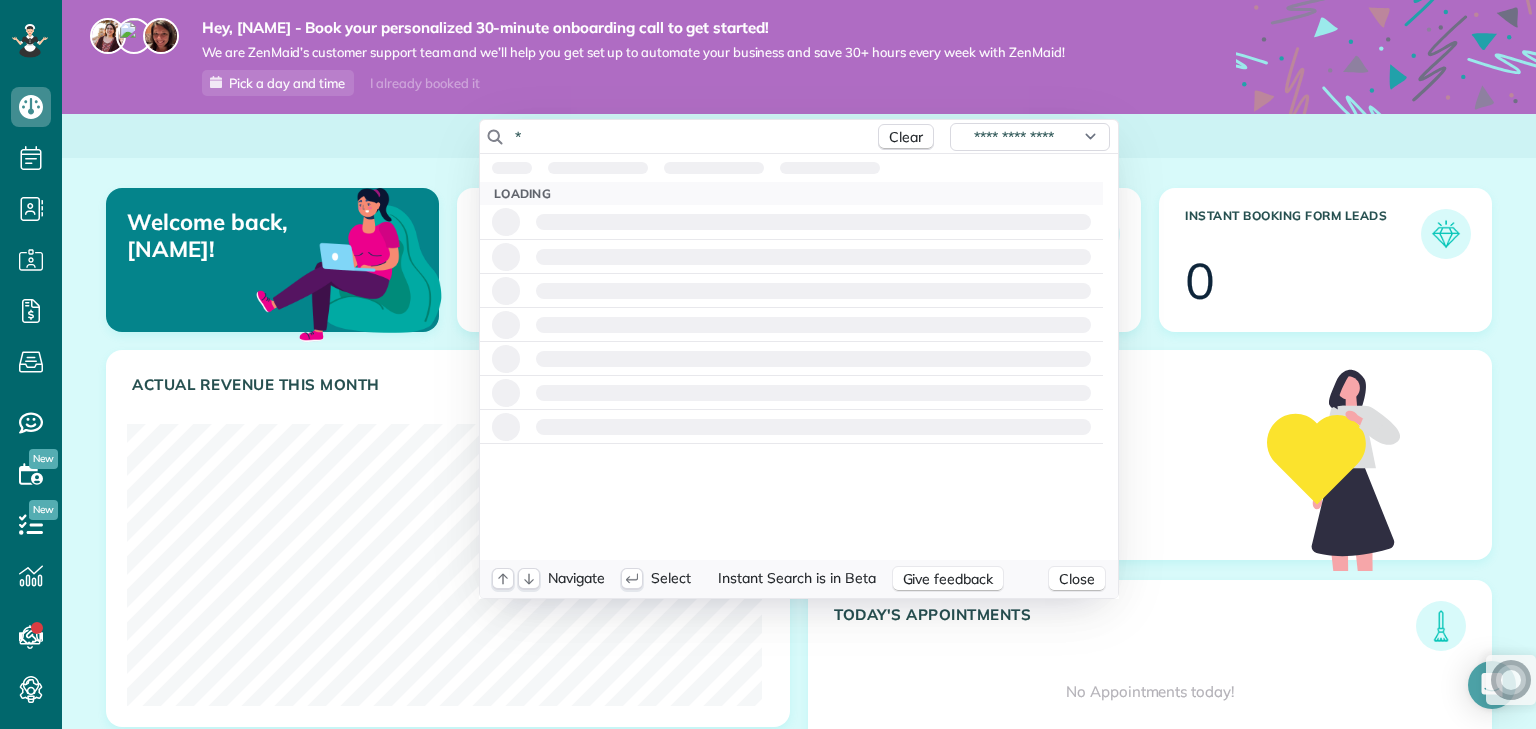 type 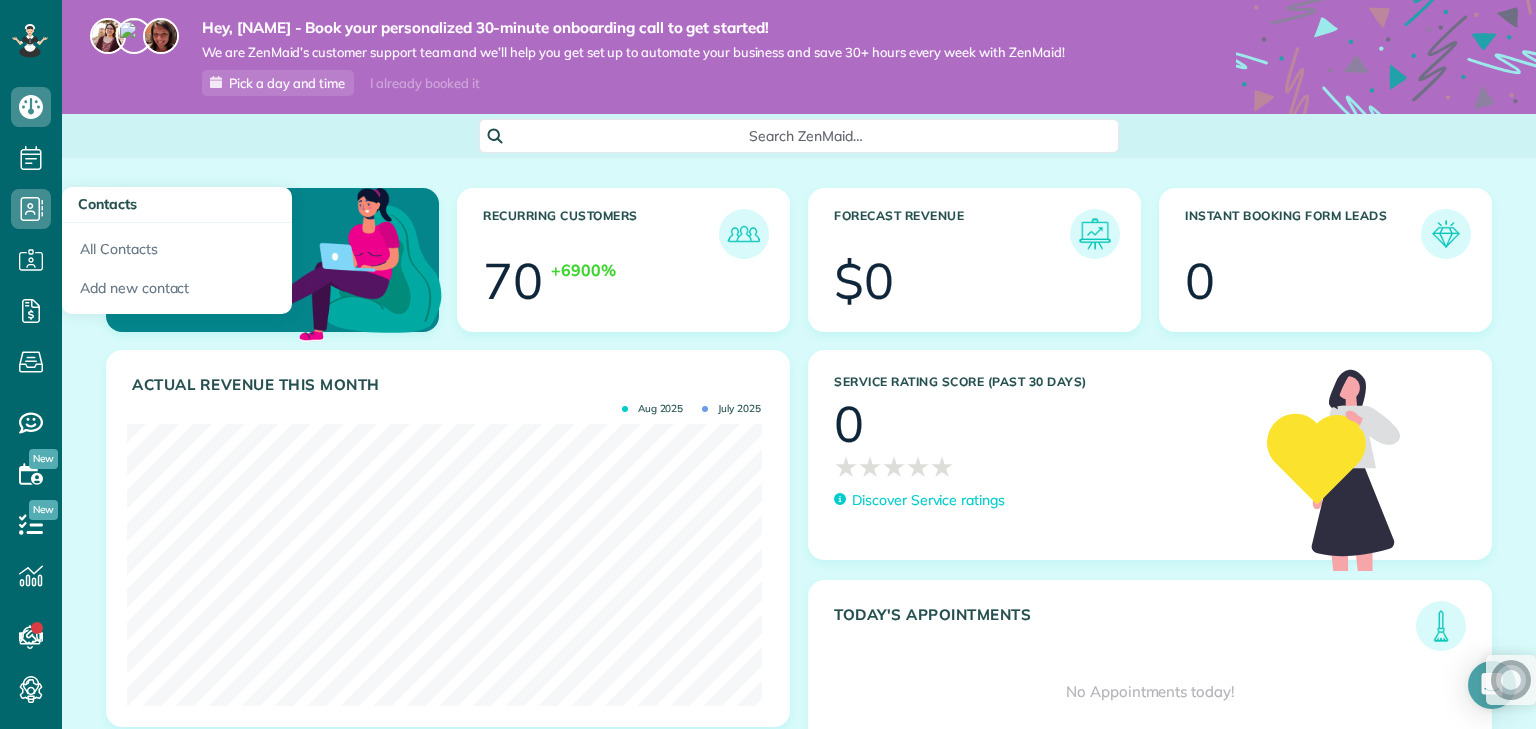 click on "Dashboard
Scheduling
Calendar View
List View
Dispatch View - Weekly scheduling (Beta)" at bounding box center (768, 364) 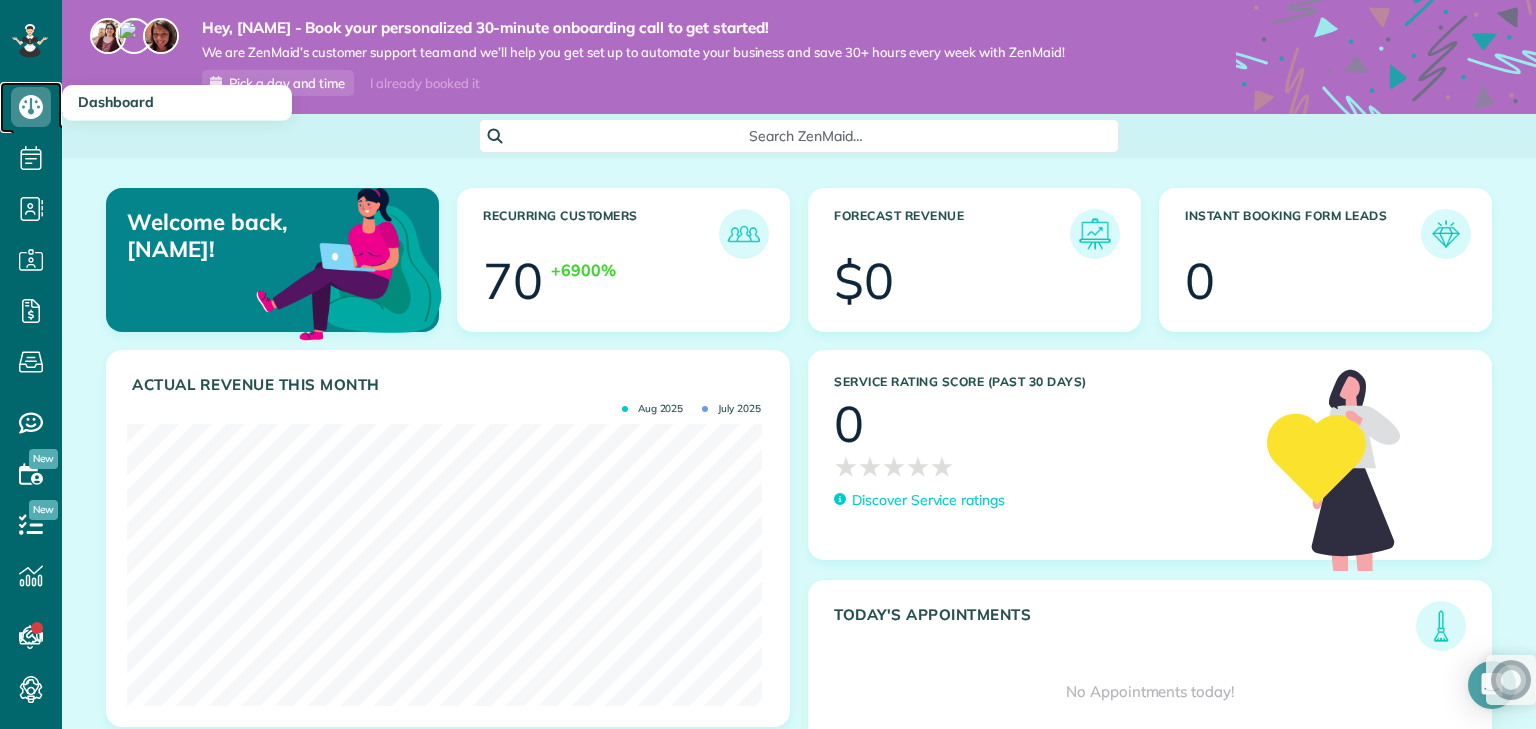 click 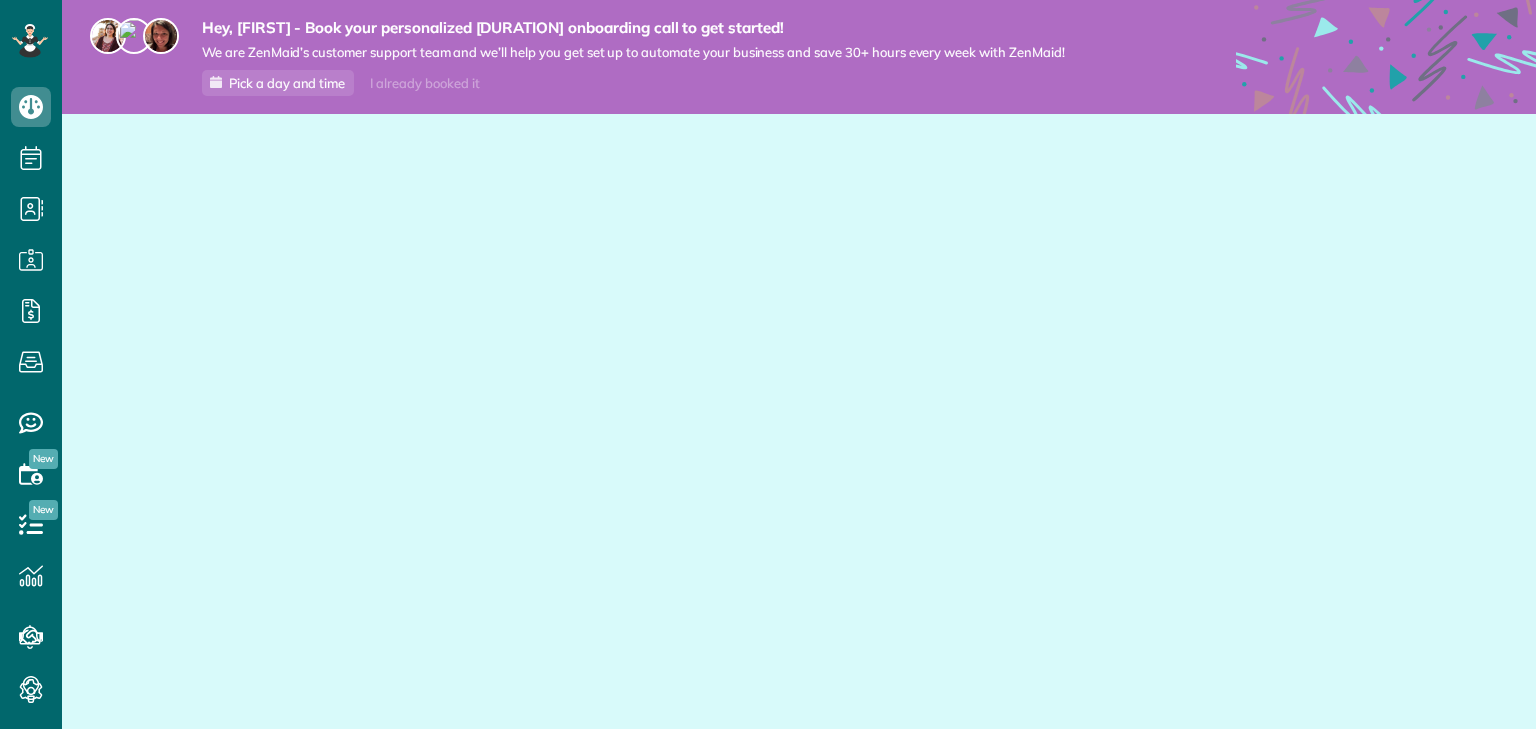 scroll, scrollTop: 0, scrollLeft: 0, axis: both 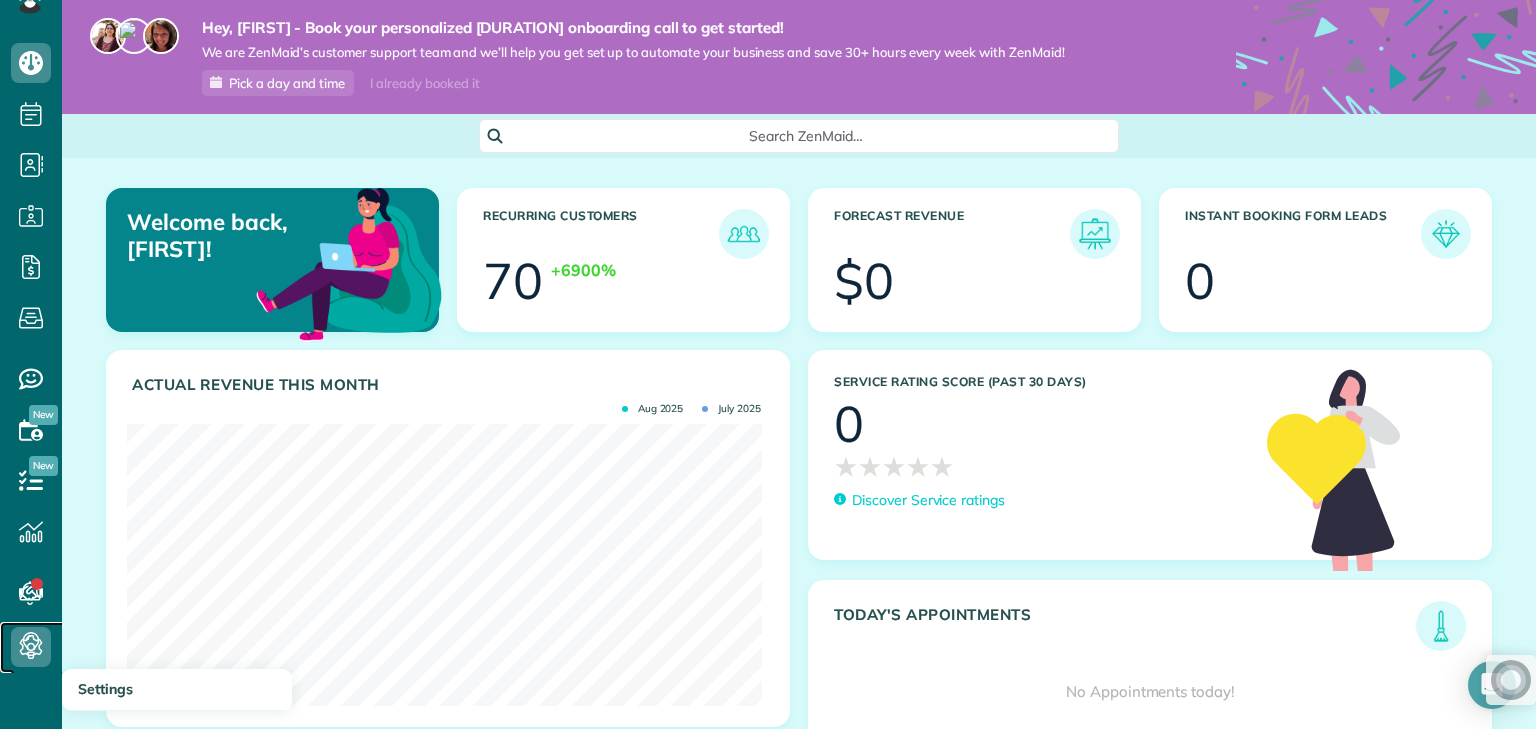 click 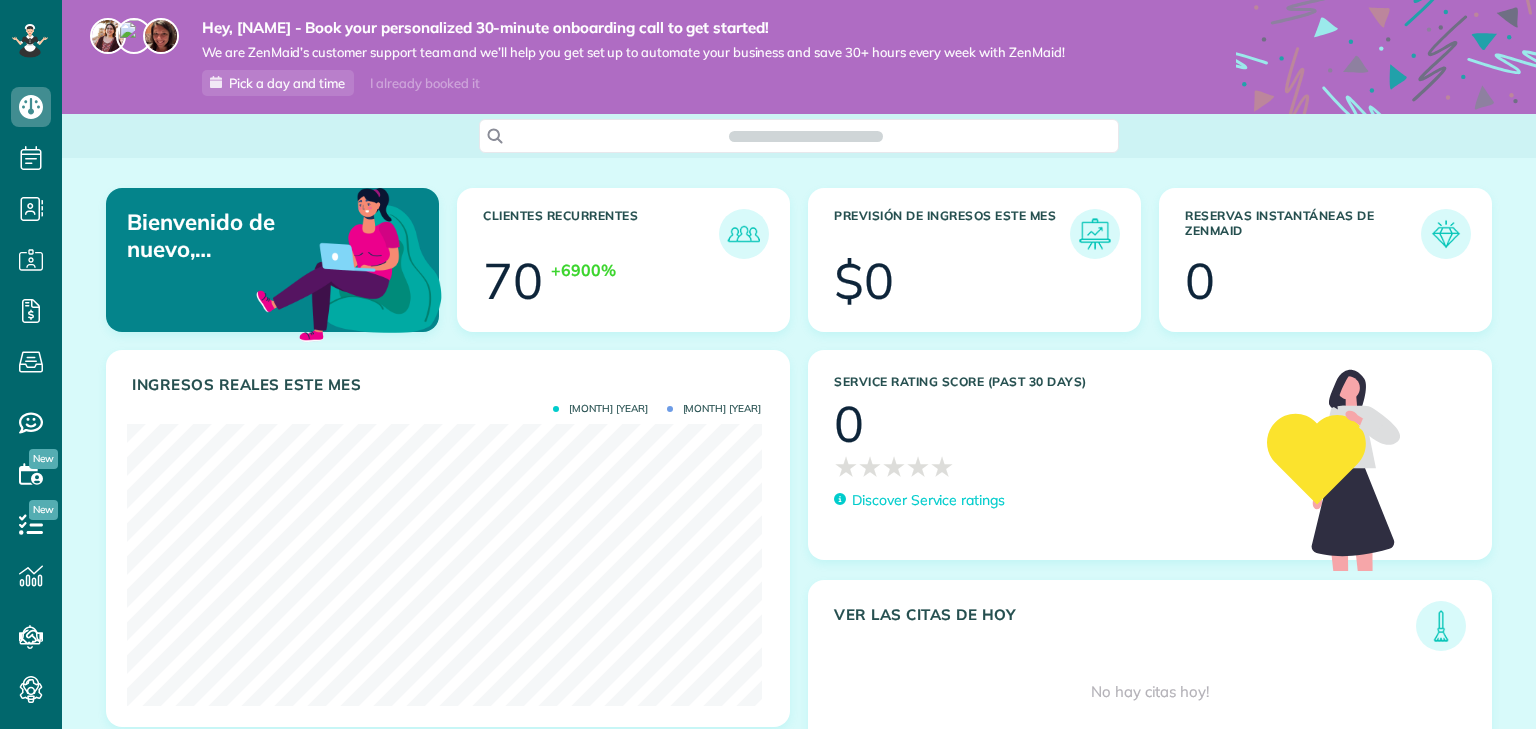 scroll, scrollTop: 0, scrollLeft: 0, axis: both 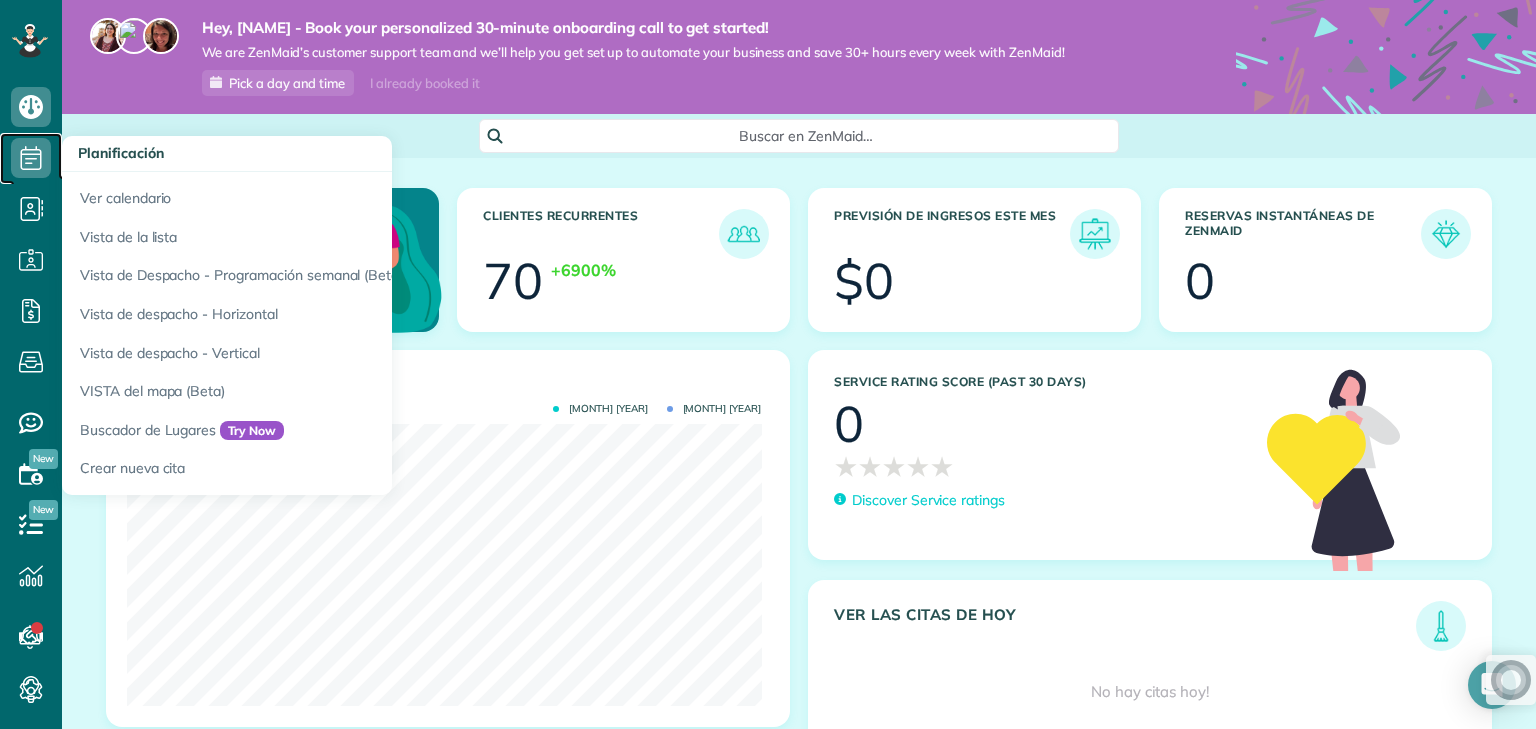 click 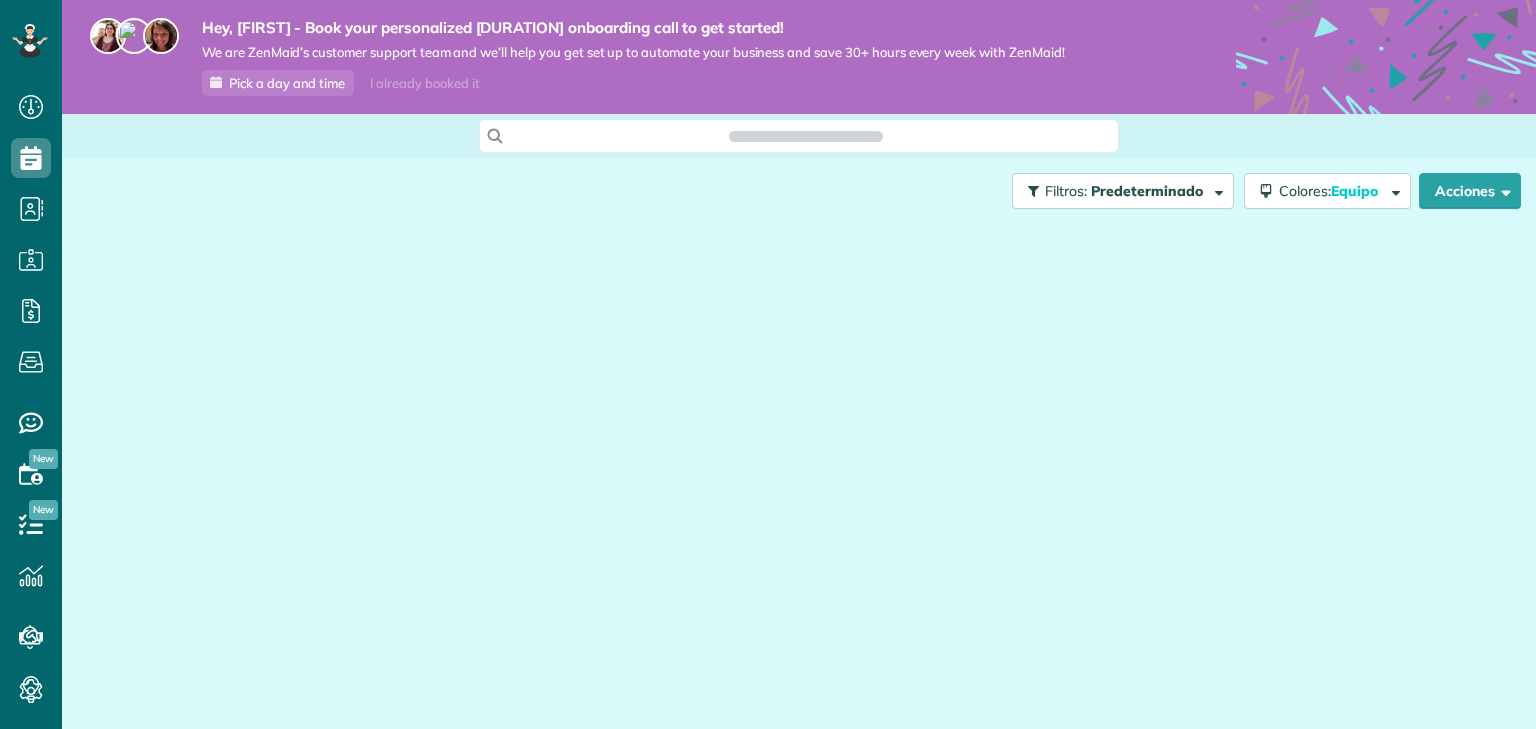 scroll, scrollTop: 0, scrollLeft: 0, axis: both 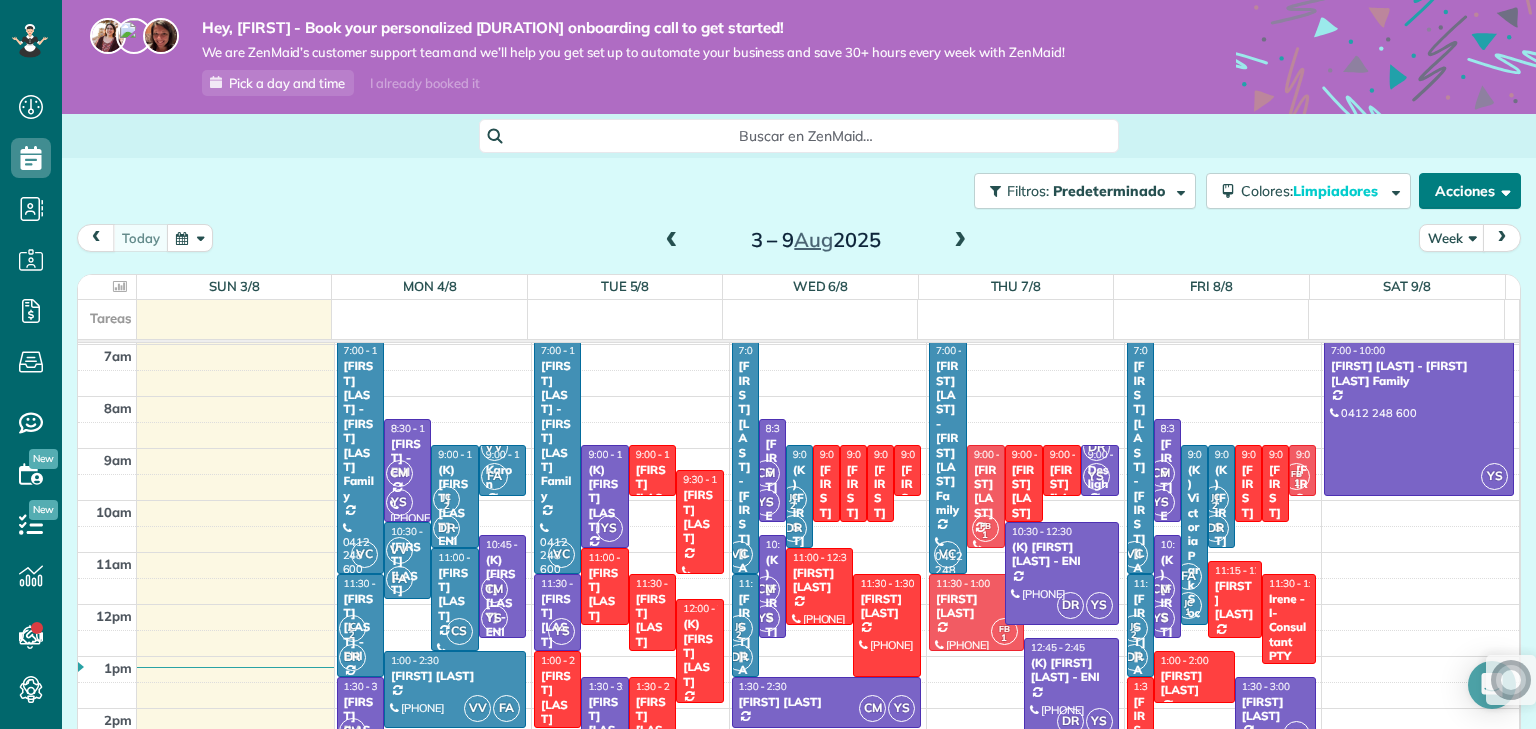 click at bounding box center (1502, 190) 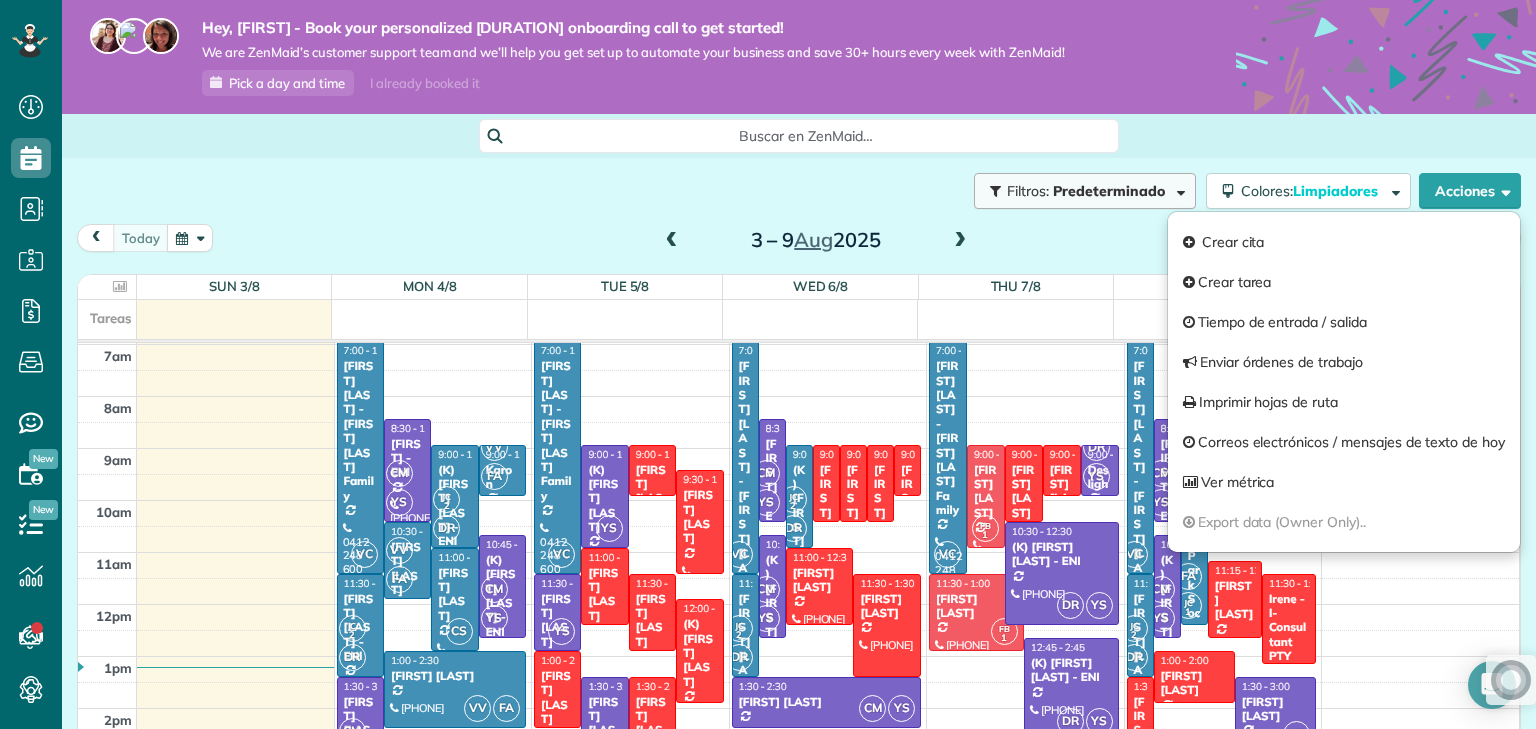 click at bounding box center (1177, 190) 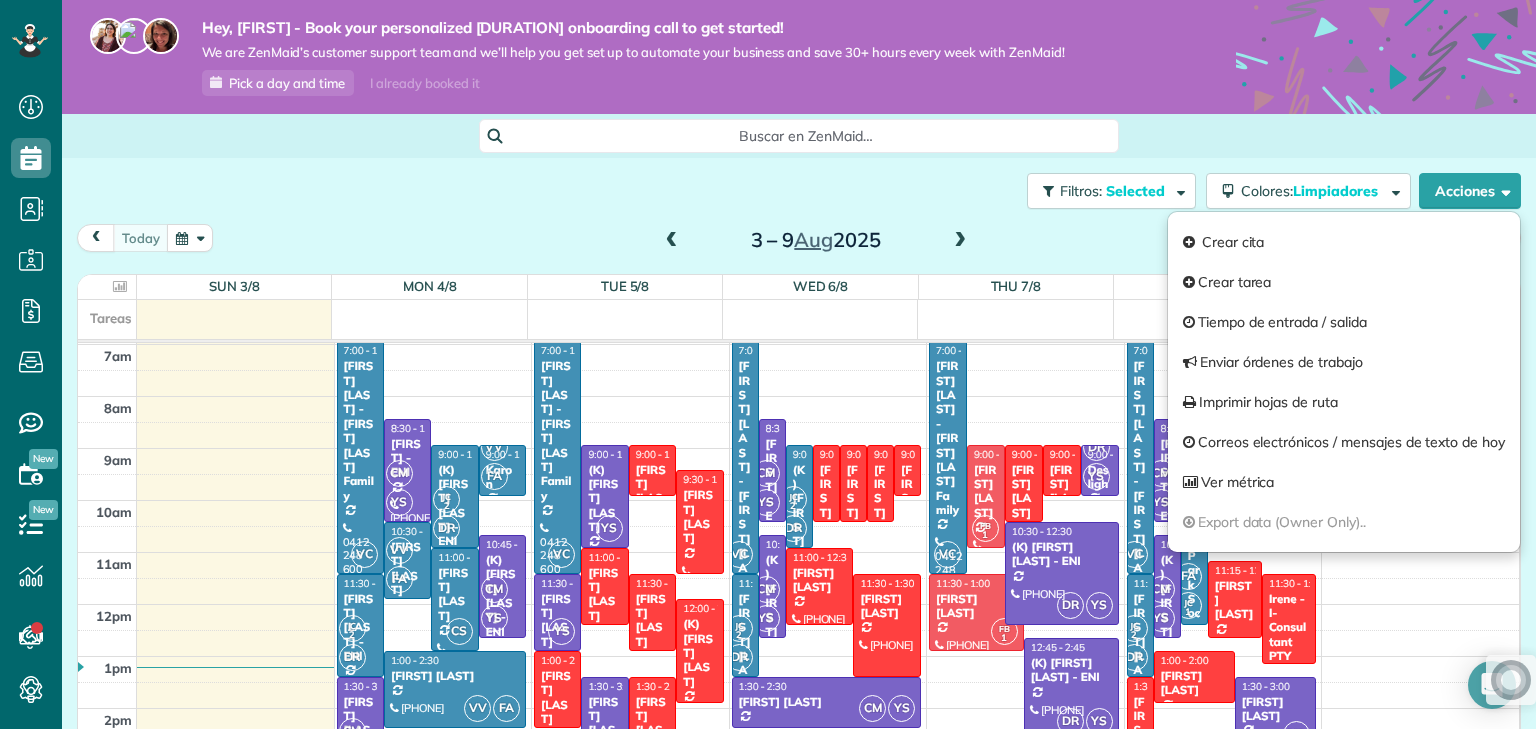click on "Cerrar
Filtros
Apply
Desmarcar todo
Mostrar limpiadores
[FIRST] [LAST]
[COMPANY]
[FIRST] [LAST]
[FIRST] [LAST]
[FIRST] [LAST]
[FIRST] [LAST]" at bounding box center (768, 364) 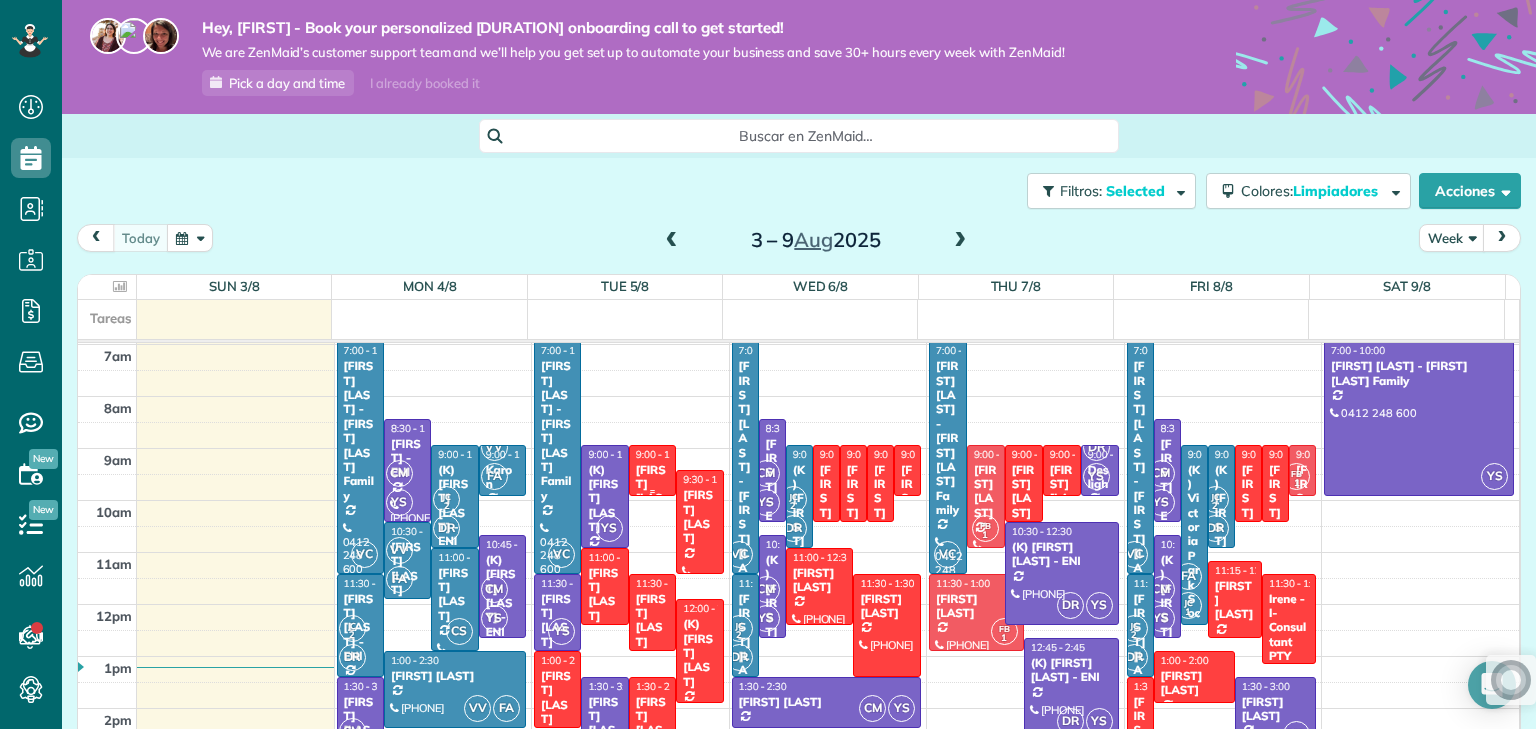 click on "[FIRST] [LAST]" at bounding box center (652, 492) 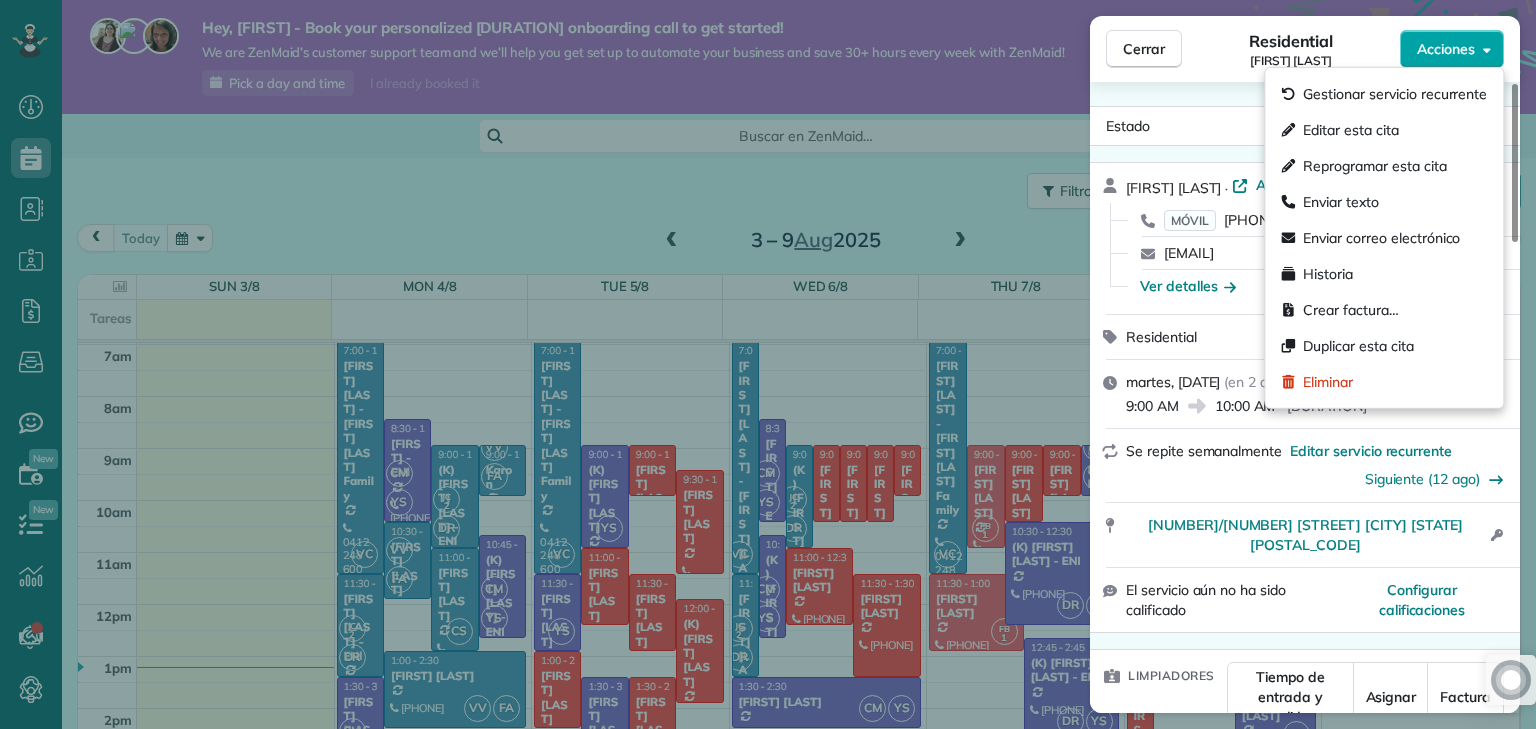 click 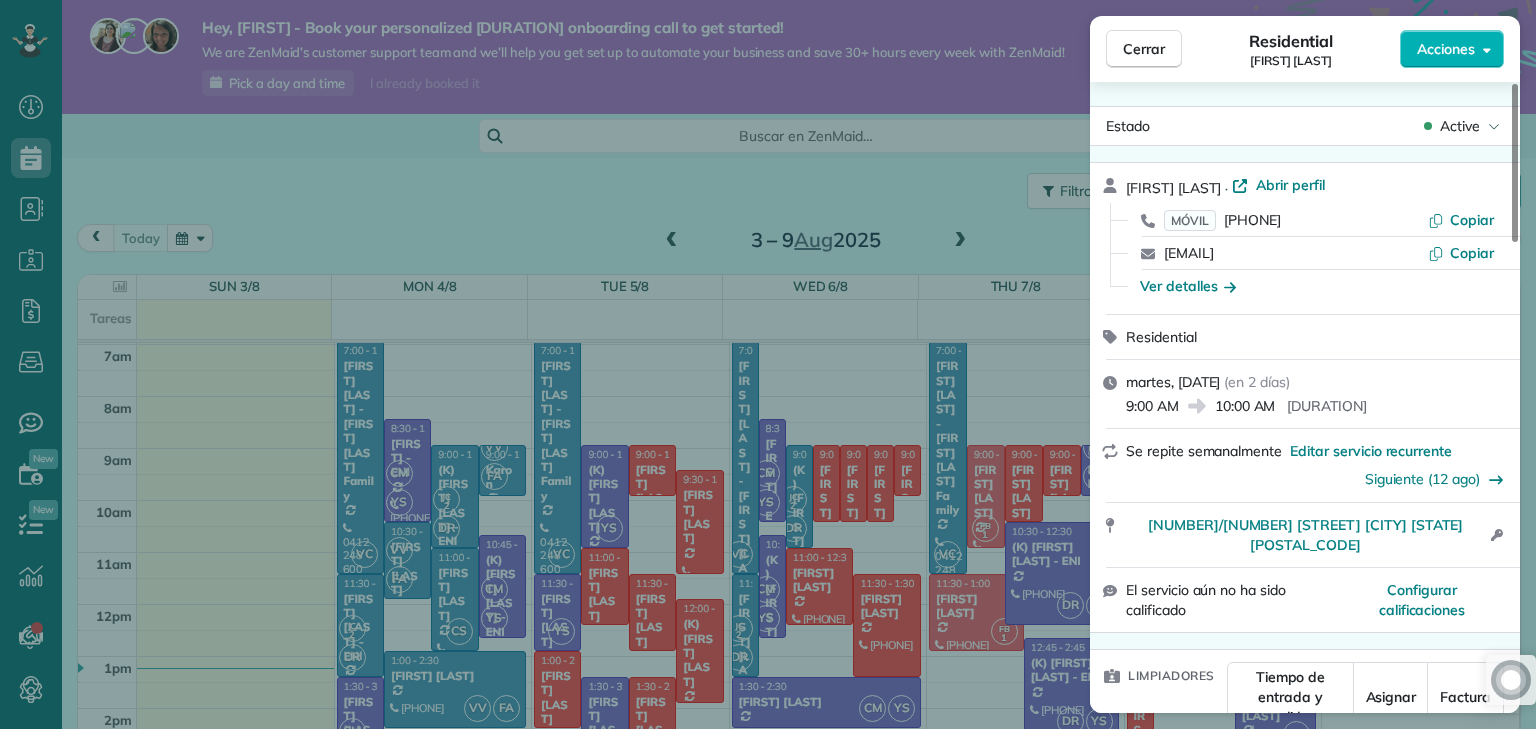 click on "Cerrar Residential [FIRST] [LAST] Acciones Estado Active [FIRST] [LAST] · Abrir perfil MÓVIL [PHONE] Copiar [EMAIL] Copiar Ver detalles Residential martes, [DATE] ( en [DURATION] ) [TIME] [TIME] [DURATION] Se repite semanalmente Editar servicio recurrente Siguiente ([DATE]) [NUMBER]/[NUMBER] [STREET] [CITY] [STATE] [POSTAL_CODE] Abrir información de acceso El servicio aún no ha sido calificado Configurar calificaciones Limpiadores Tiempo de entrada y salida Asignar Factura Limpiadores No se han asignado limpiadores todavía. Lista de verificación Prueba Ahora Mantén esta cita a tus estándares. Mantente al tanto de cada detalle, mantén a tus limpiadores organizados y a tu cliente feliz. Asignar una lista de verificación Ver una demostración de [DURATION] Facturación Acciones de facturación Servicio Service Price (1x $[PRICE]) $[PRICE] Agregar un elemento Sobrecargar $[PRICE] Descuento $[PRICE] Descuento de cupón - Impuesto primario - Impuesto secundario - Precio total de la cita $[PRICE] -" at bounding box center [768, 364] 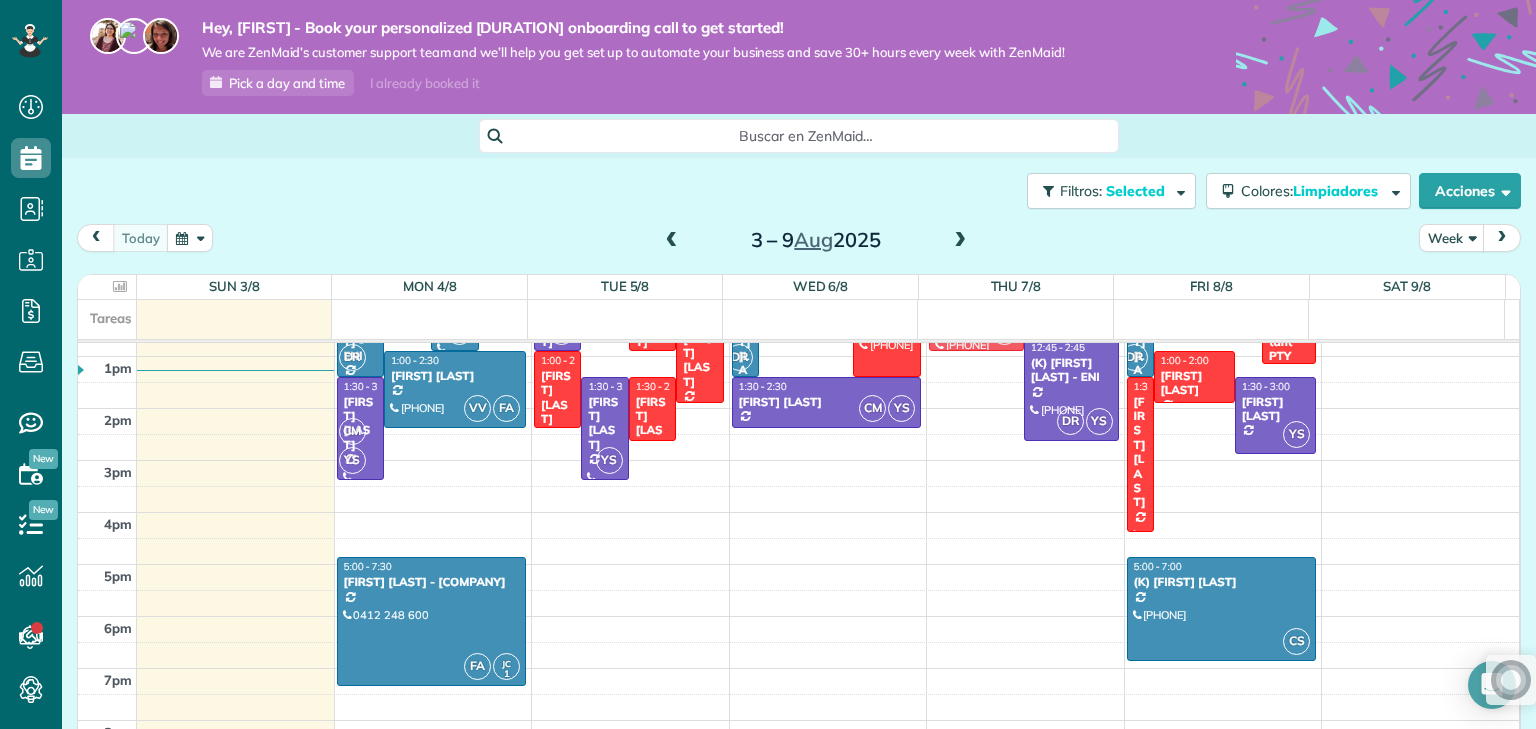 scroll, scrollTop: 729, scrollLeft: 0, axis: vertical 